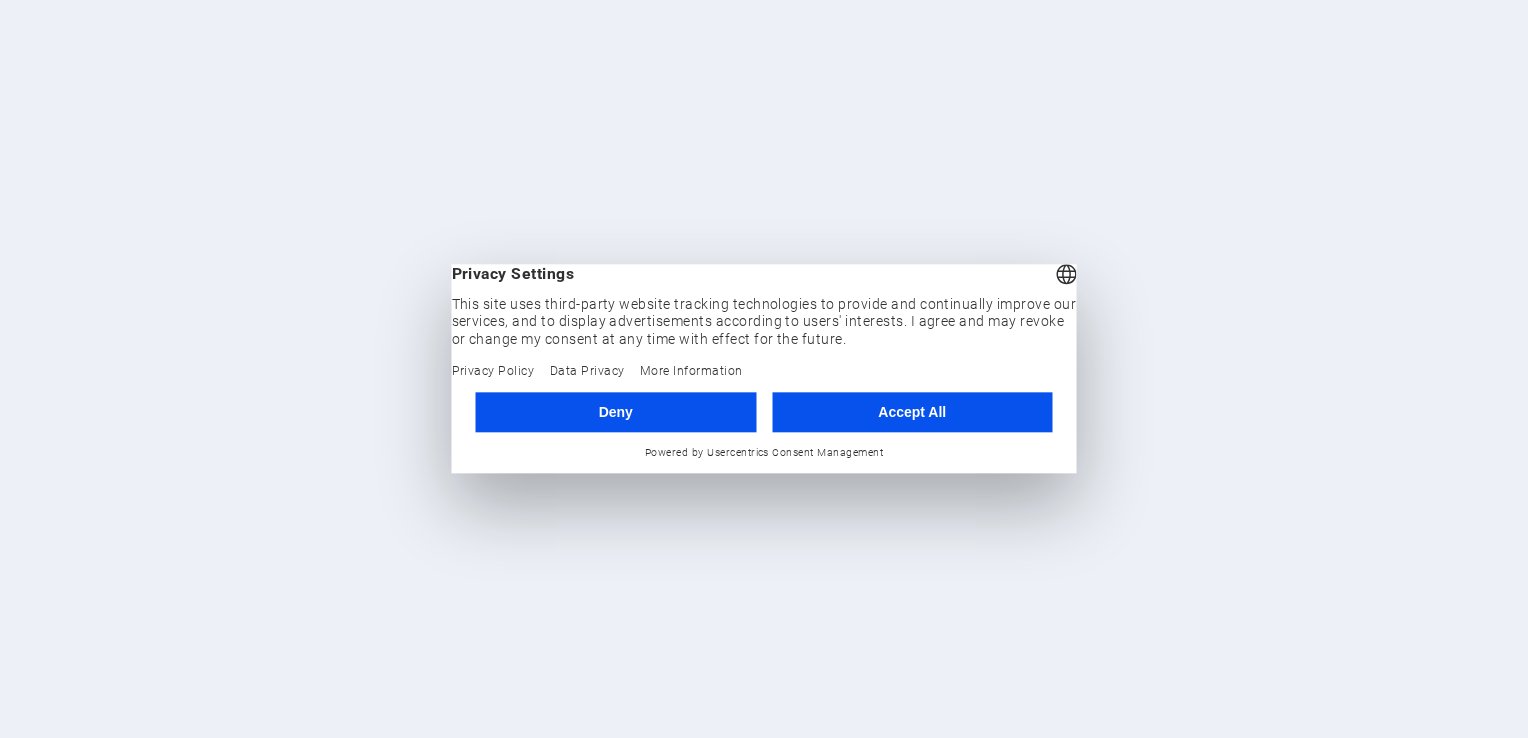 scroll, scrollTop: 0, scrollLeft: 0, axis: both 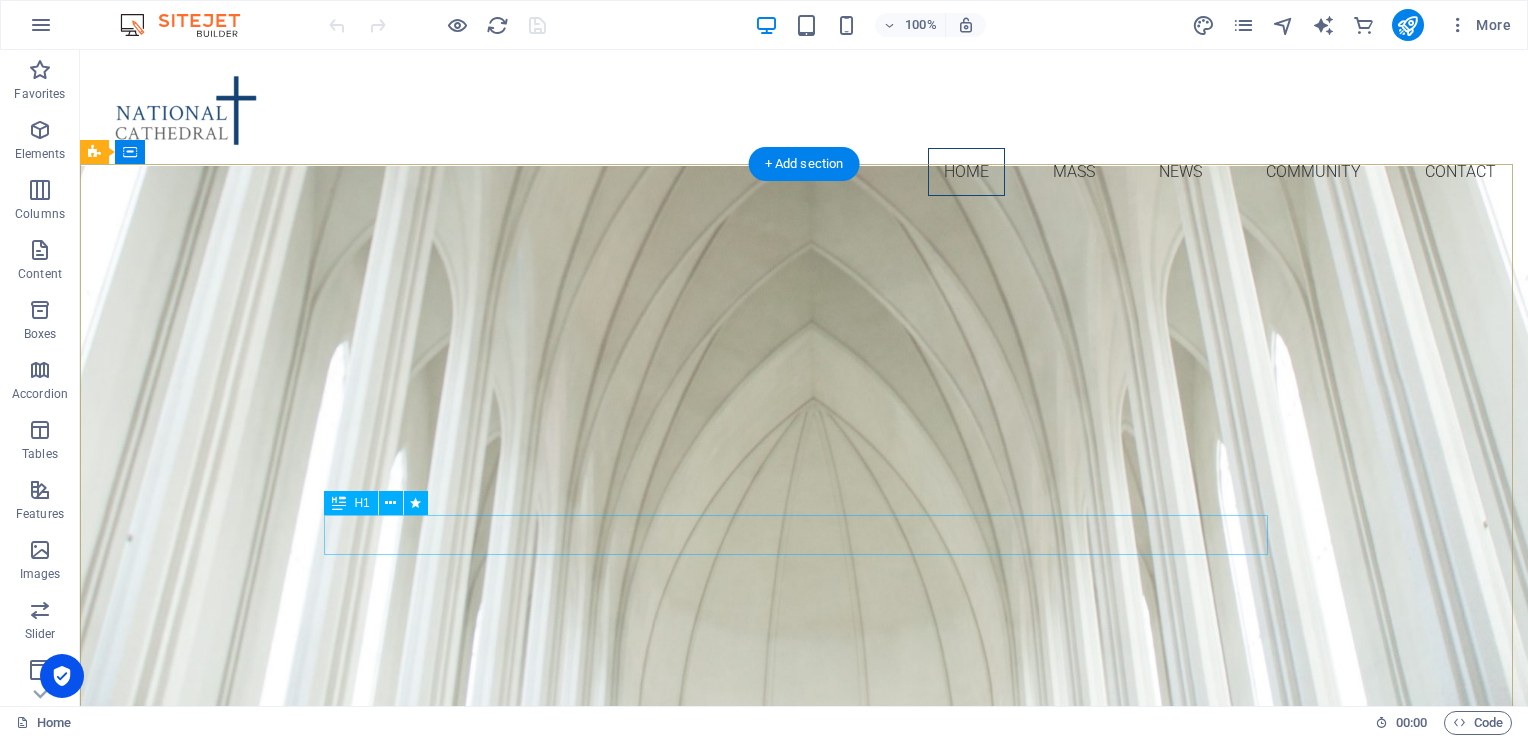 click on "Growing Hearts" at bounding box center (804, 1055) 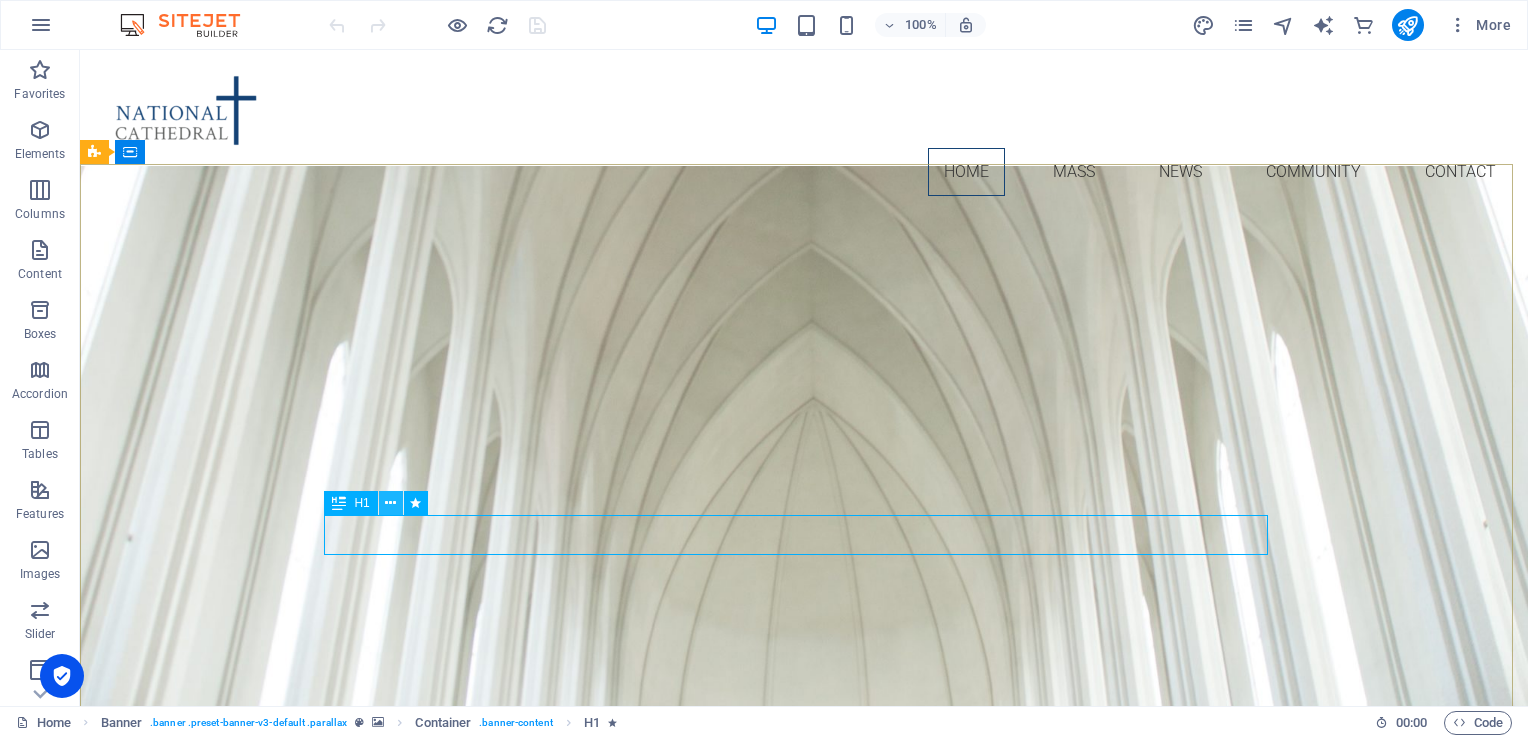 click at bounding box center [390, 503] 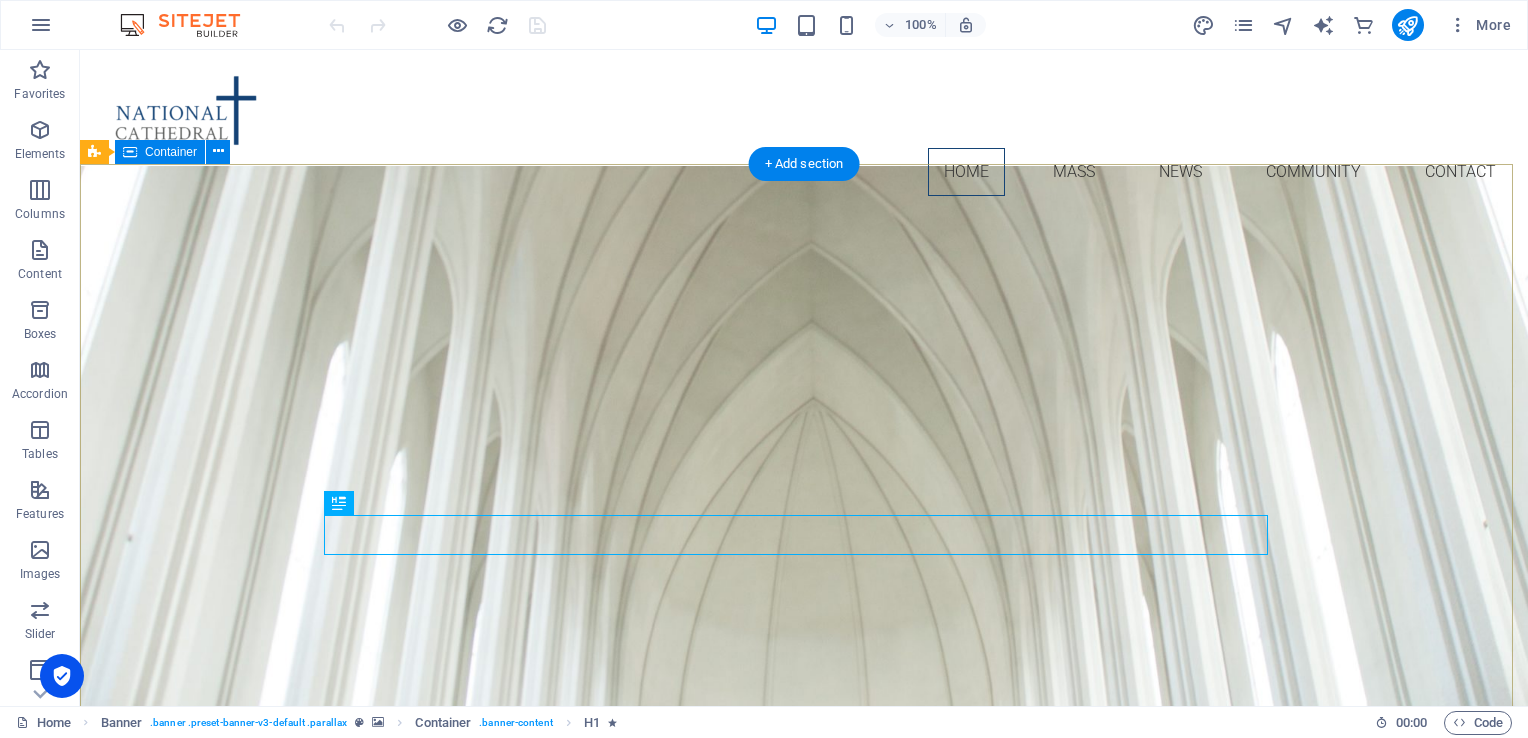 click on "Growing Hearts Learn more" at bounding box center [804, 1083] 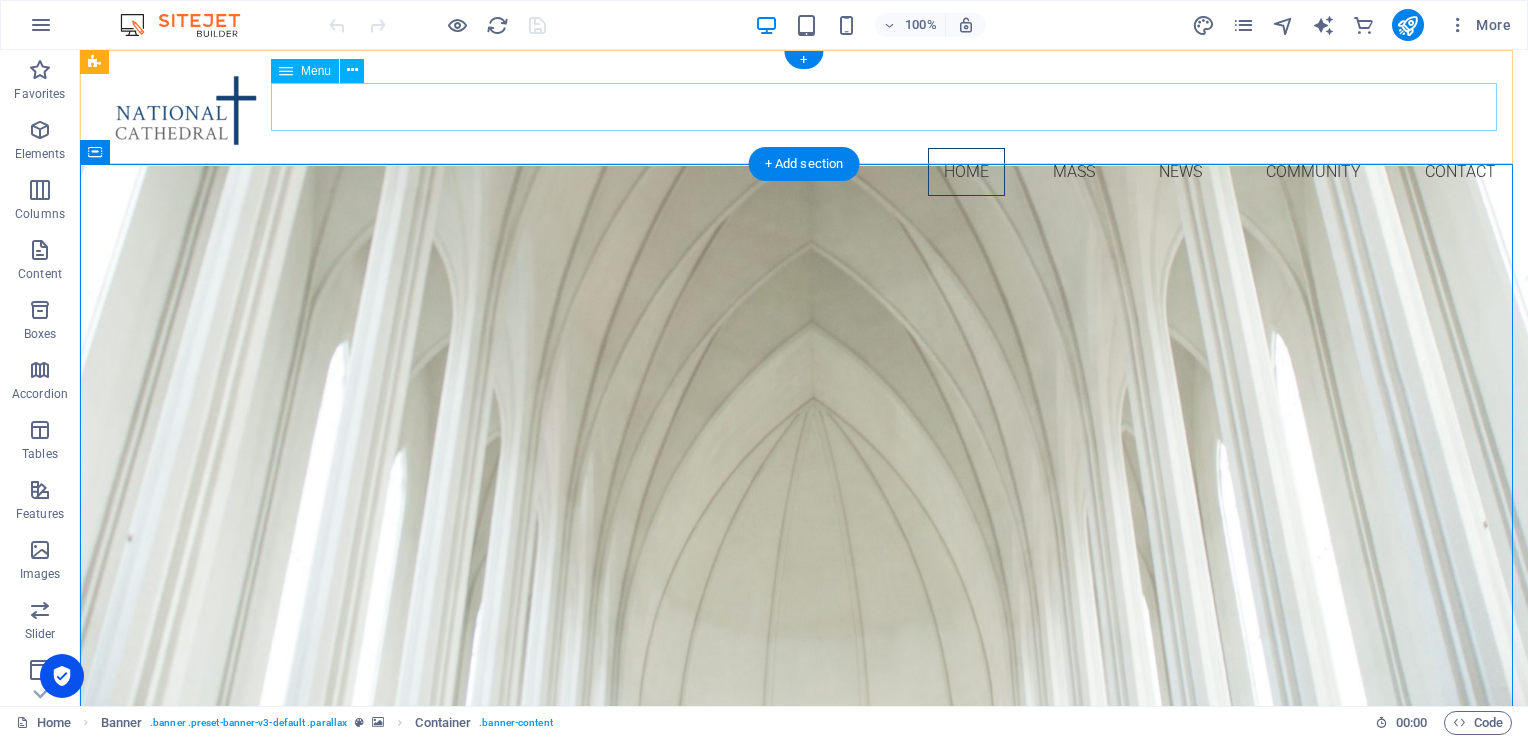 click on "Home Mass News Community Contact" at bounding box center (804, 172) 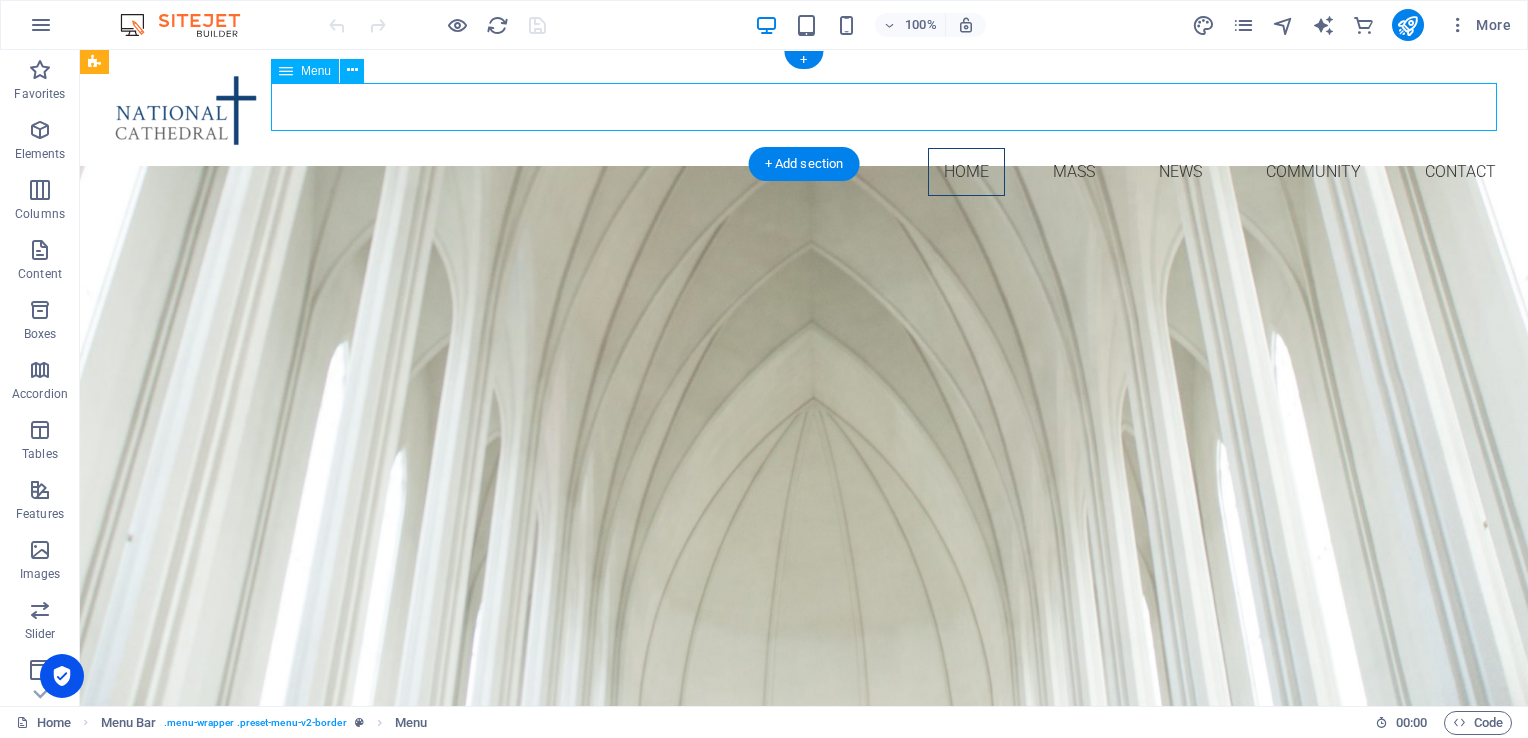 click on "Home Mass News Community Contact" at bounding box center (804, 172) 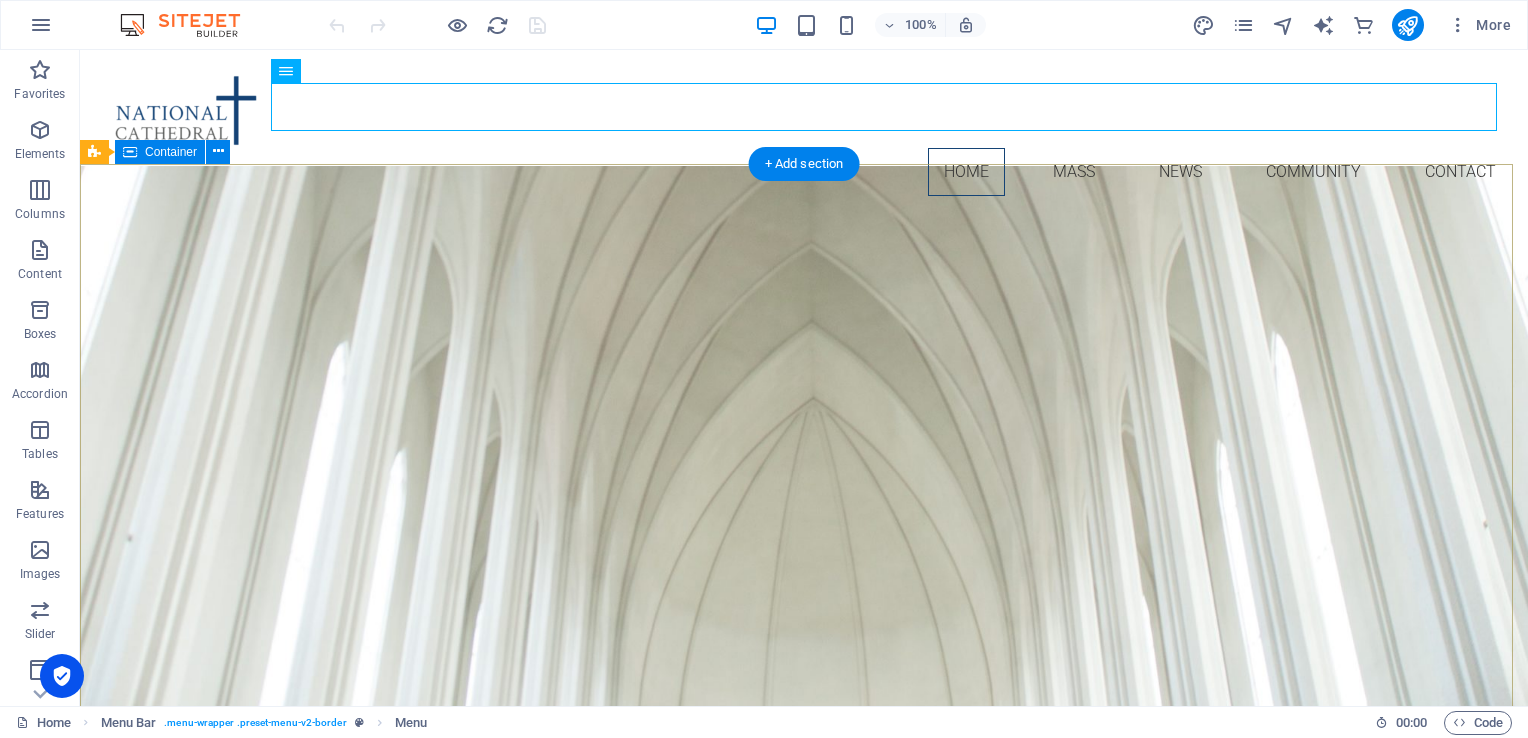 click on "Growing Hearts Learn more" at bounding box center [804, 1083] 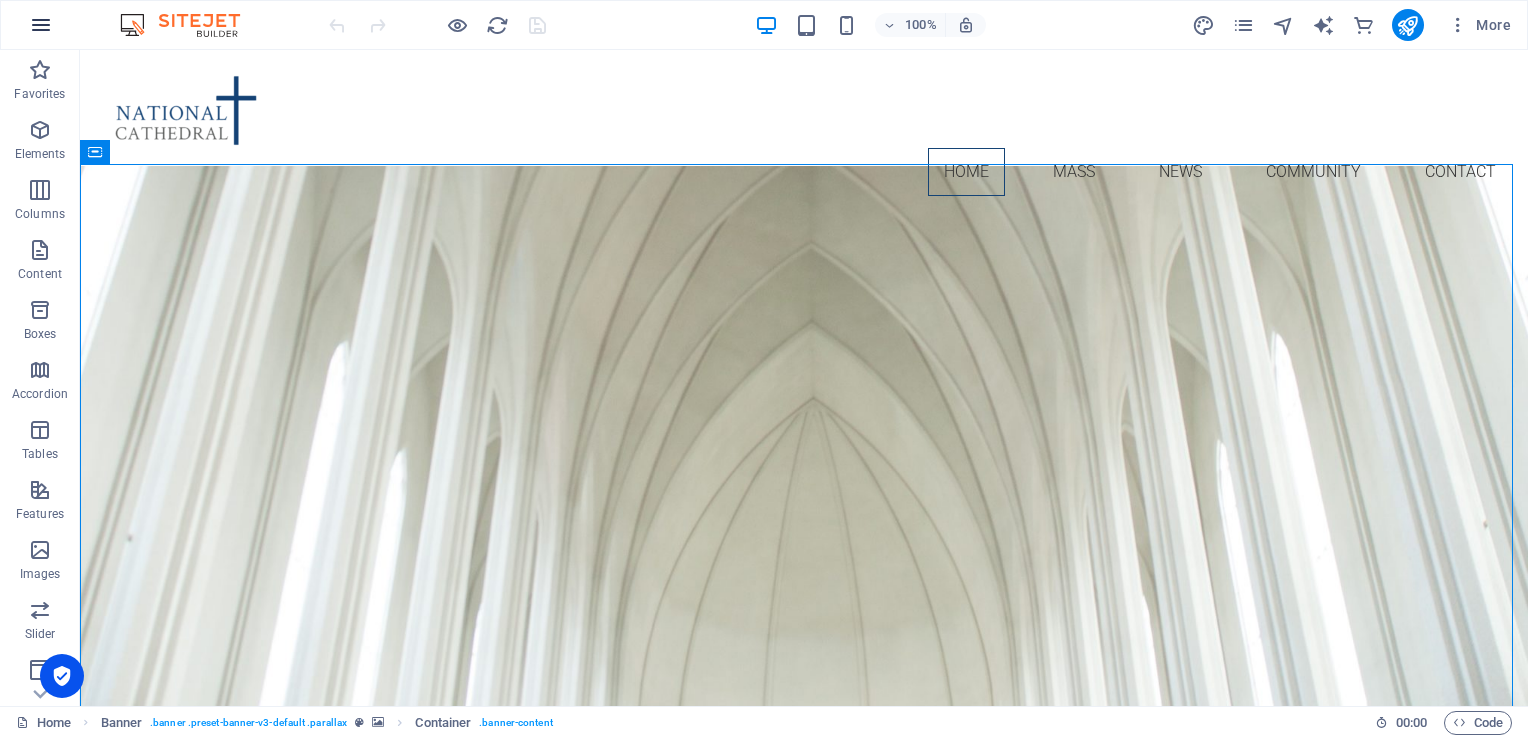 click at bounding box center (41, 25) 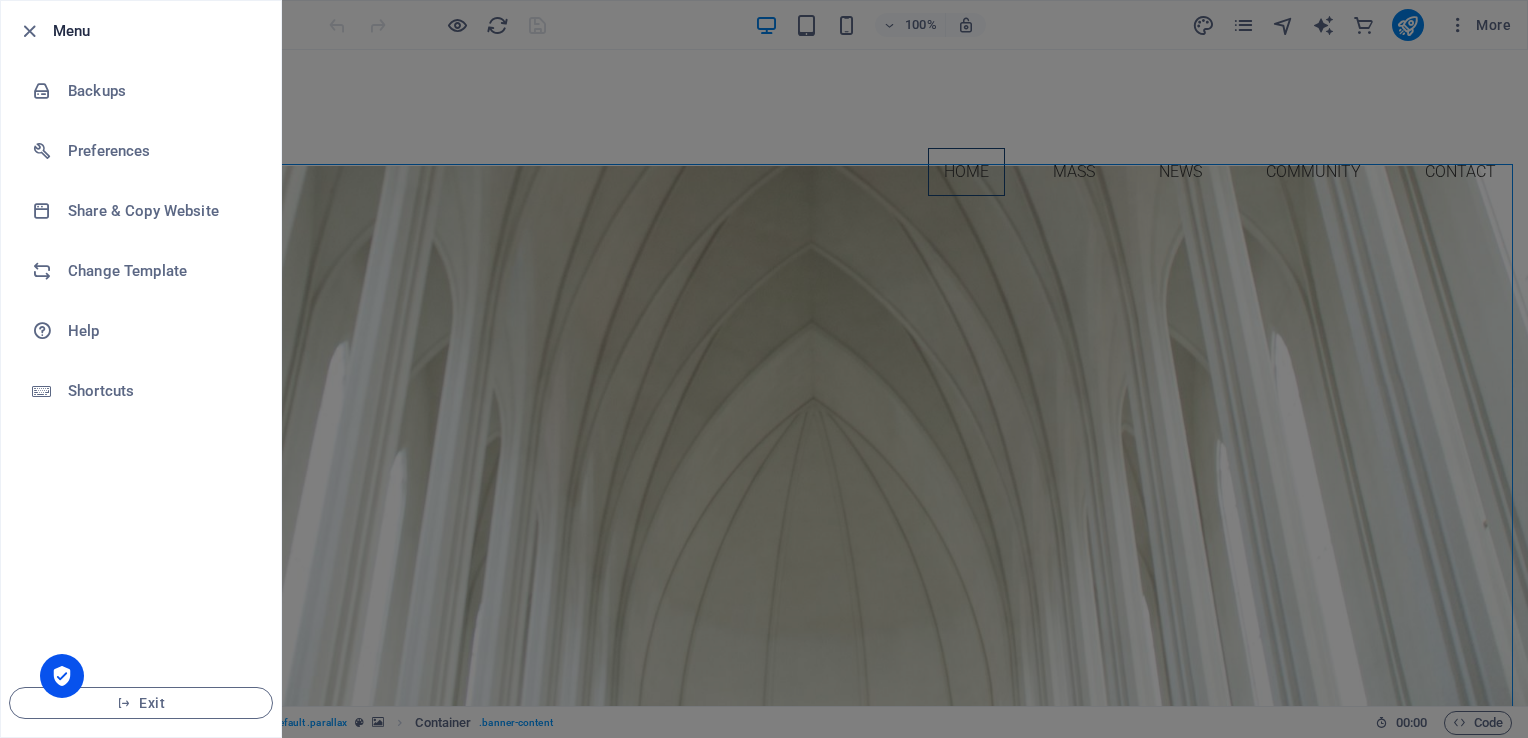 click at bounding box center [29, 31] 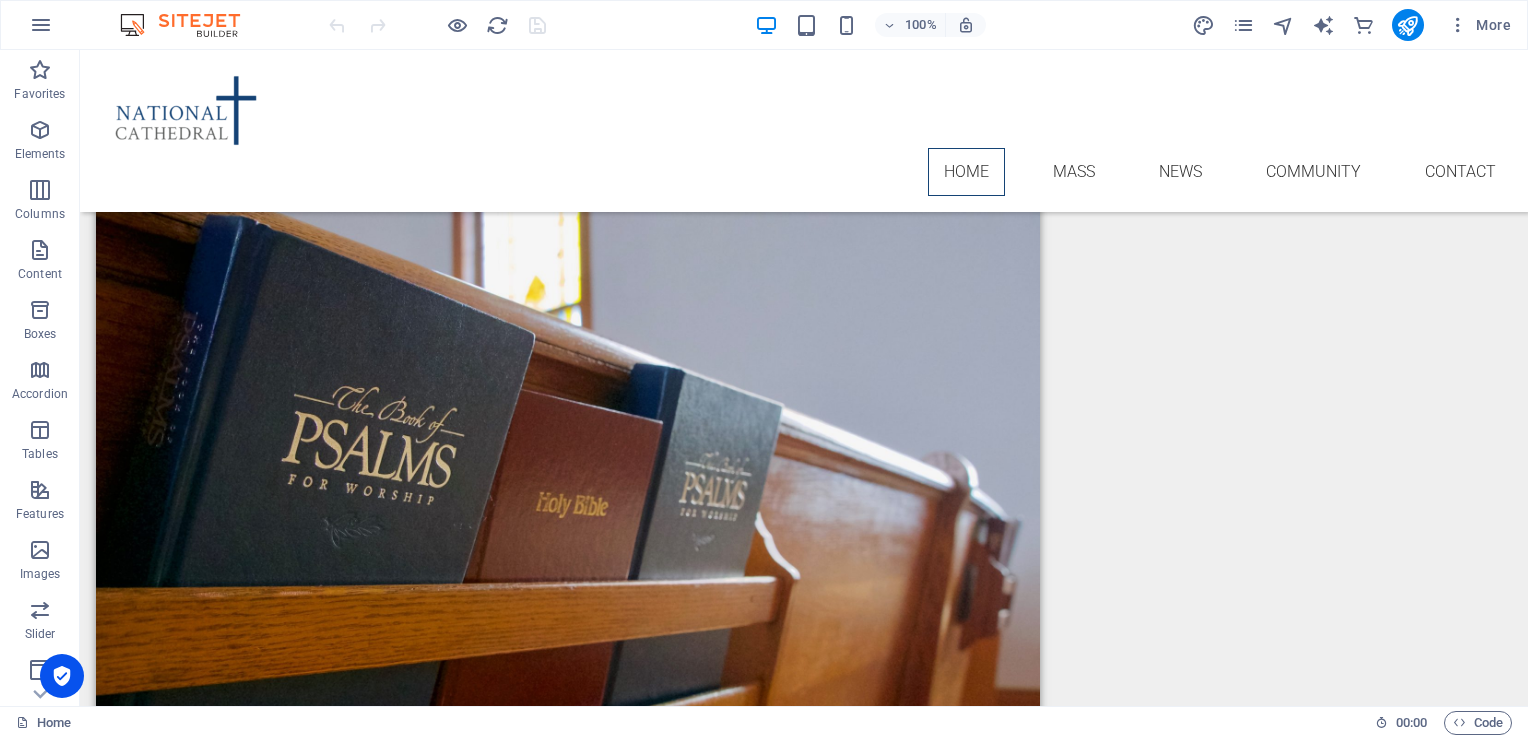 scroll, scrollTop: 1768, scrollLeft: 0, axis: vertical 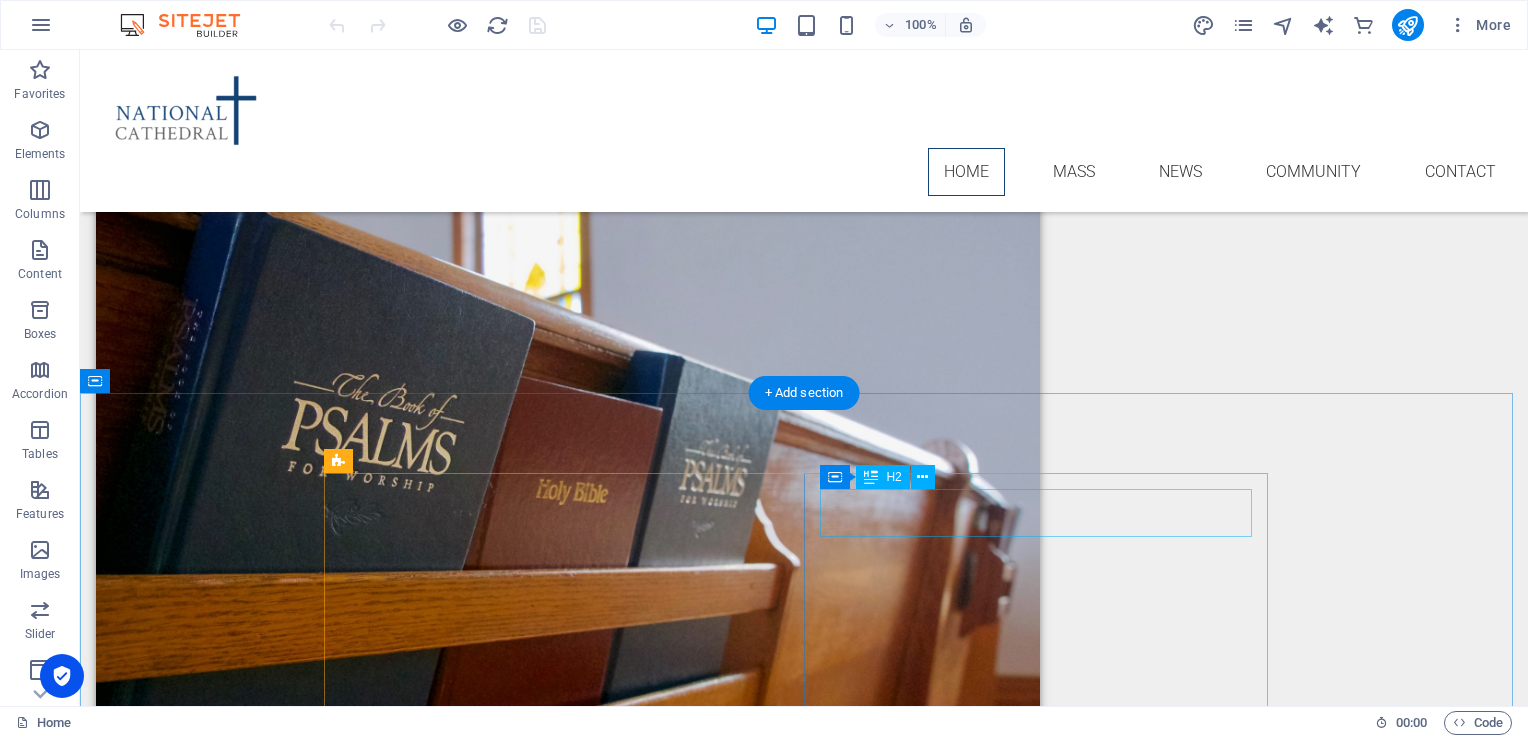 click on "You need to talk?" at bounding box center [804, 3001] 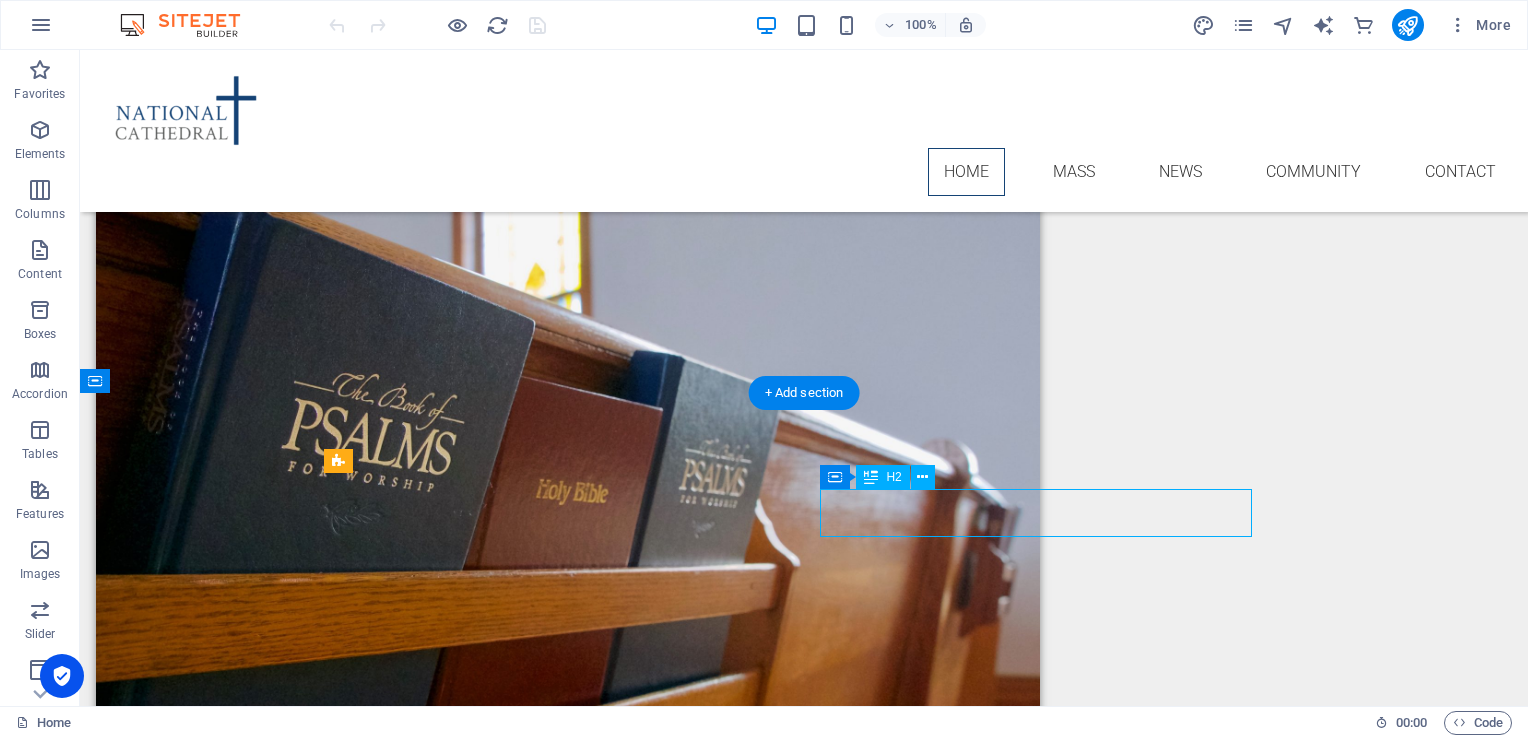 click on "You need to talk?" at bounding box center (804, 3001) 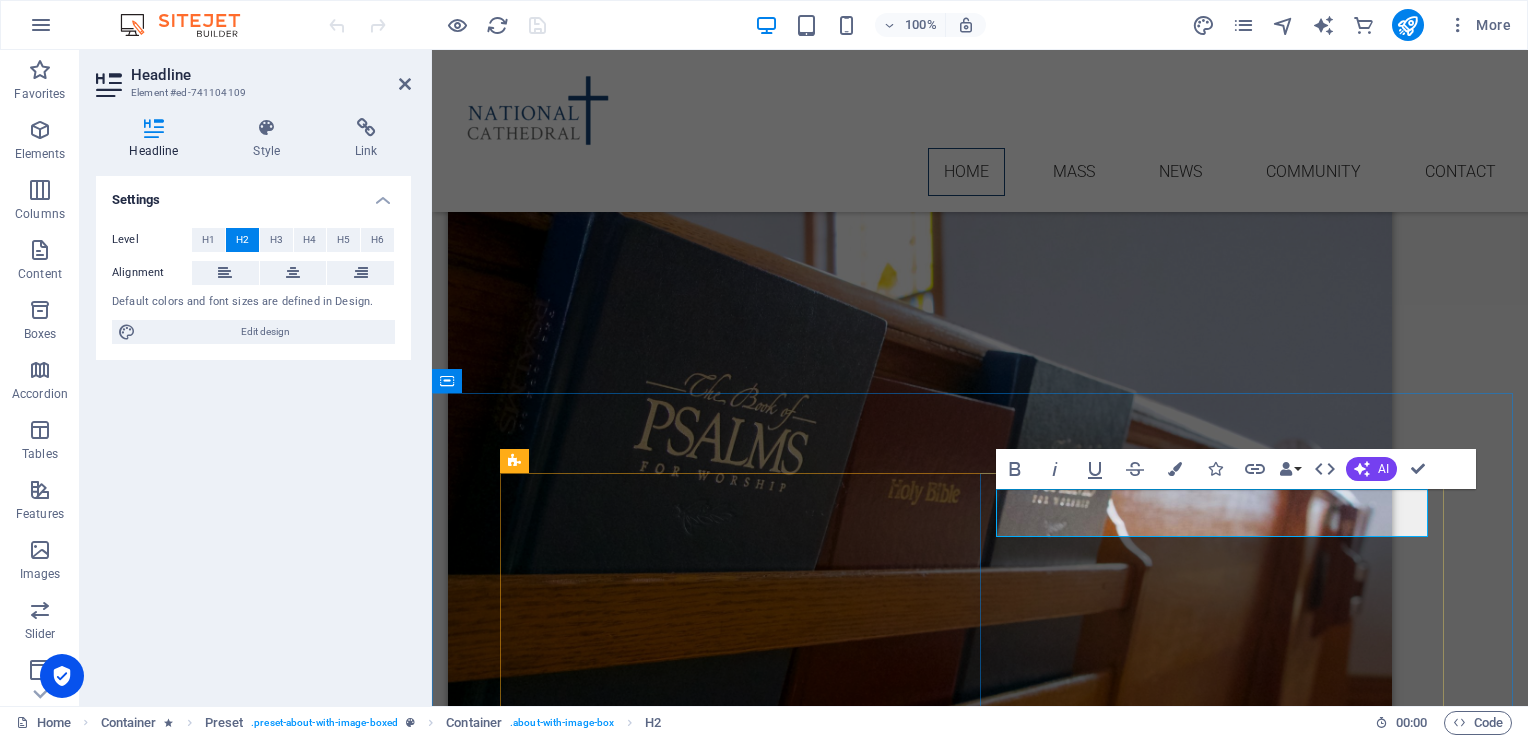 click on "You need to talk?" at bounding box center [980, 3001] 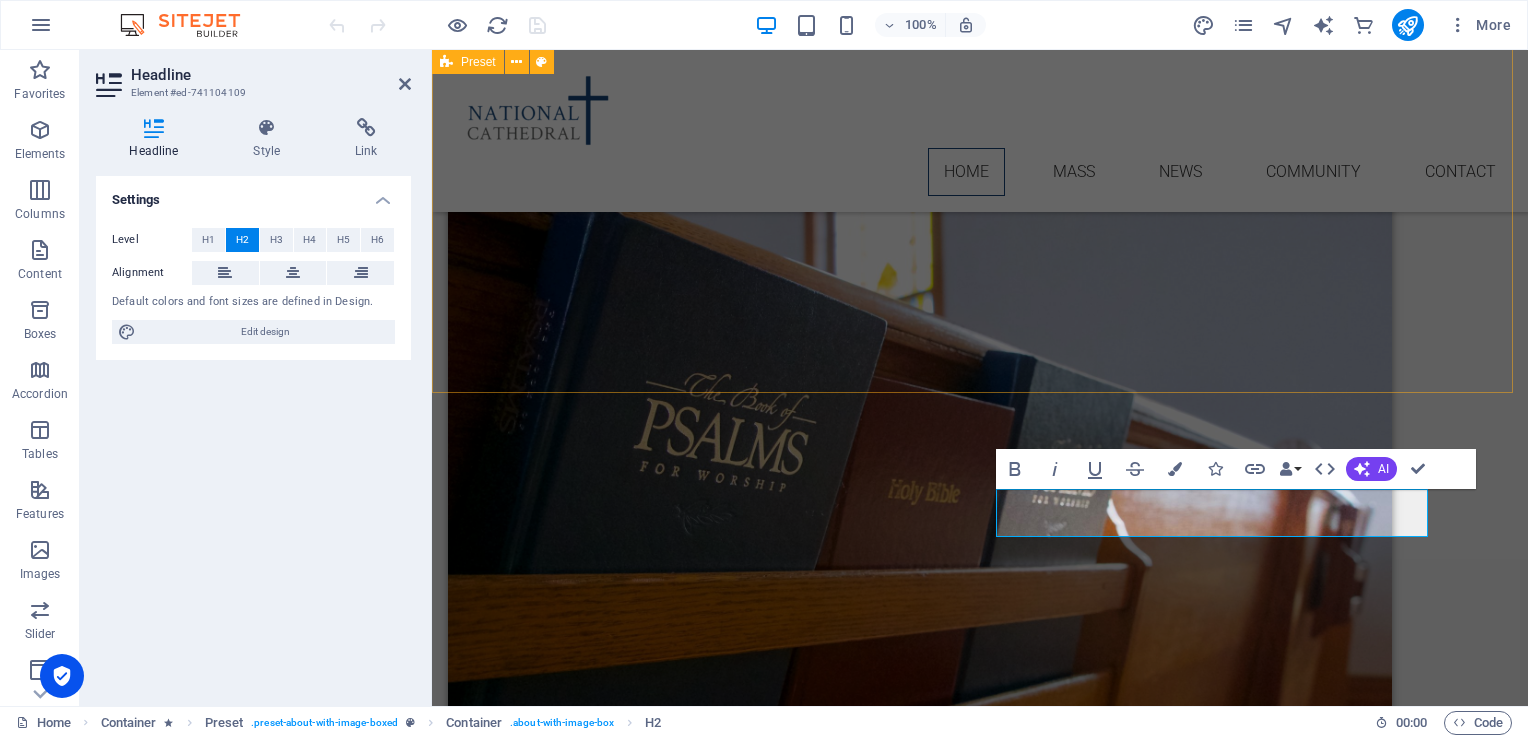 click on "MAss Lorem ipsum dolor sit amet, consectetur adipisicing elit. Veritatis, dolorem! confession Lorem ipsum dolor sit amet, consectetur adipisicing elit. Veritatis, dolorem! pastoral care Lorem ipsum dolor sit amet, consectetur adipisicing elit. Veritatis, dolorem!" at bounding box center [980, 1416] 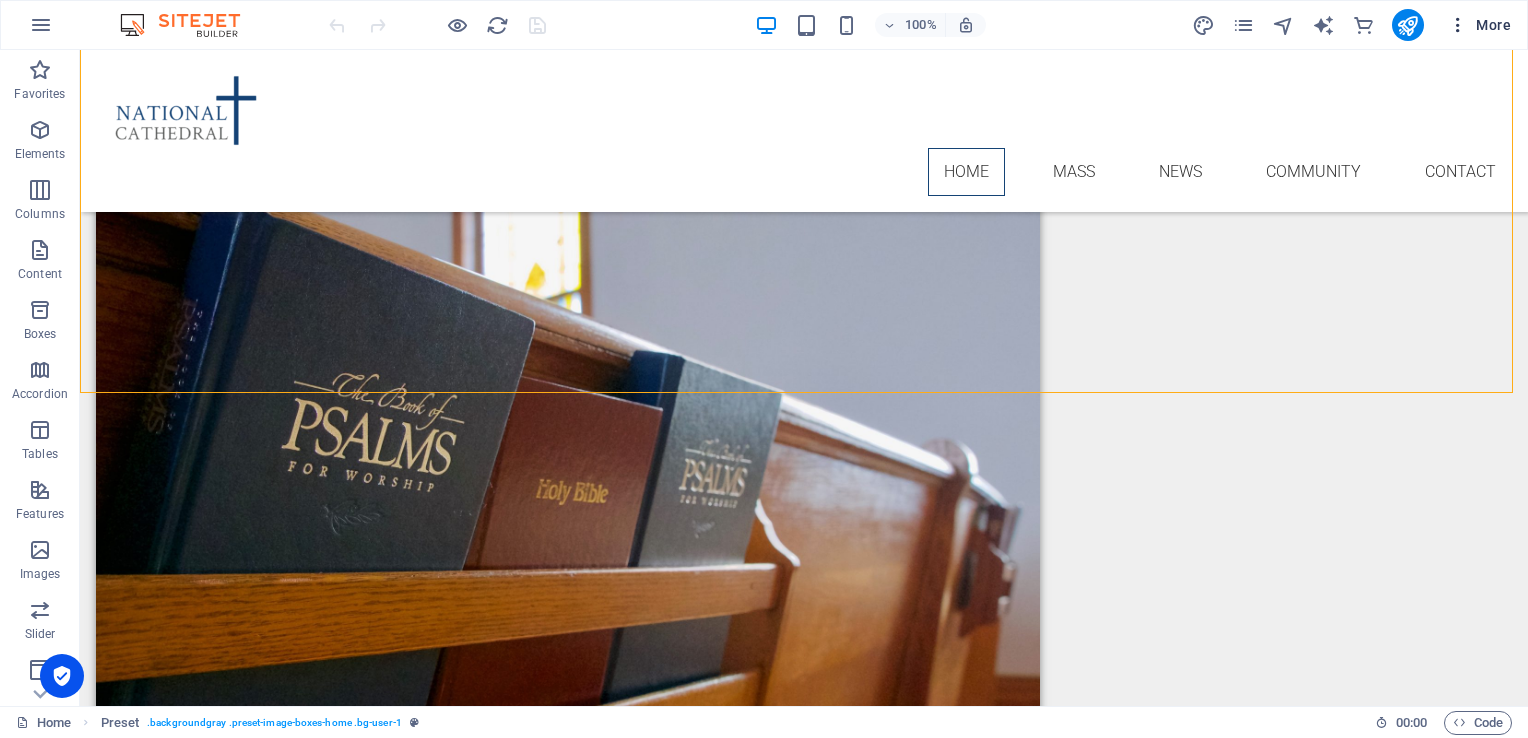 click at bounding box center (1458, 25) 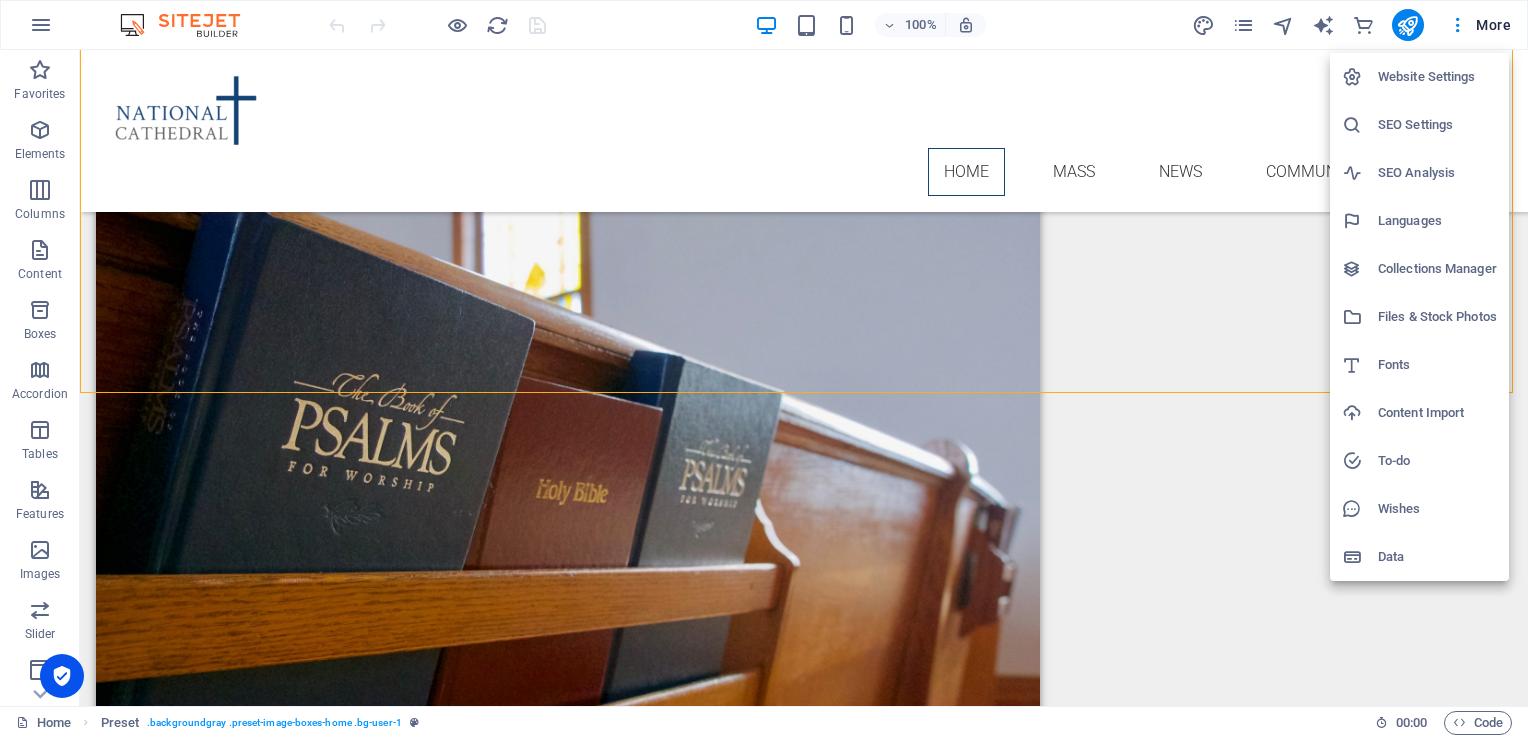 click at bounding box center (764, 369) 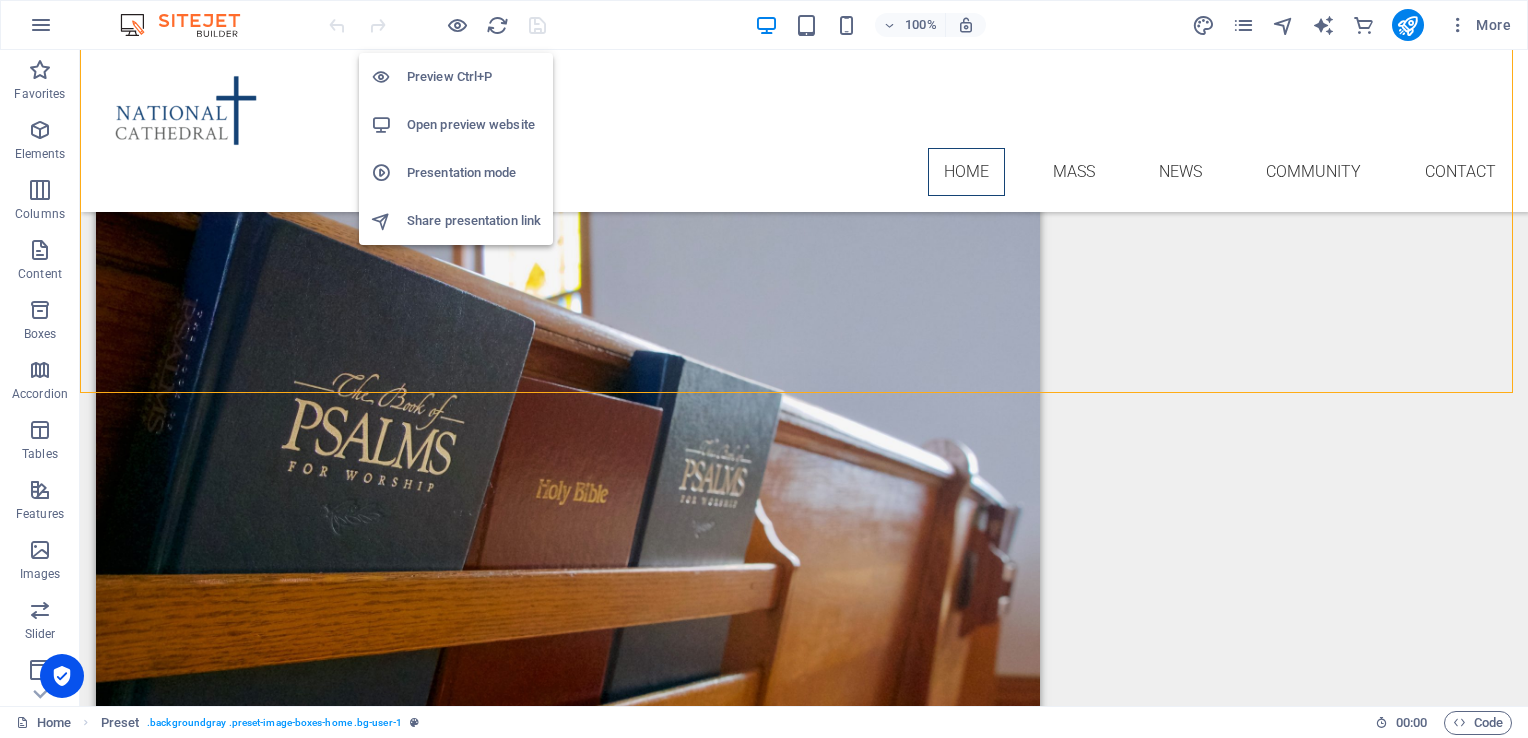 click on "Open preview website" at bounding box center [456, 125] 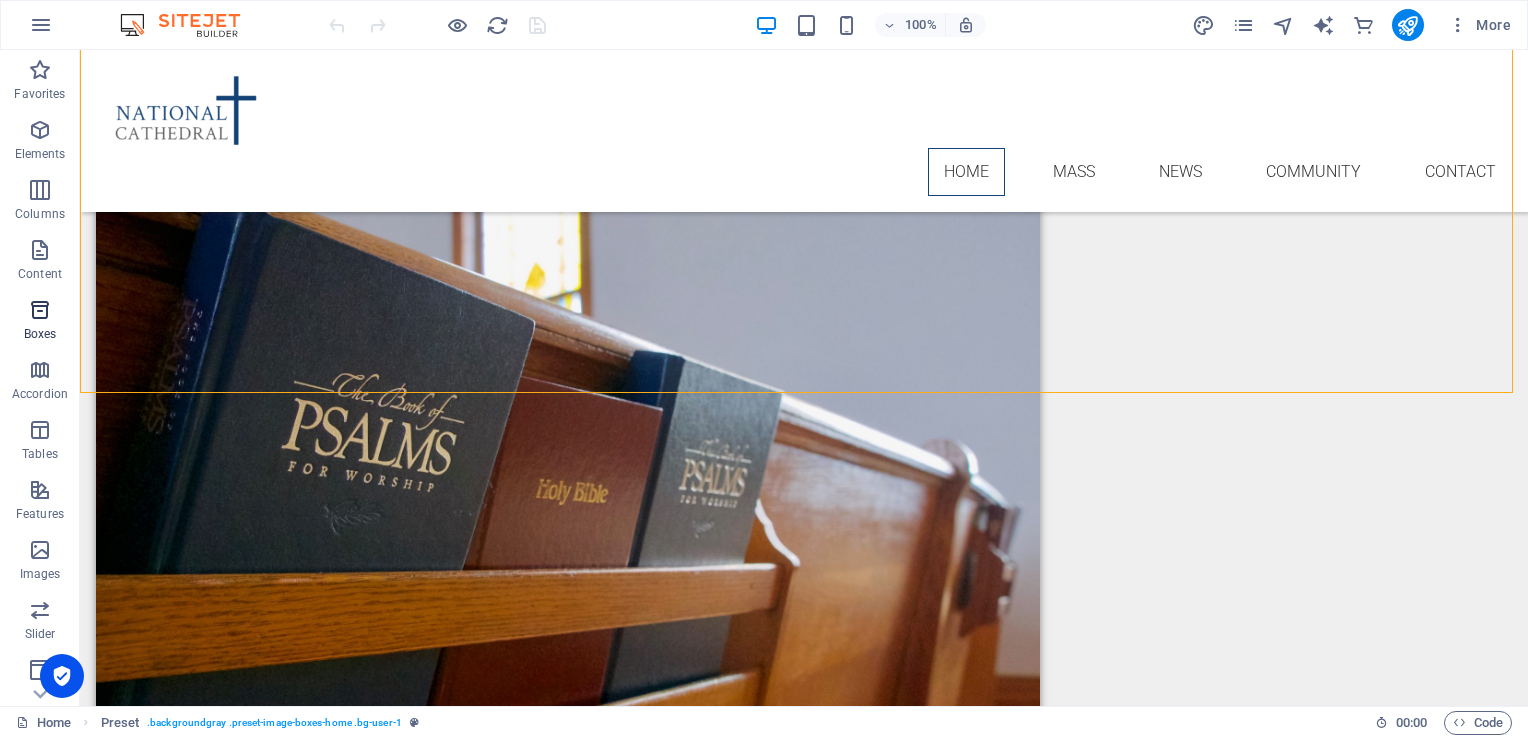 click at bounding box center [40, 310] 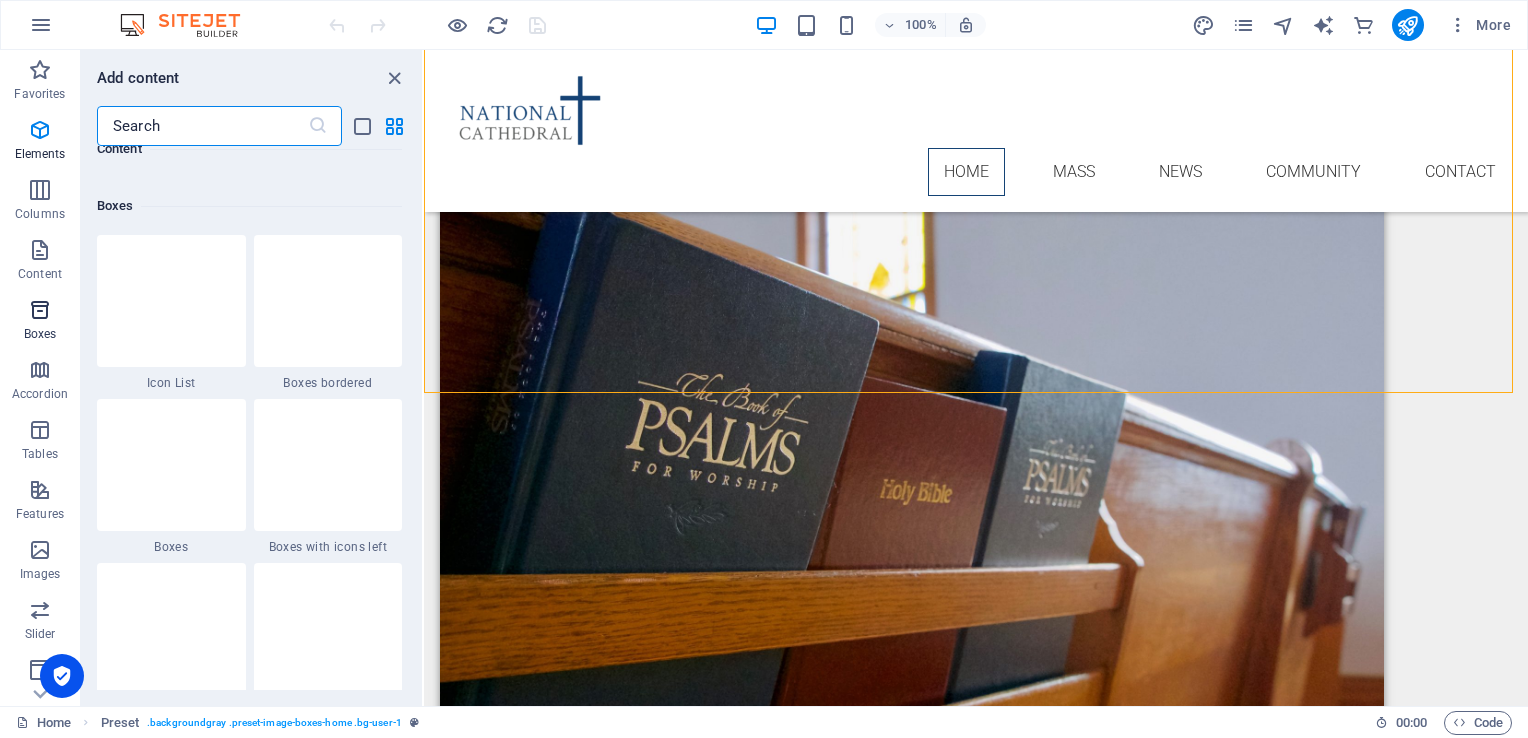 scroll, scrollTop: 5352, scrollLeft: 0, axis: vertical 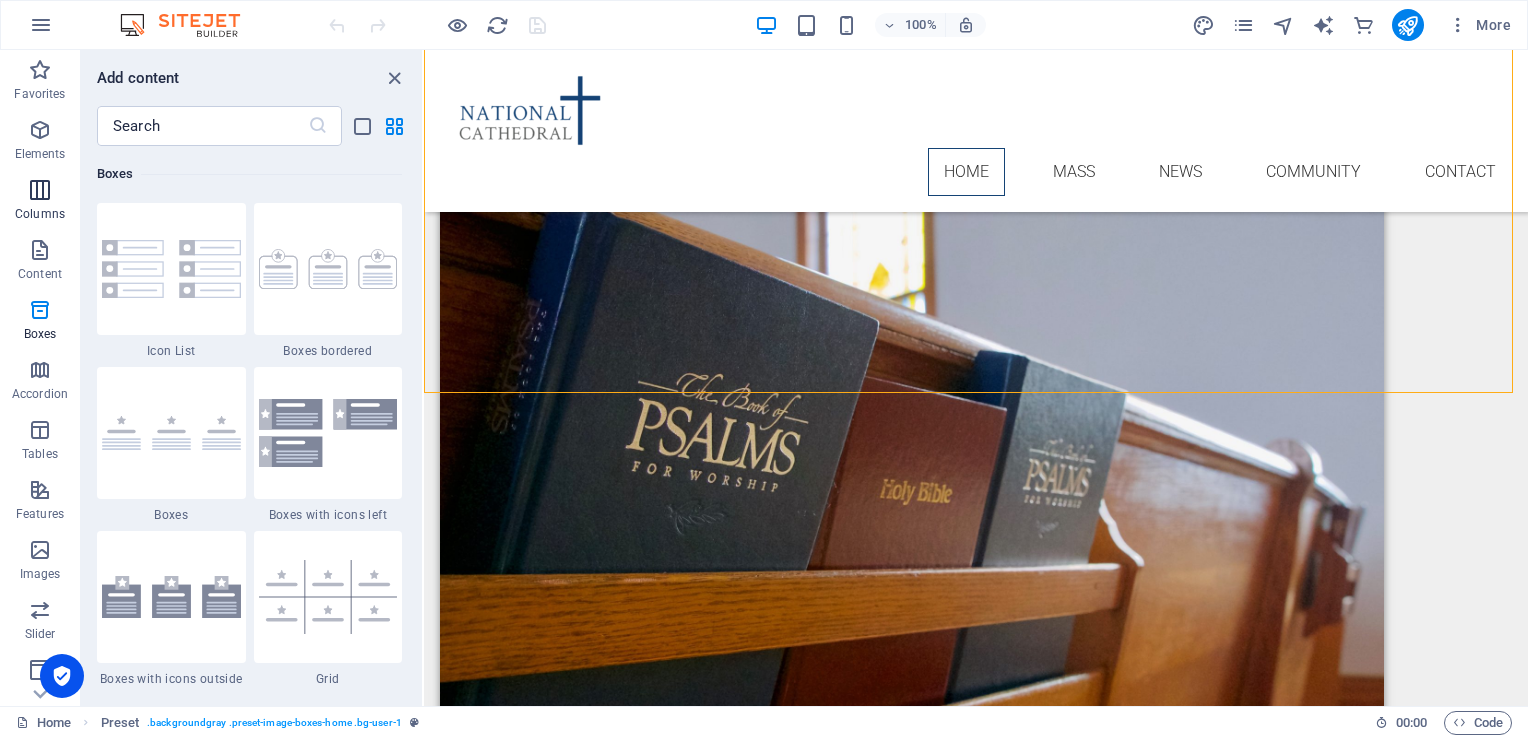 click at bounding box center [40, 190] 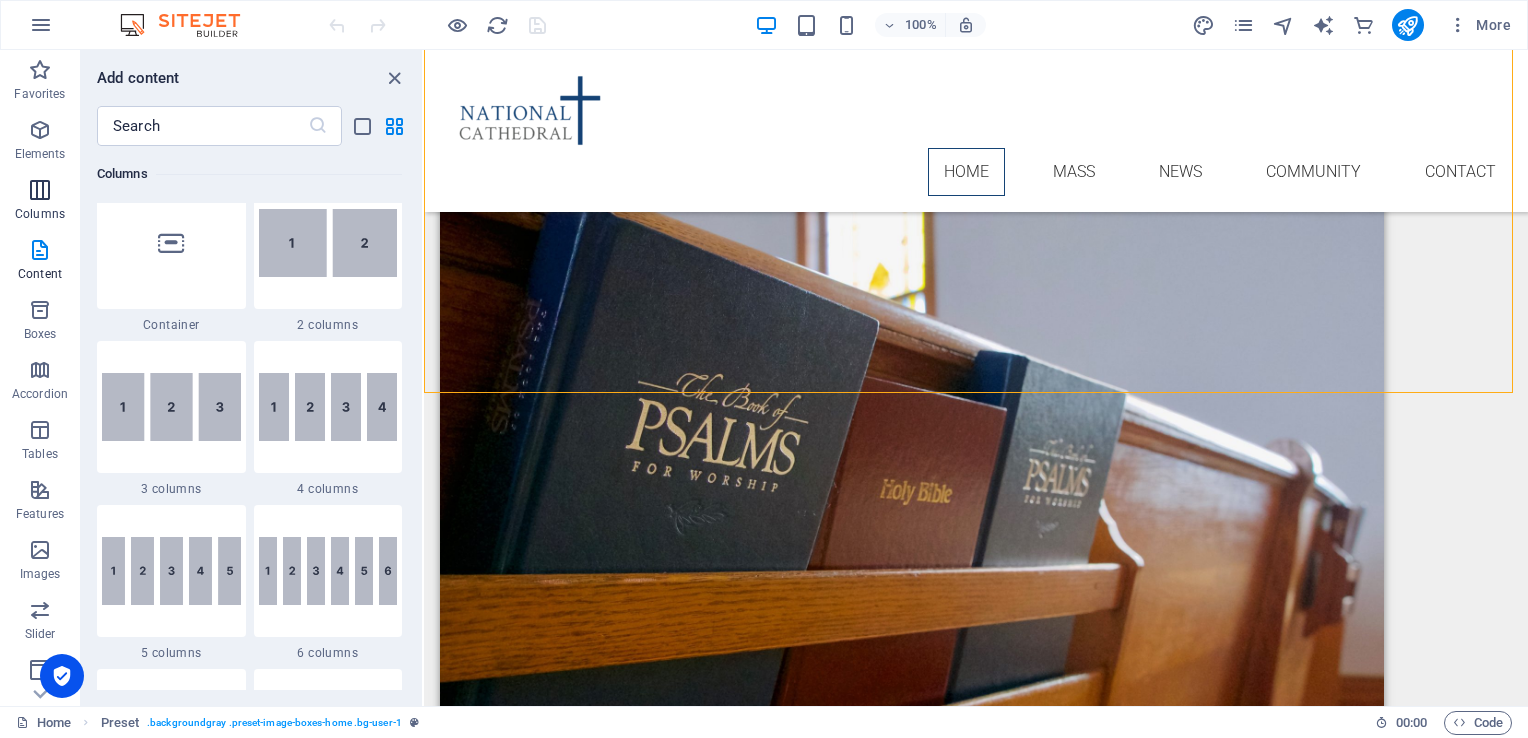 scroll, scrollTop: 990, scrollLeft: 0, axis: vertical 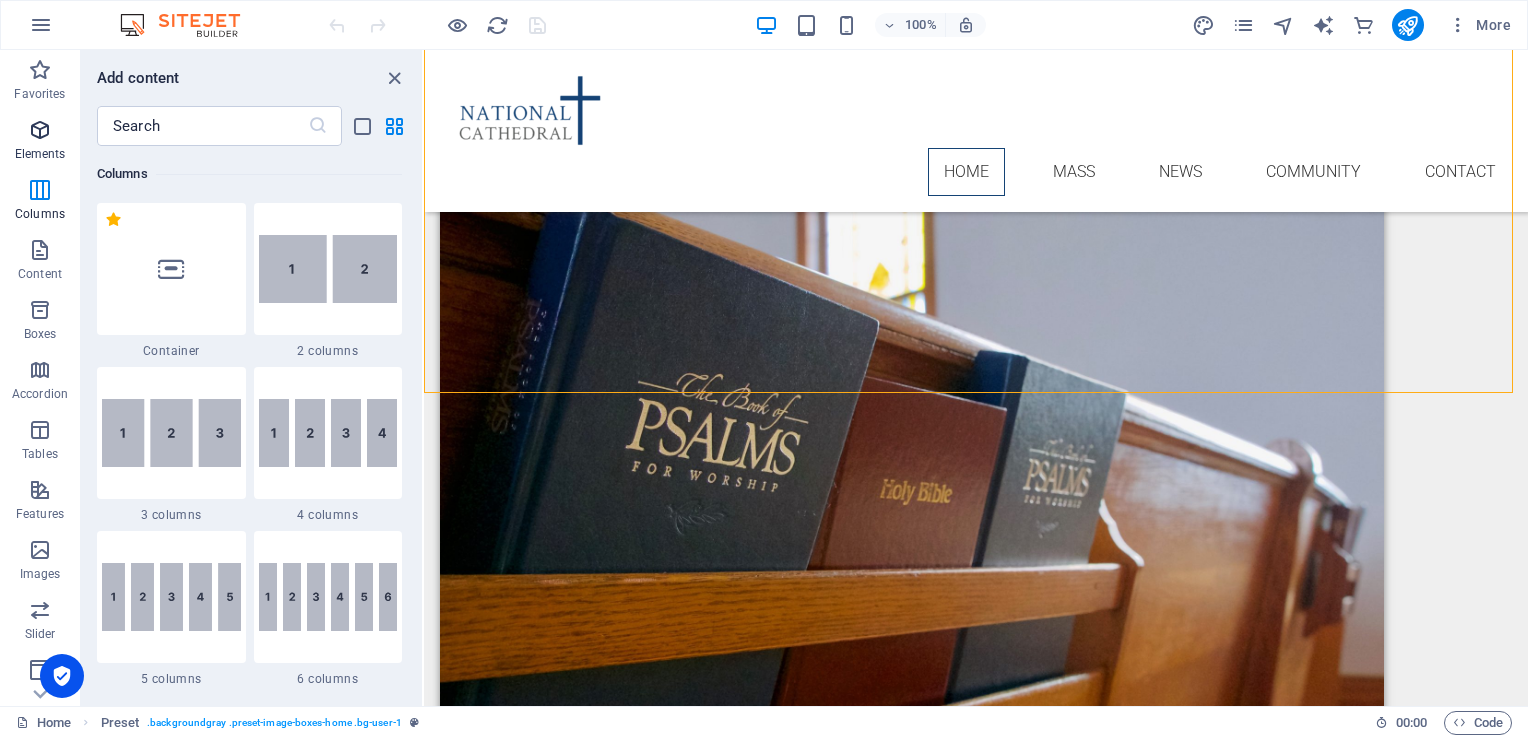 click at bounding box center (40, 130) 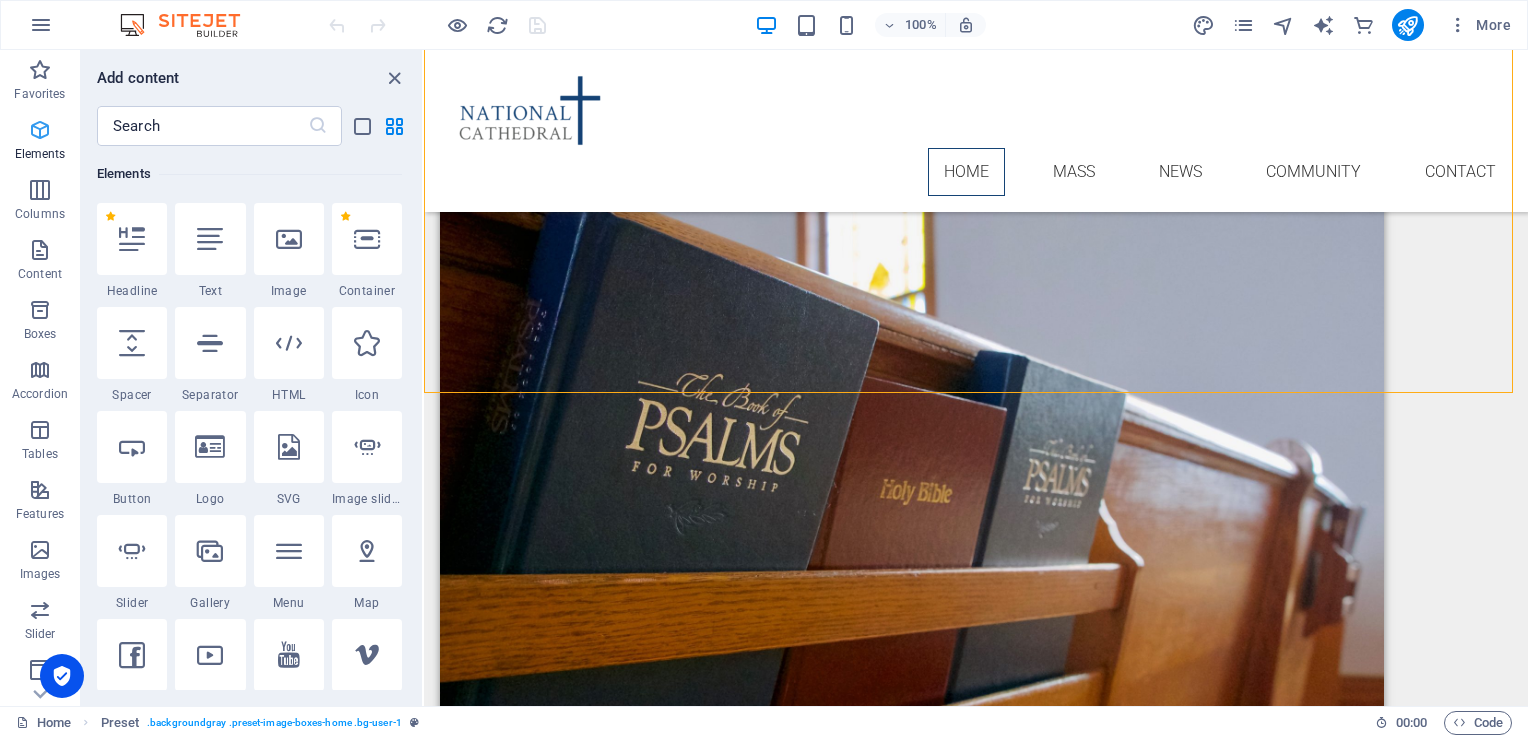 scroll, scrollTop: 213, scrollLeft: 0, axis: vertical 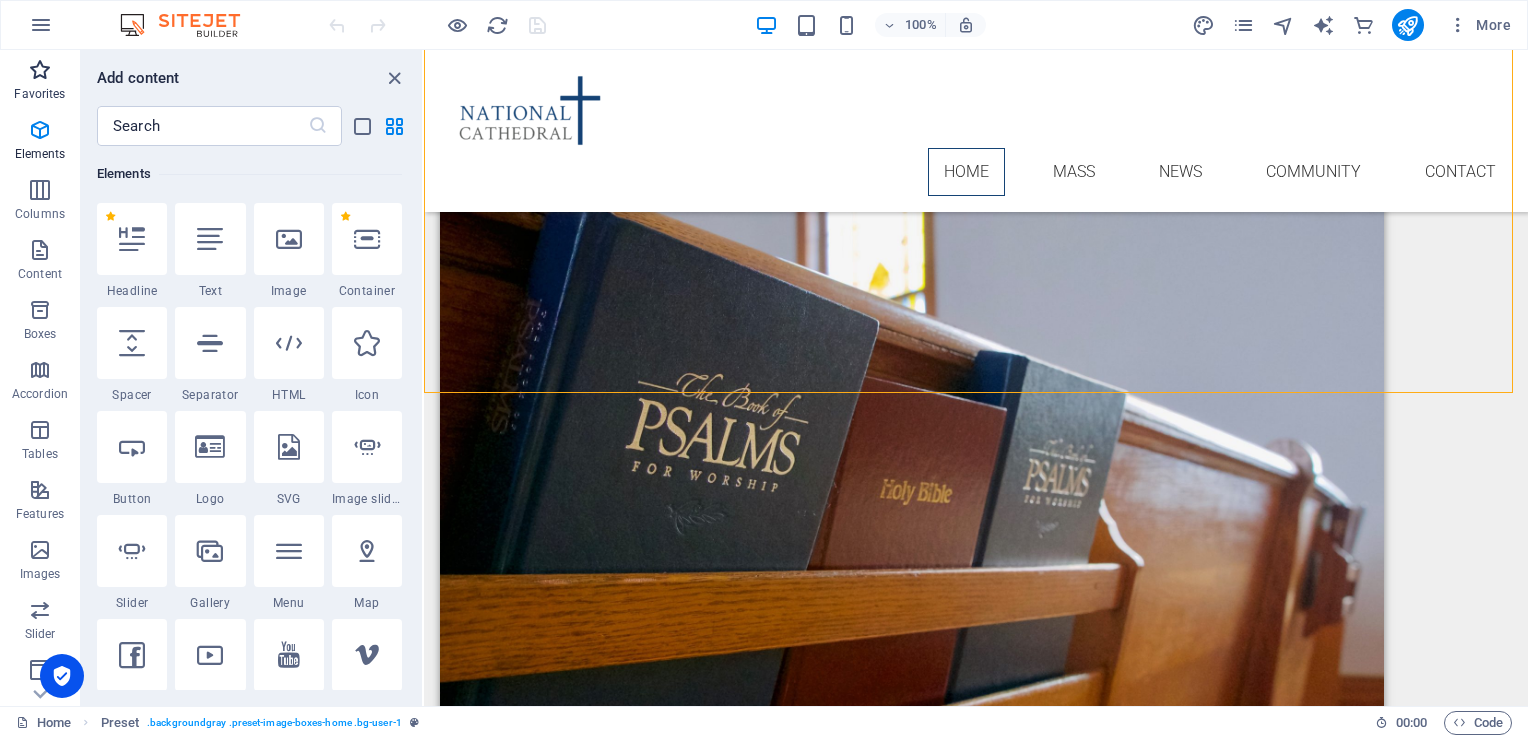 click on "Favorites" at bounding box center (39, 94) 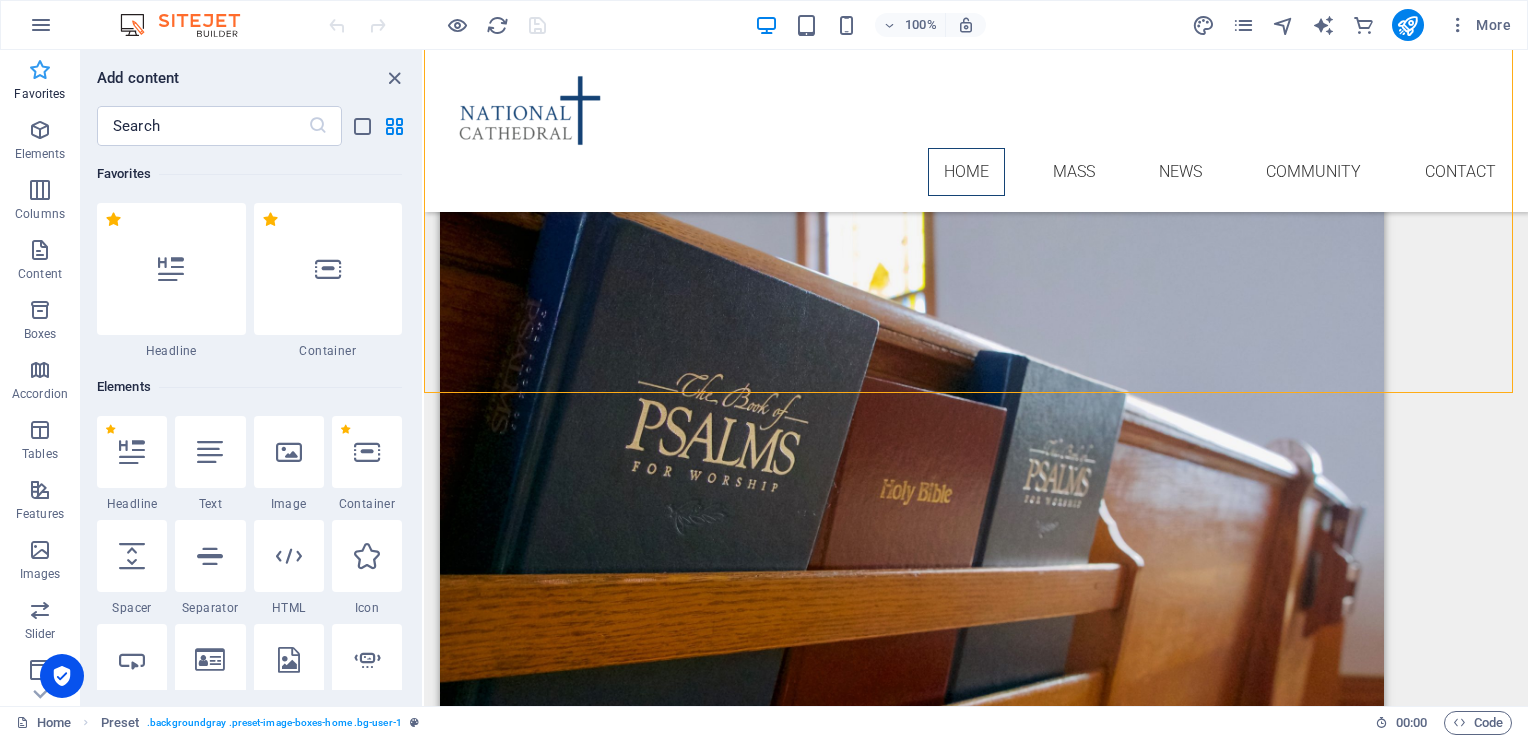 scroll, scrollTop: 0, scrollLeft: 0, axis: both 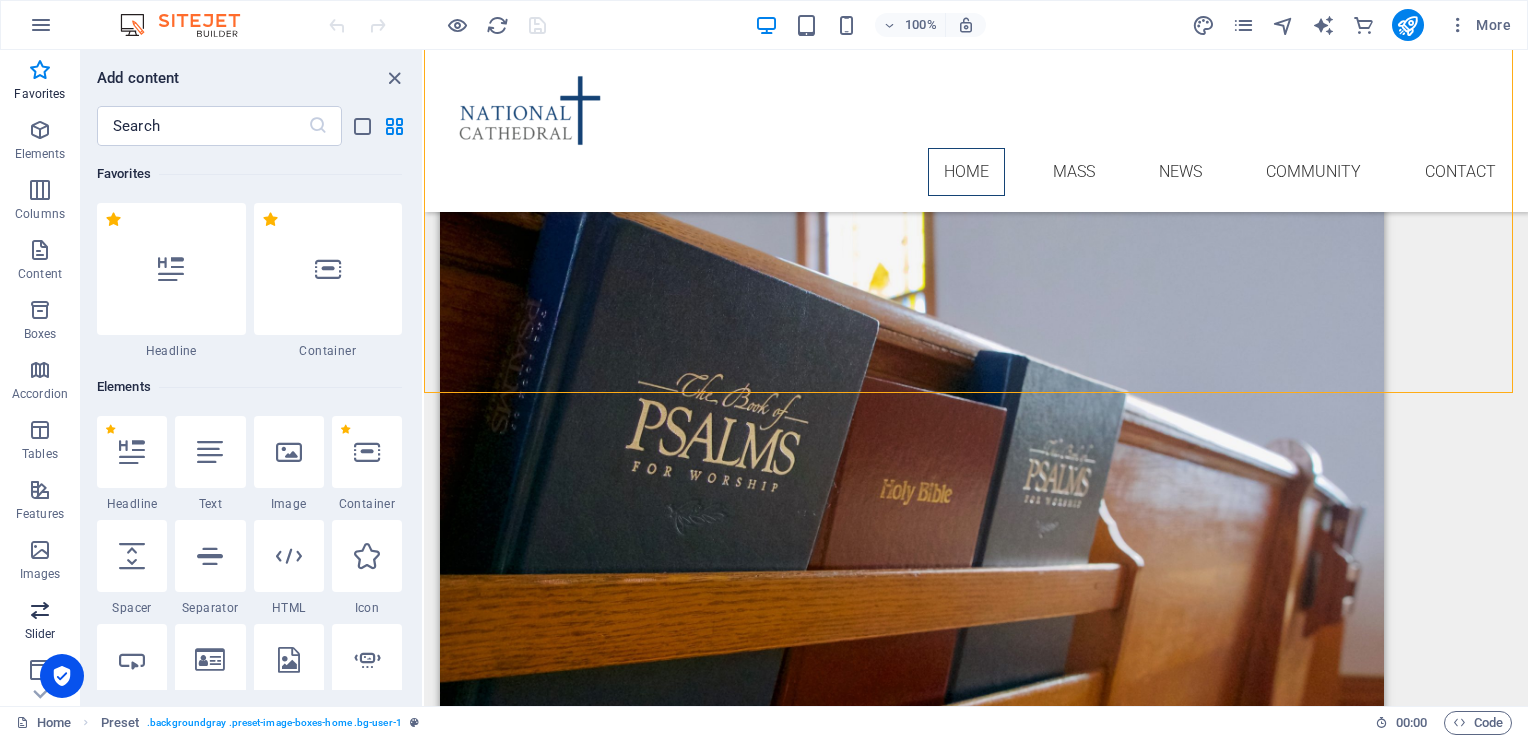 click on "Slider" at bounding box center [40, 634] 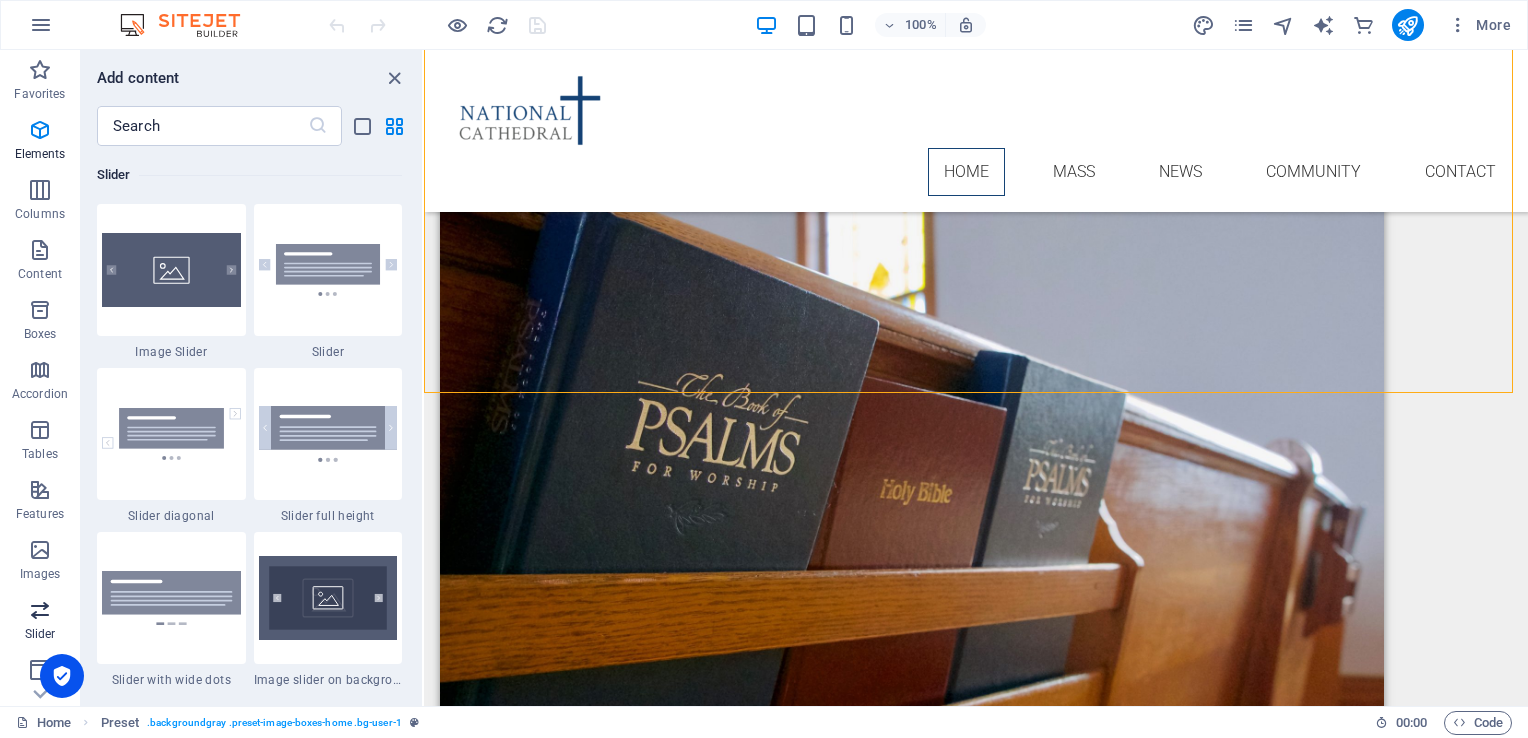 scroll, scrollTop: 11172, scrollLeft: 0, axis: vertical 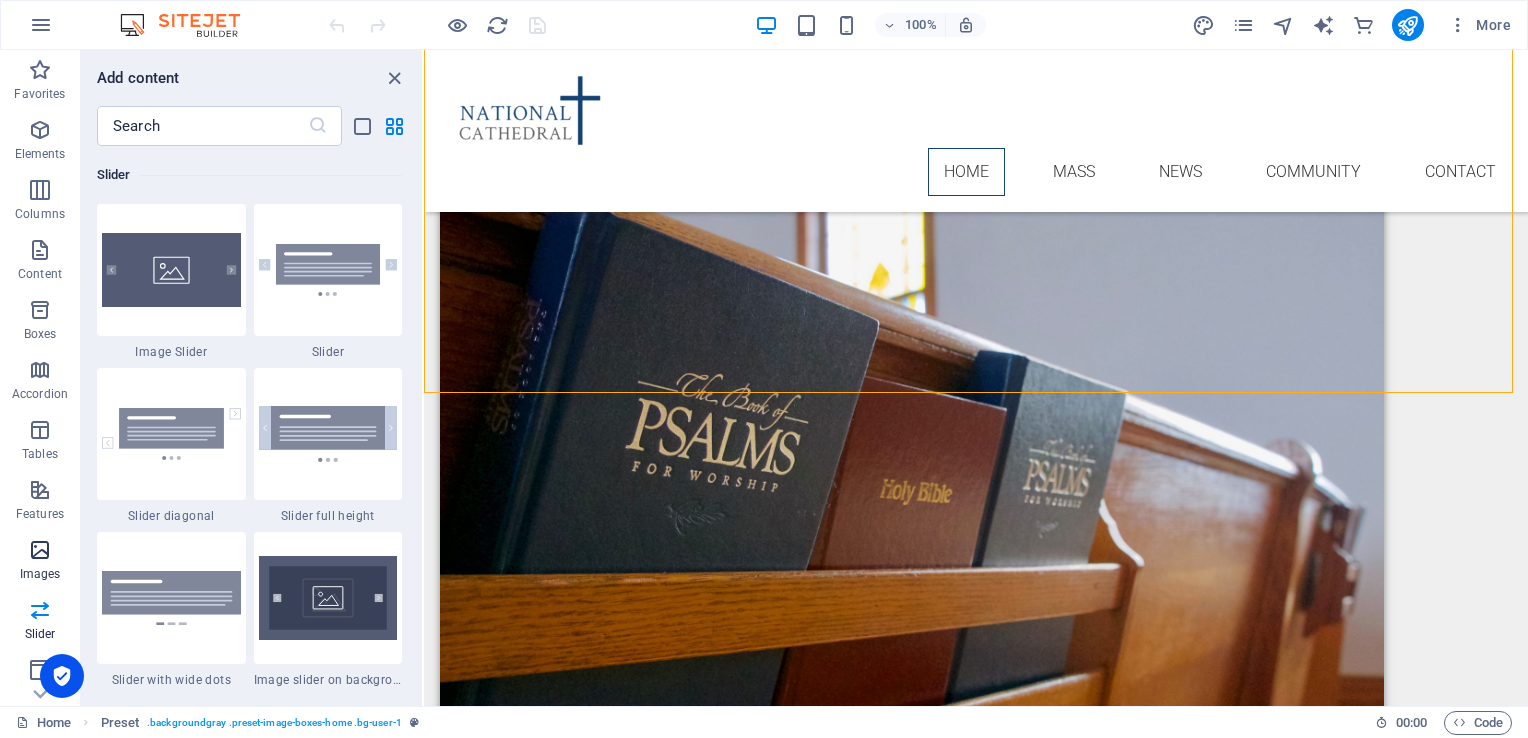 click on "Images" at bounding box center (40, 574) 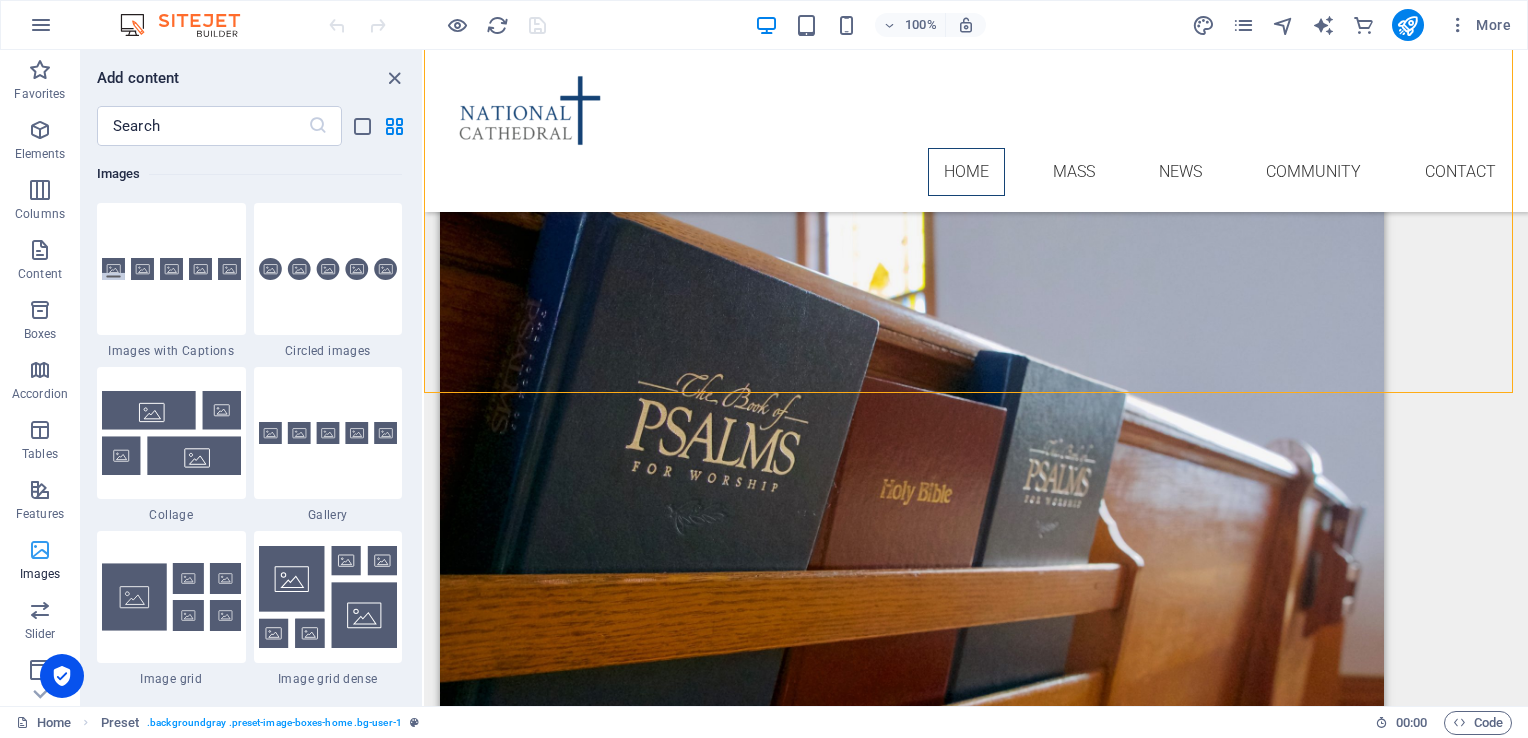 scroll, scrollTop: 9976, scrollLeft: 0, axis: vertical 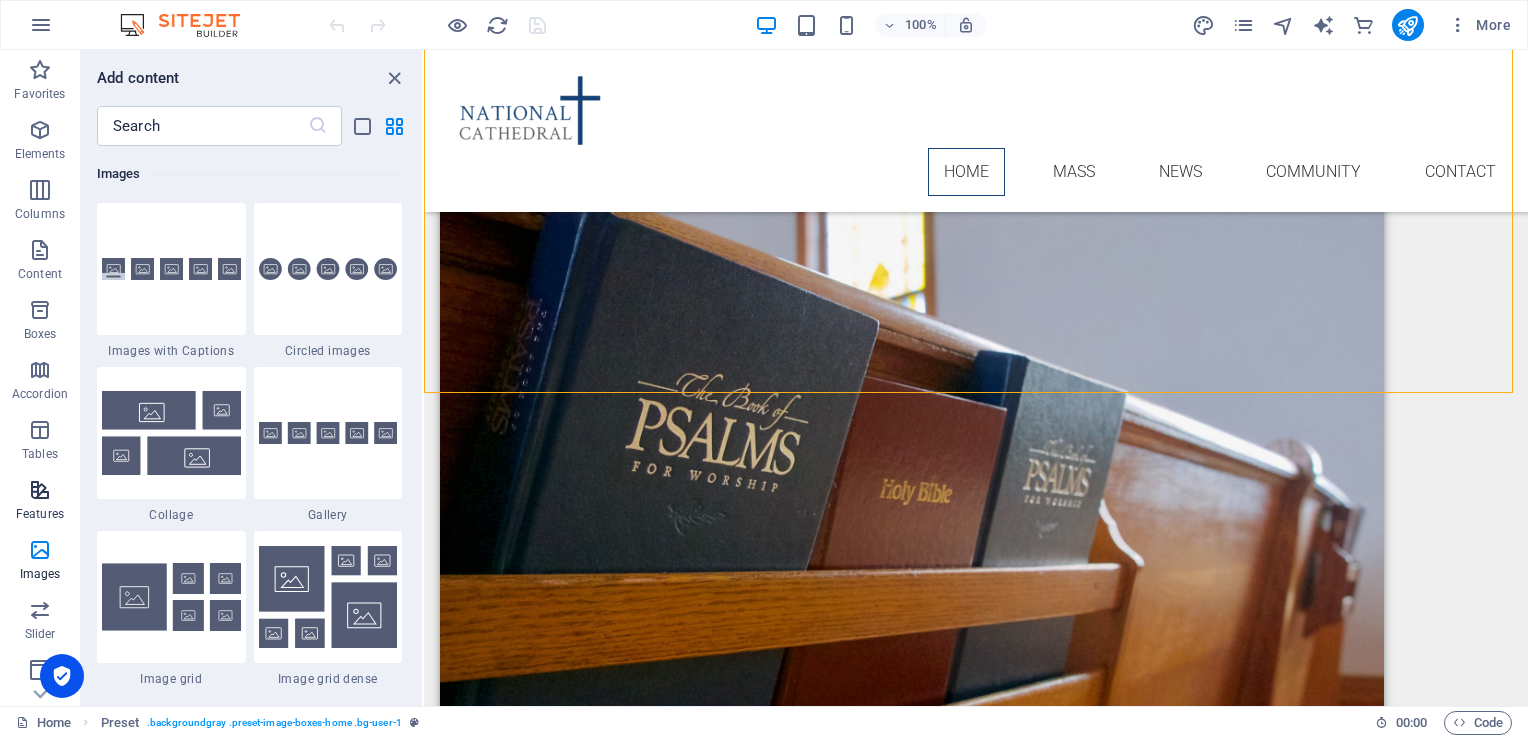 click on "Features" at bounding box center (40, 514) 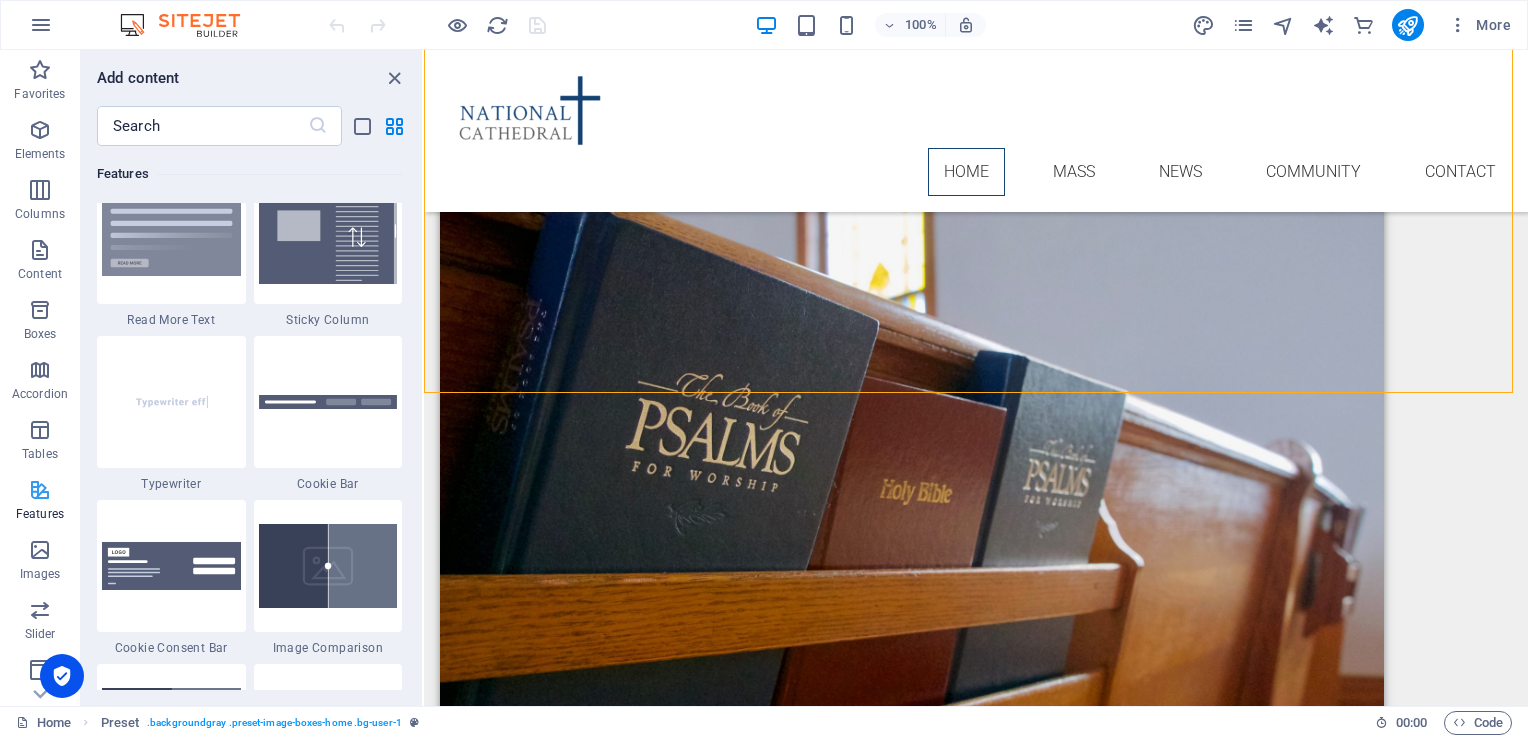 scroll, scrollTop: 7631, scrollLeft: 0, axis: vertical 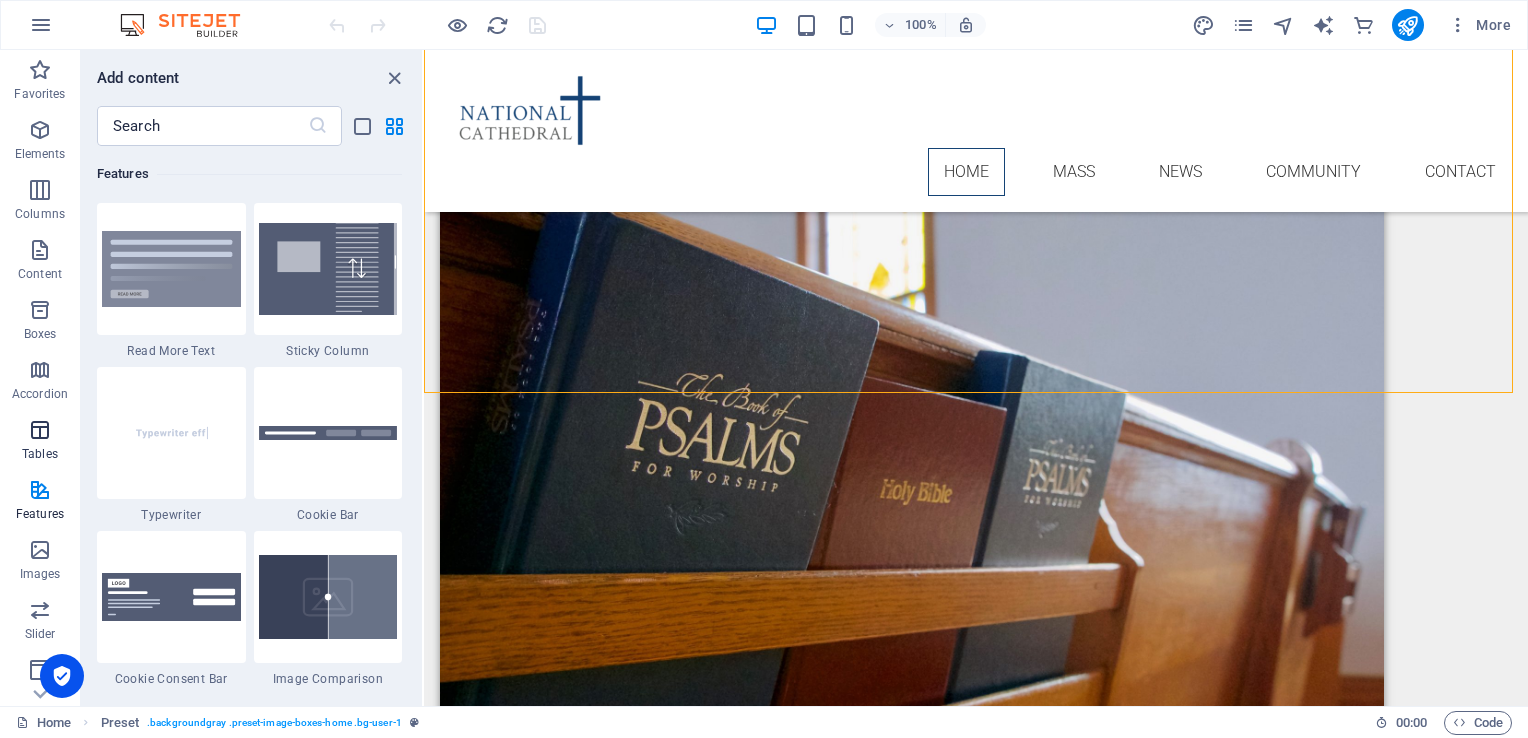 click on "Tables" at bounding box center [40, 442] 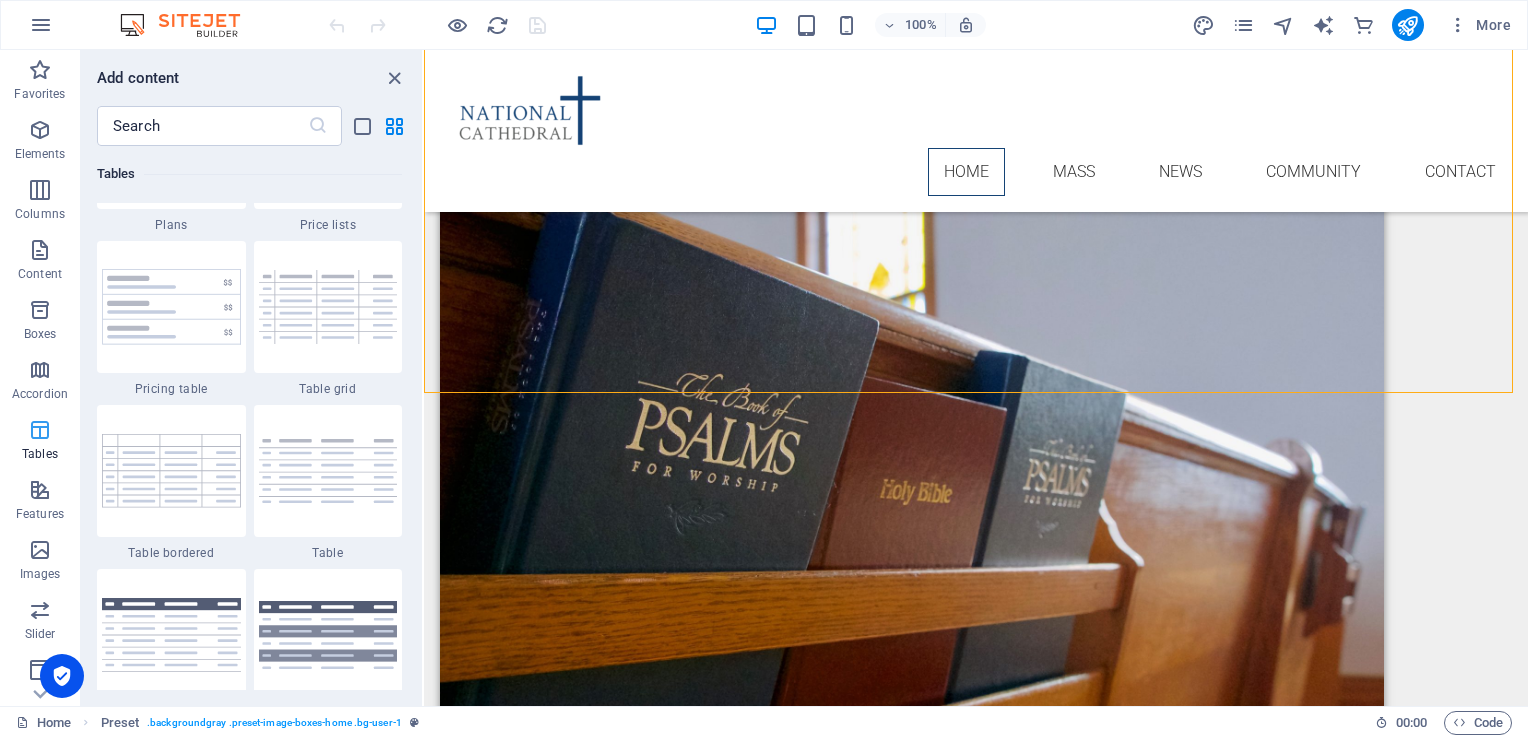 scroll, scrollTop: 6762, scrollLeft: 0, axis: vertical 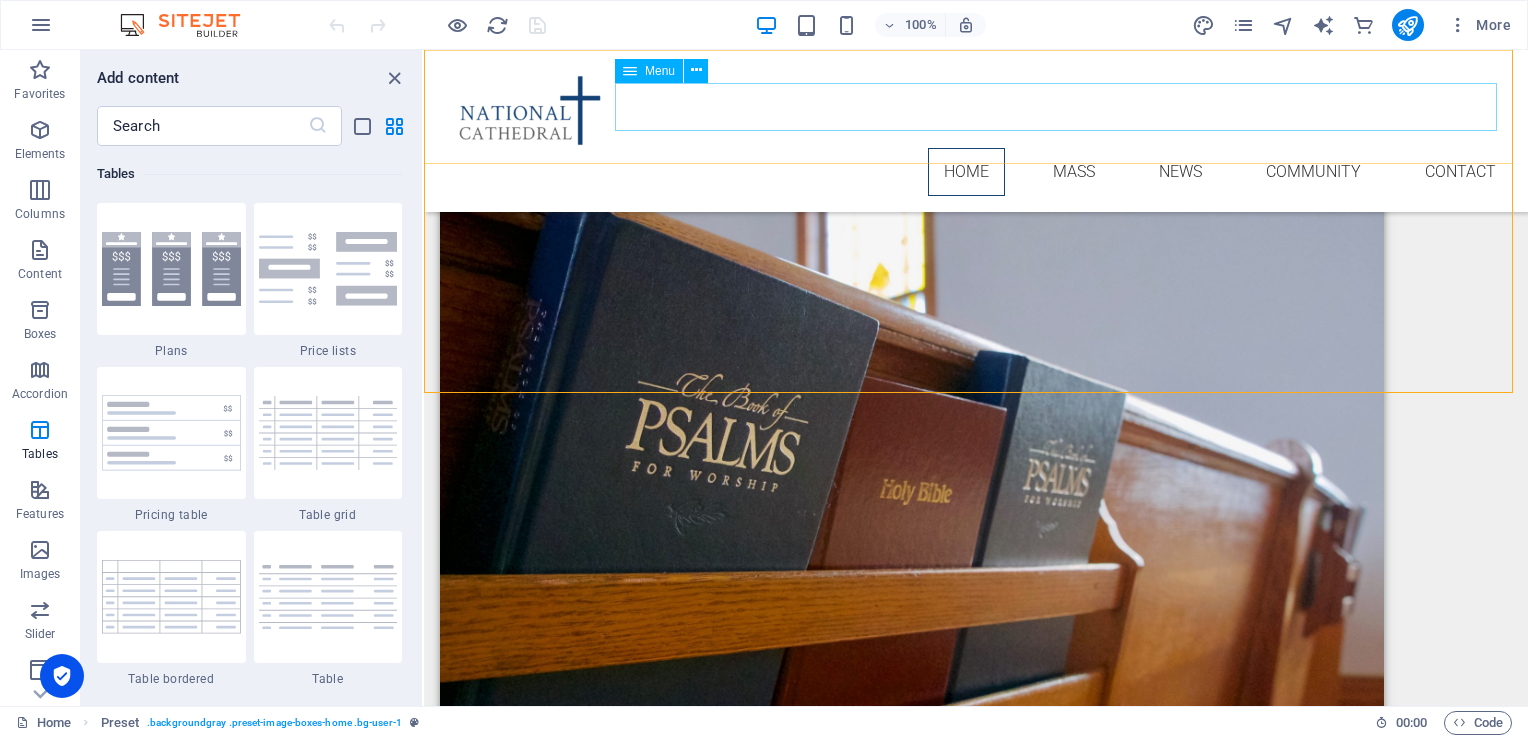 click on "Home Mass News Community Contact" at bounding box center (976, 172) 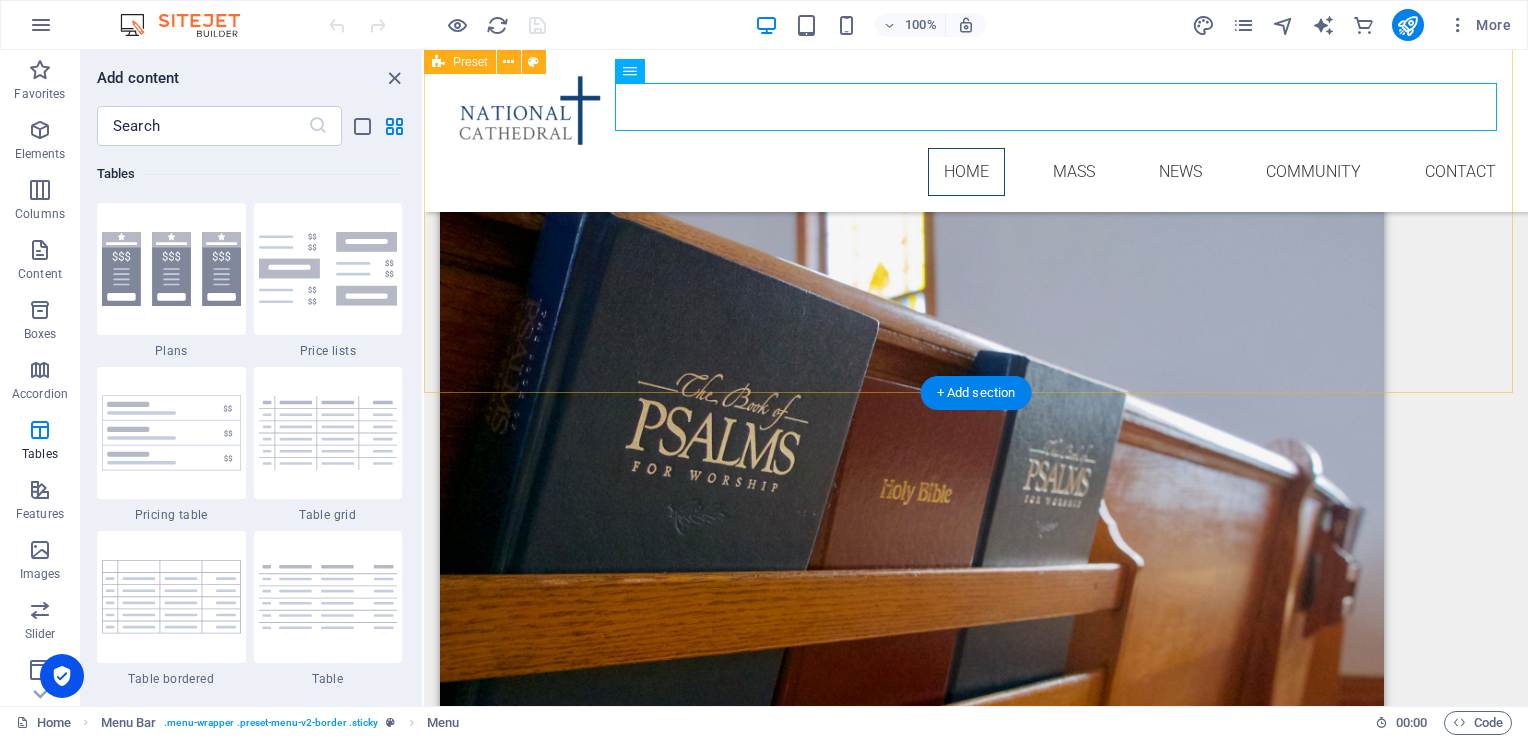 click on "MAss Lorem ipsum dolor sit amet, consectetur adipisicing elit. Veritatis, dolorem! confession Lorem ipsum dolor sit amet, consectetur adipisicing elit. Veritatis, dolorem! pastoral care Lorem ipsum dolor sit amet, consectetur adipisicing elit. Veritatis, dolorem!" at bounding box center [976, 1416] 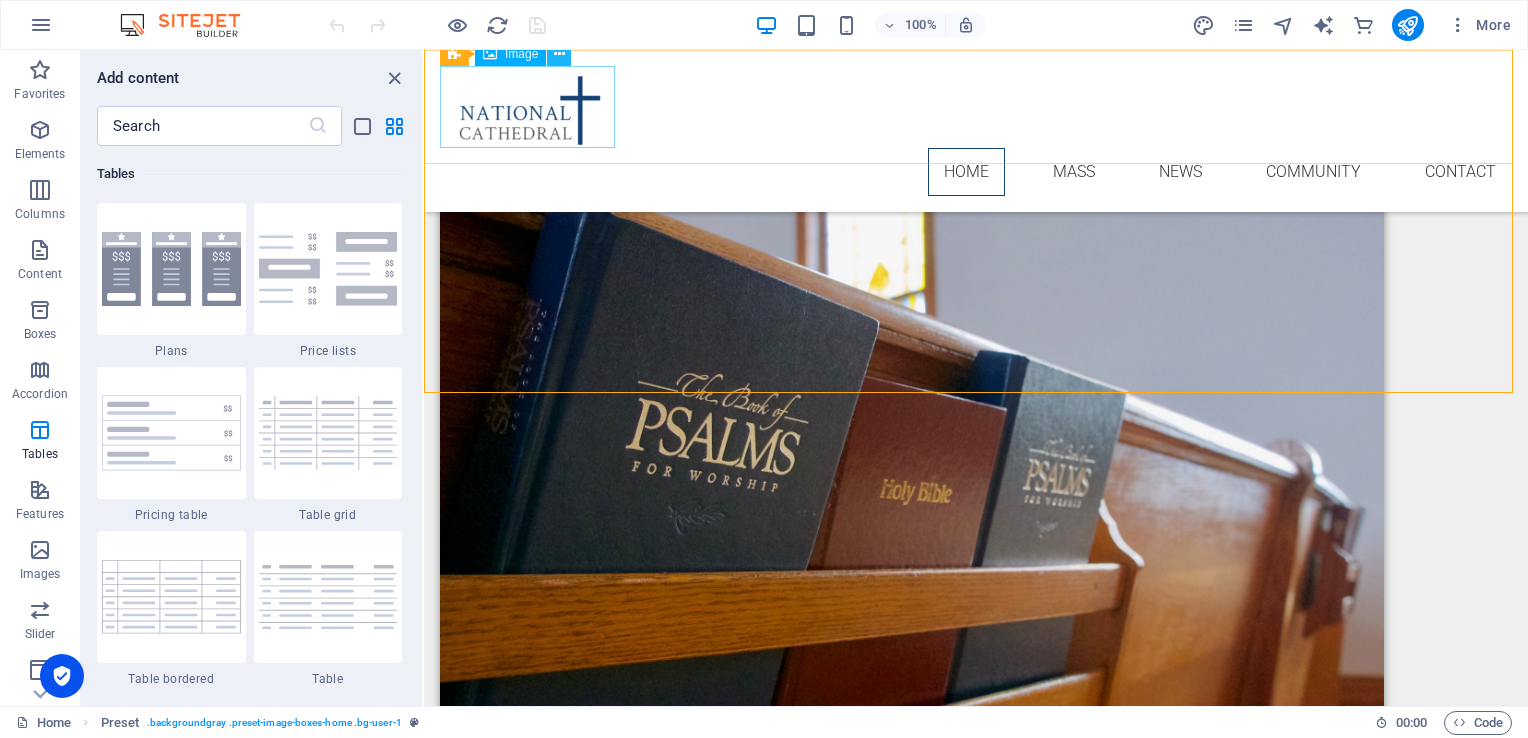 click at bounding box center (559, 54) 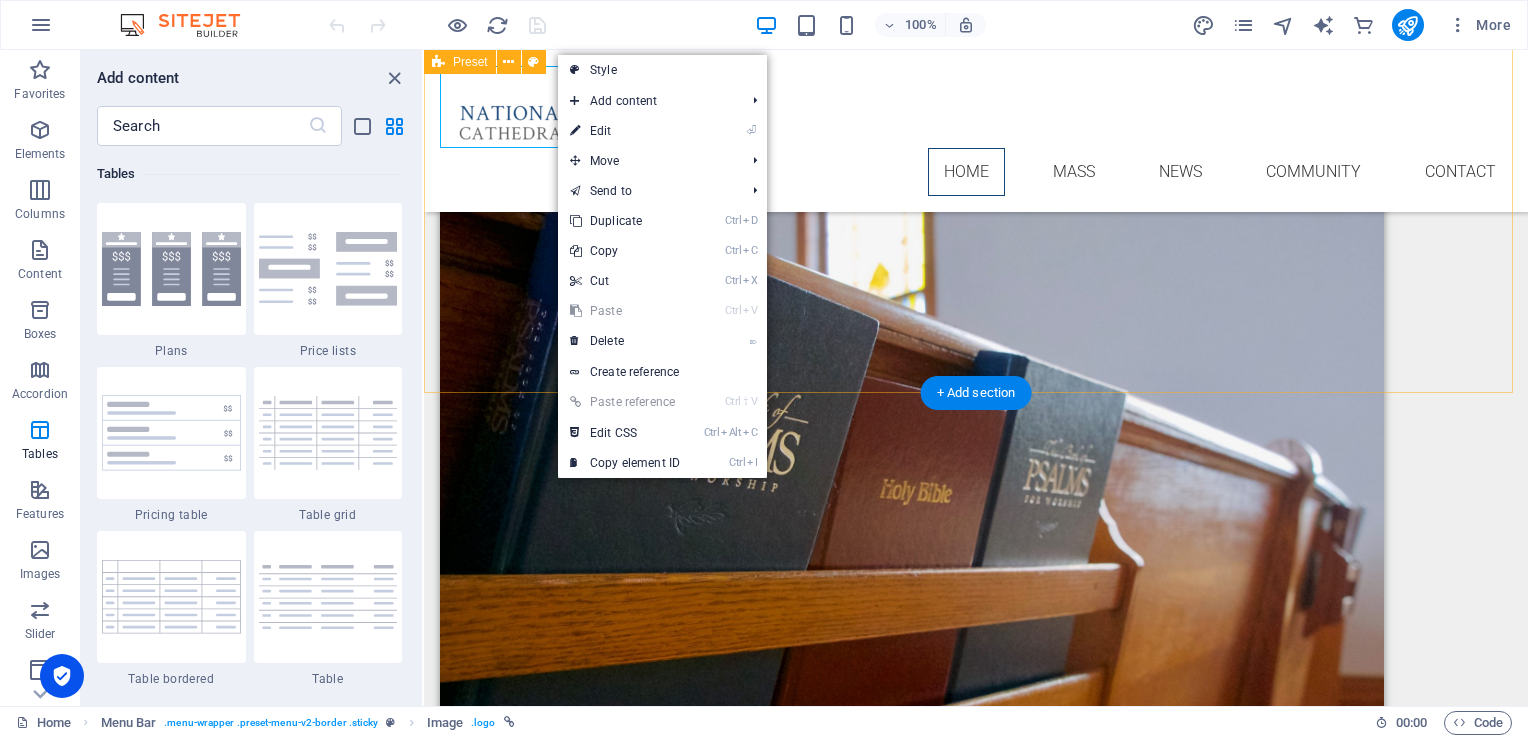 drag, startPoint x: 460, startPoint y: 301, endPoint x: 844, endPoint y: 322, distance: 384.5738 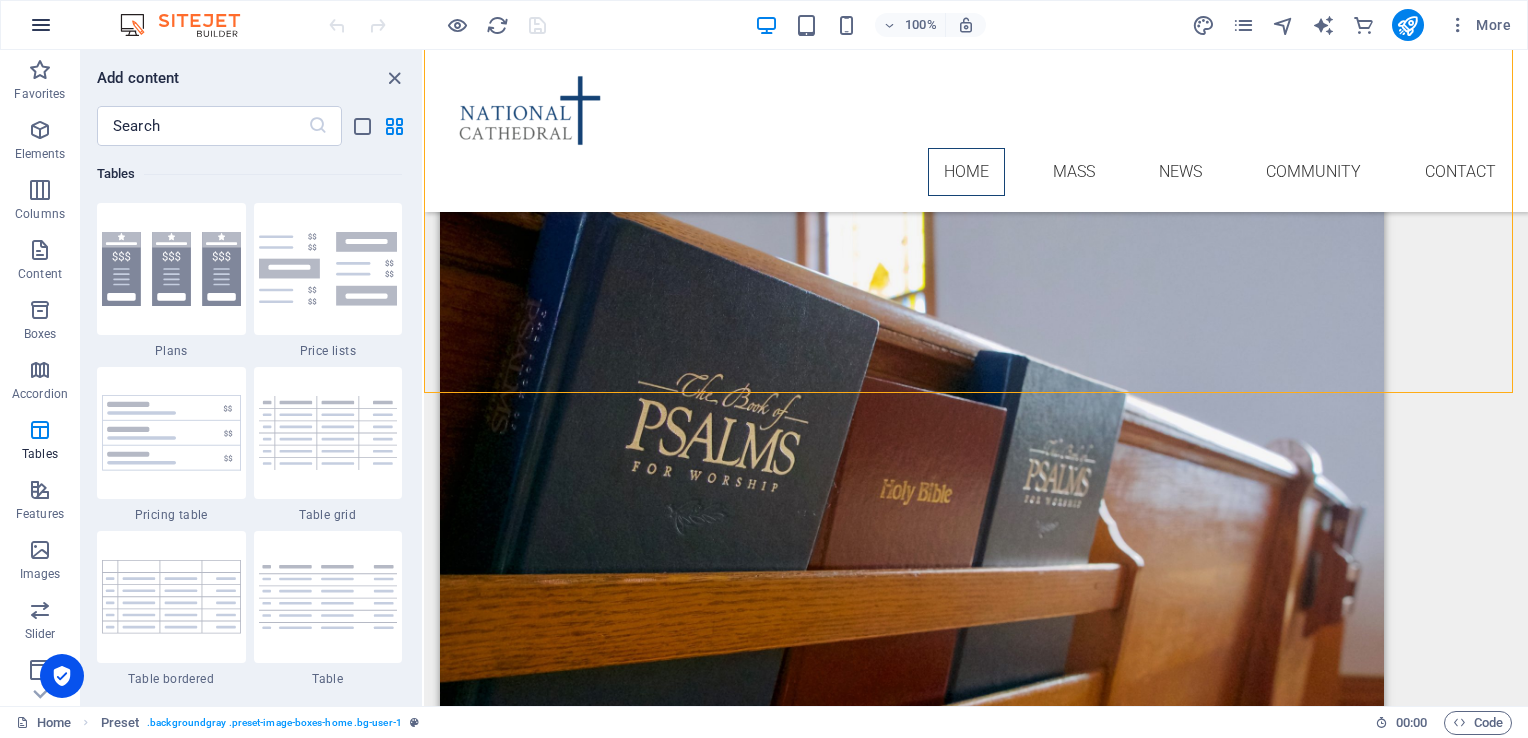 click at bounding box center [41, 25] 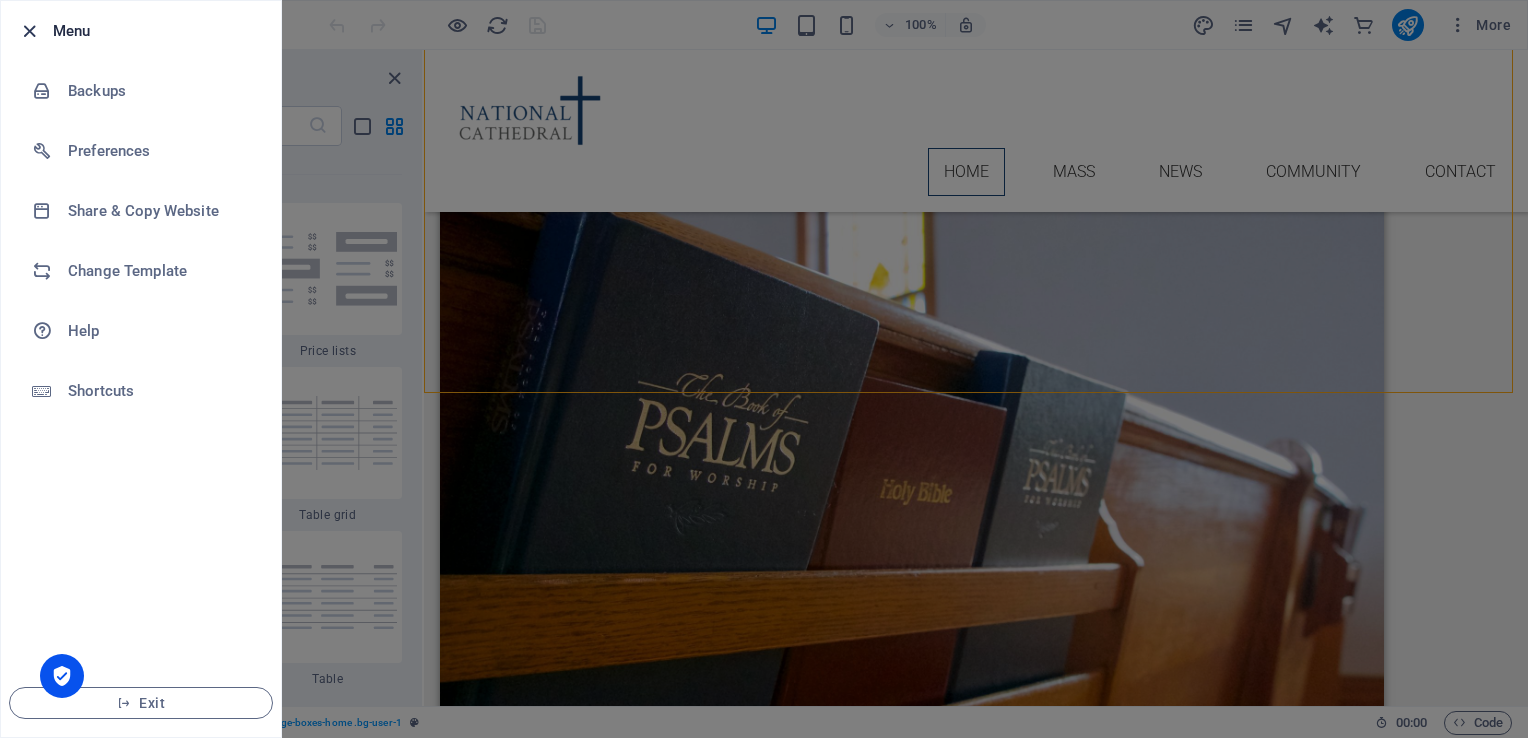 click at bounding box center (29, 31) 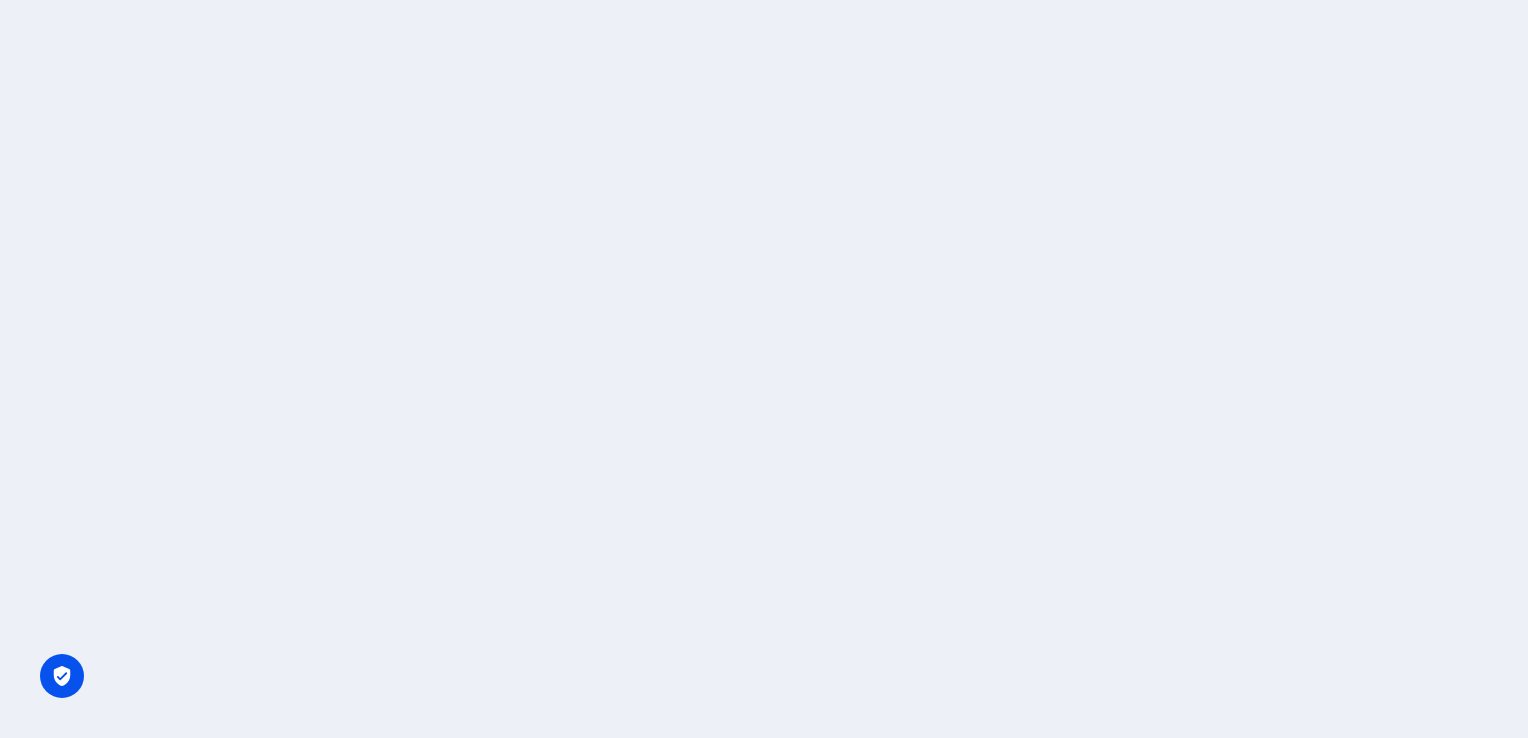 scroll, scrollTop: 0, scrollLeft: 0, axis: both 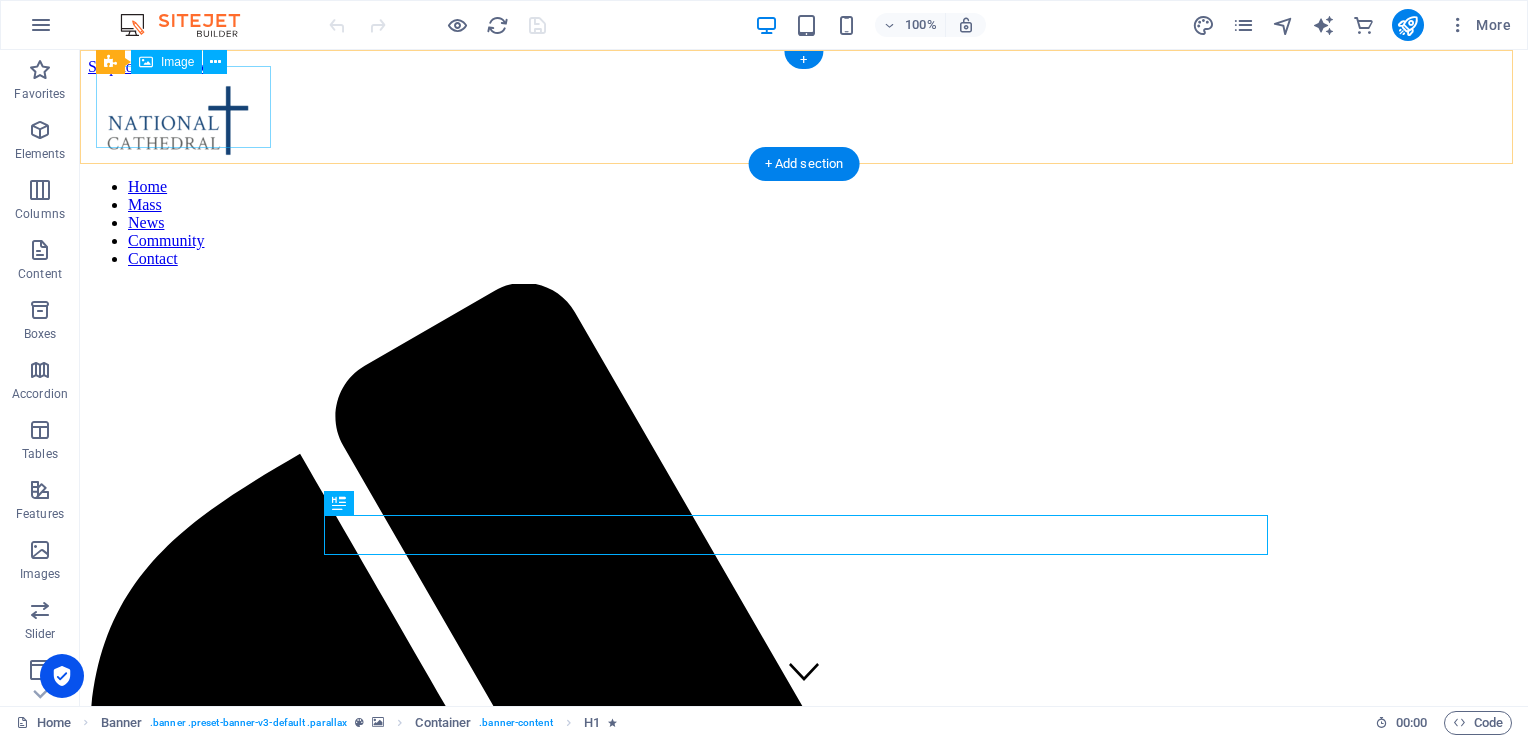 click at bounding box center [804, 119] 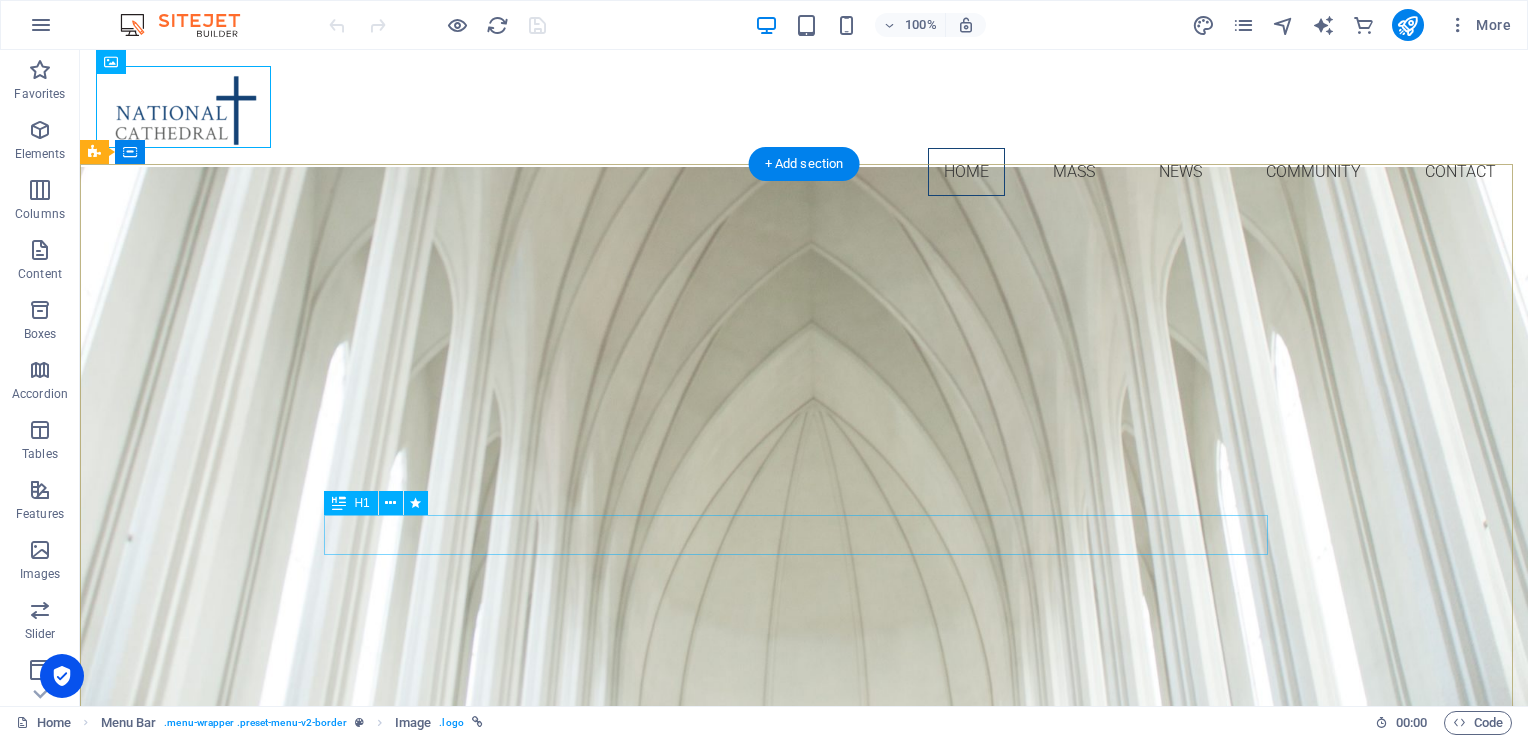 click on "Growing Hearts" at bounding box center [804, 1055] 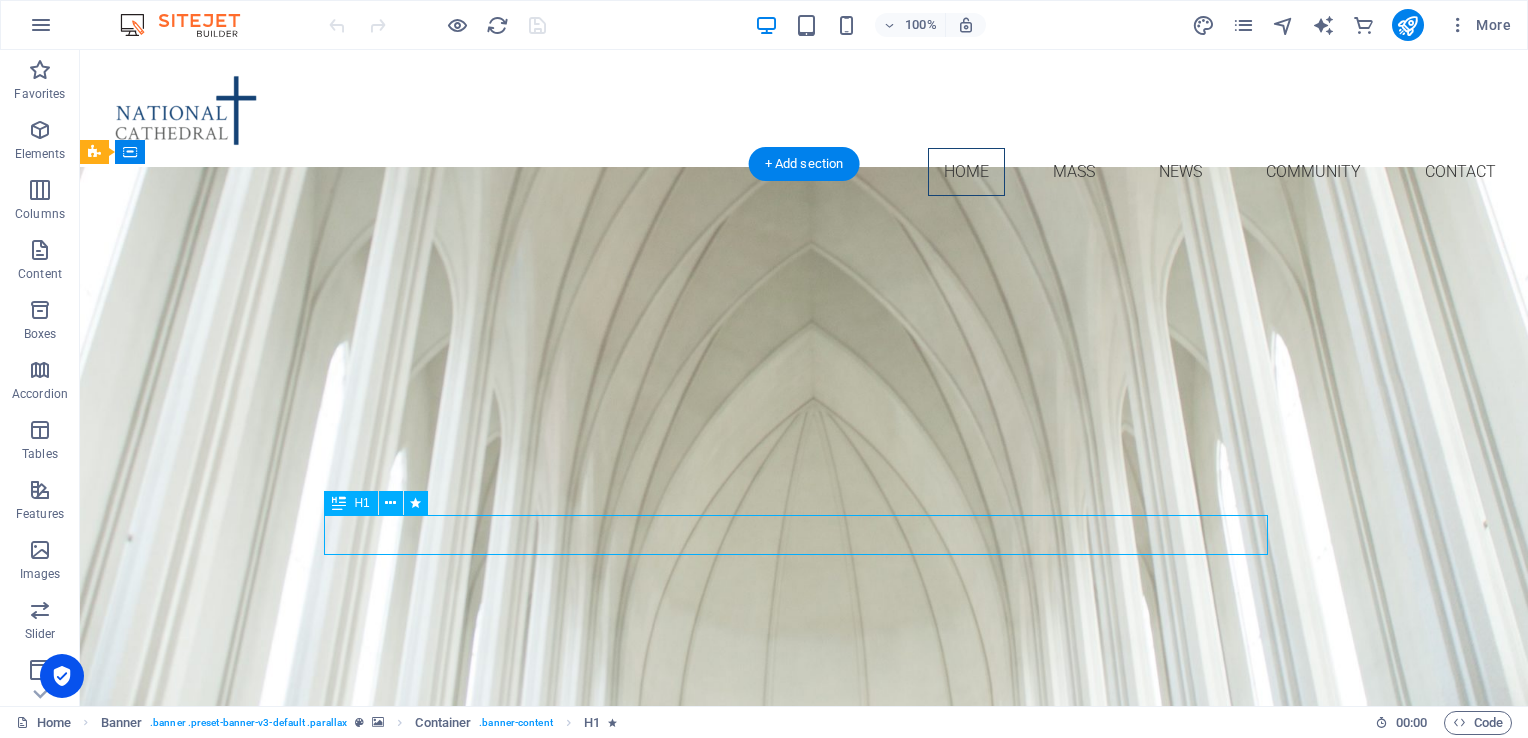 click on "Growing Hearts" at bounding box center (804, 1055) 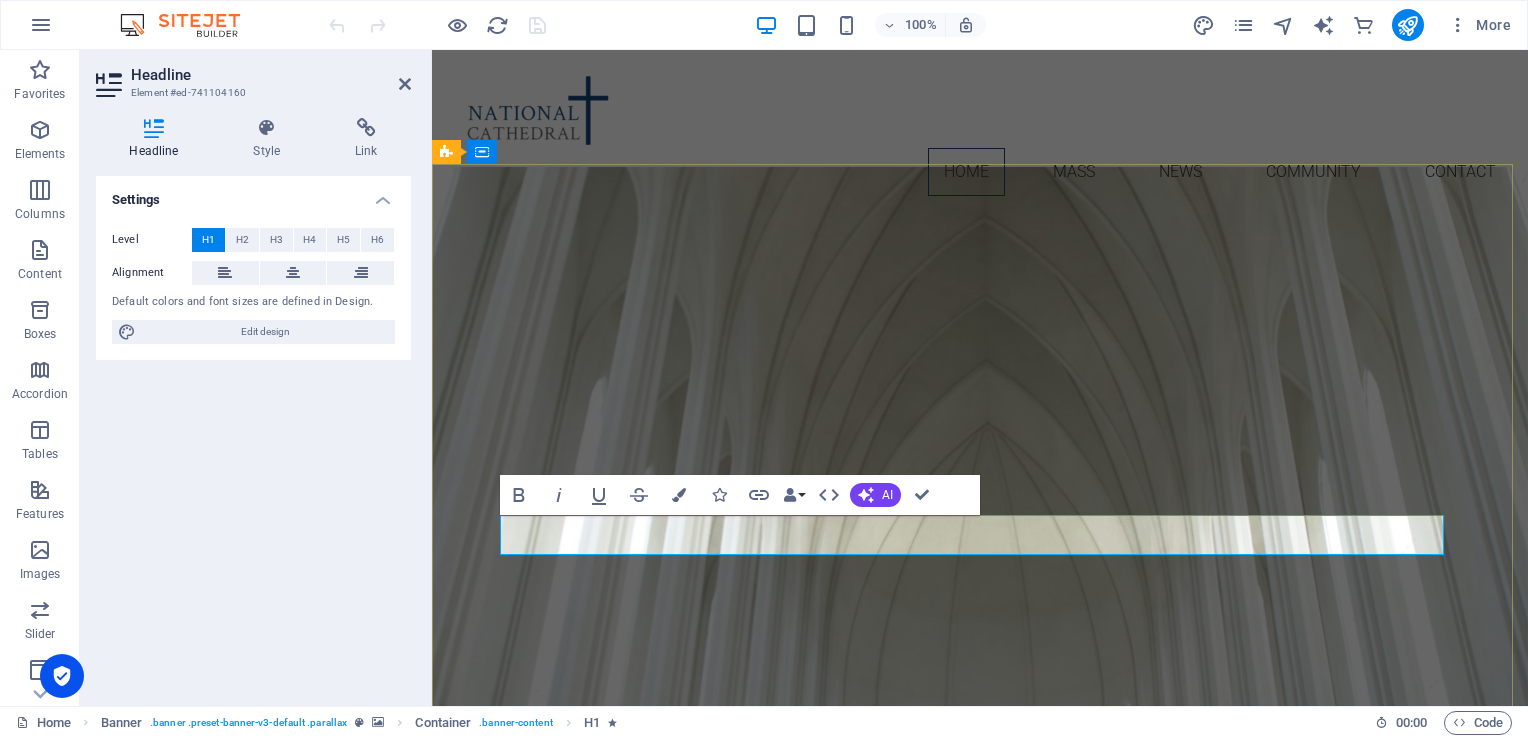 click on "Growing Hearts" at bounding box center [980, 1055] 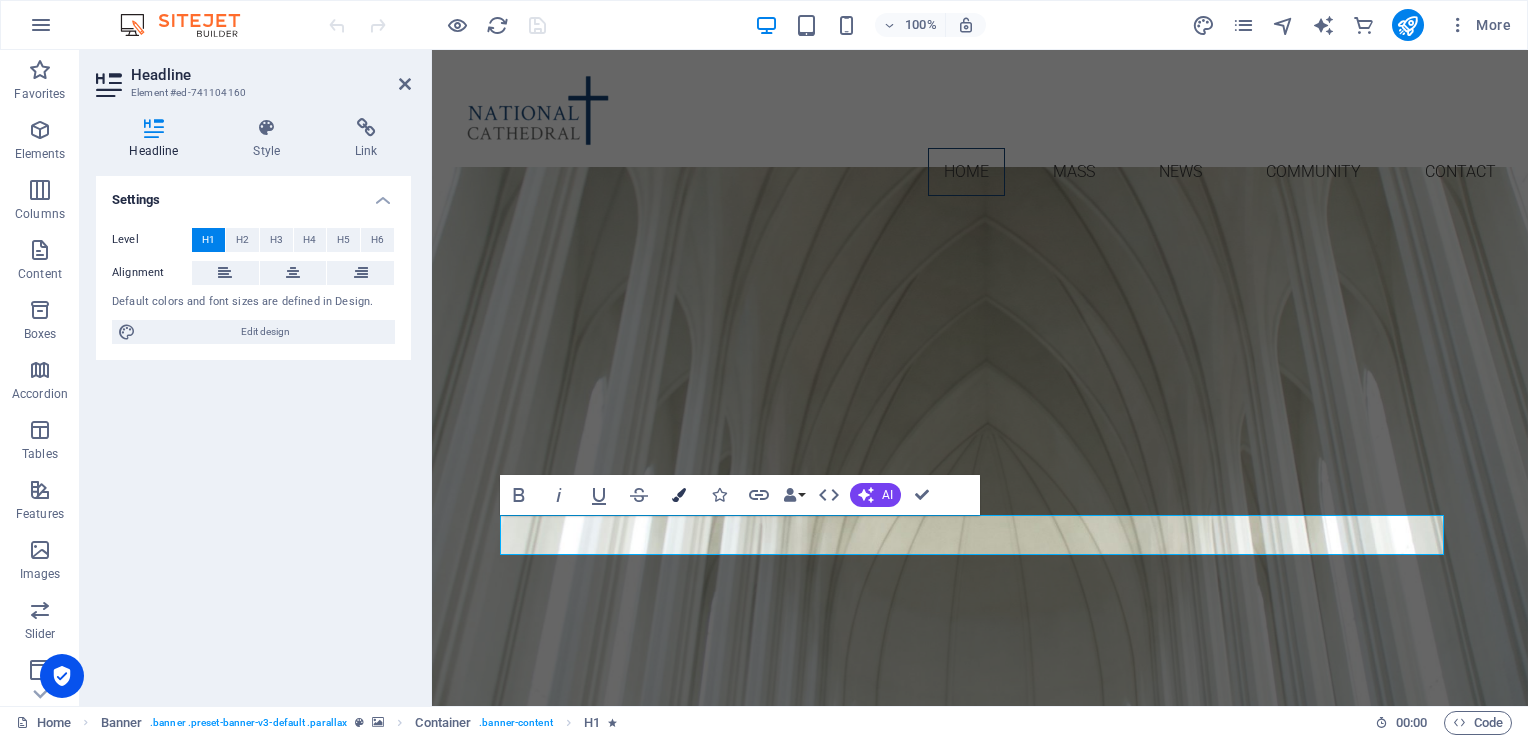 click at bounding box center [679, 495] 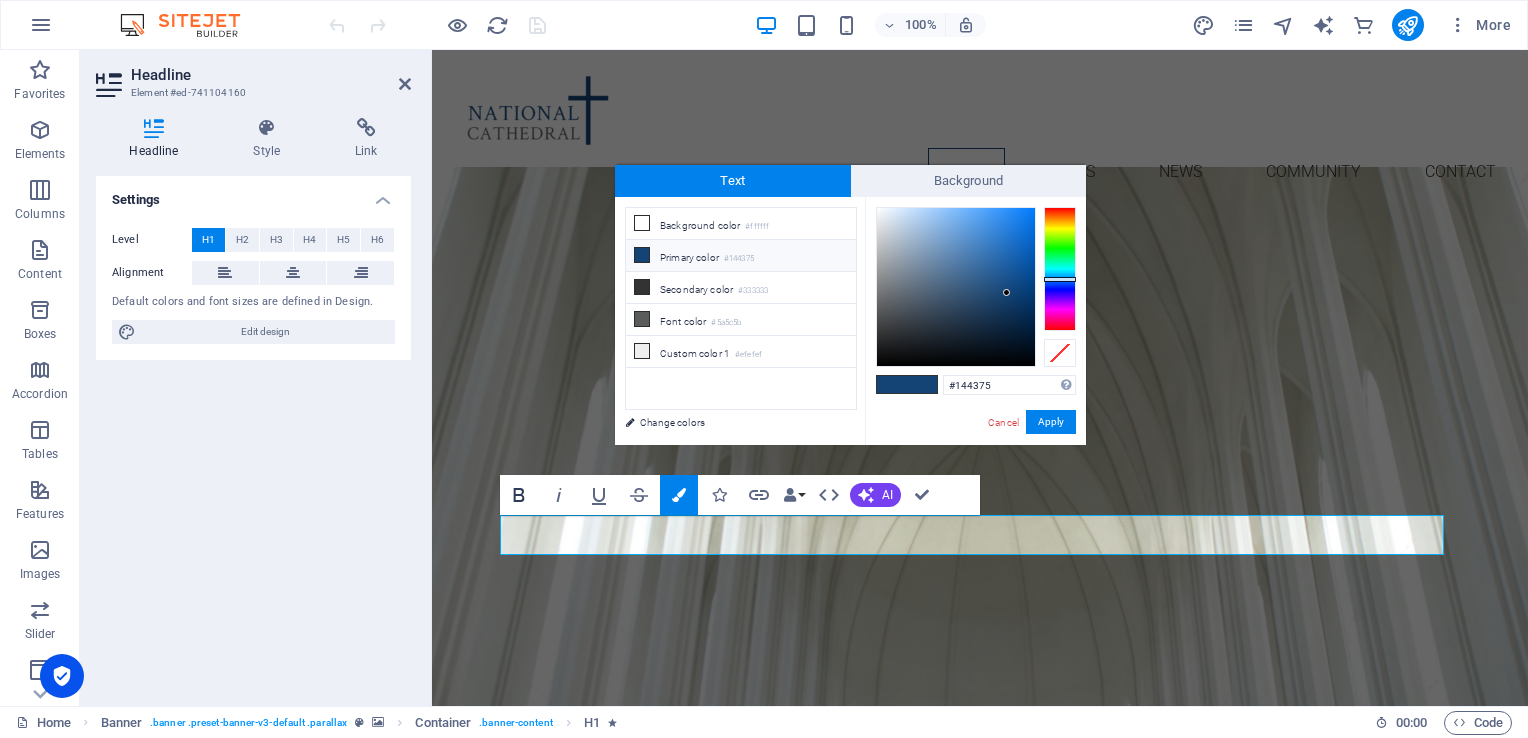 click 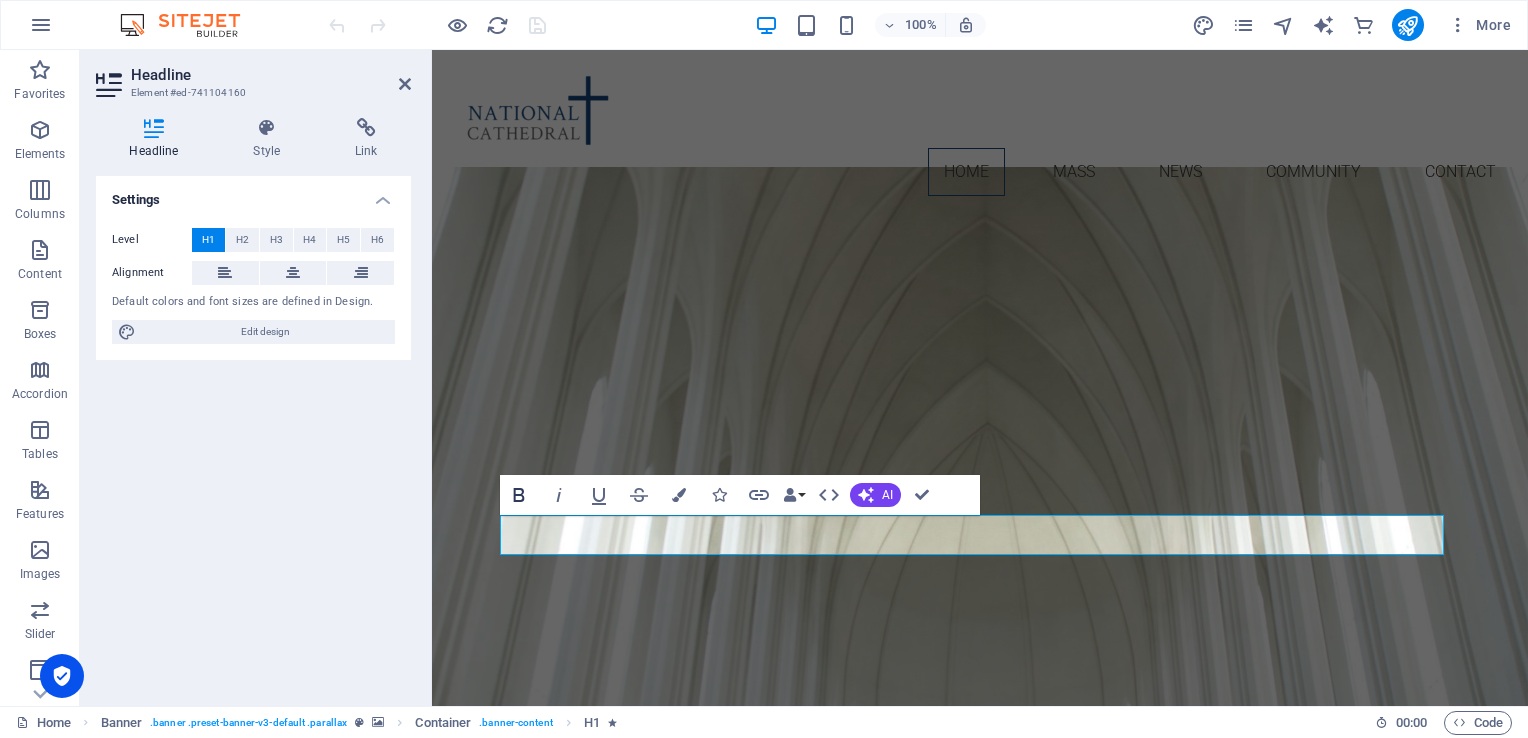 click 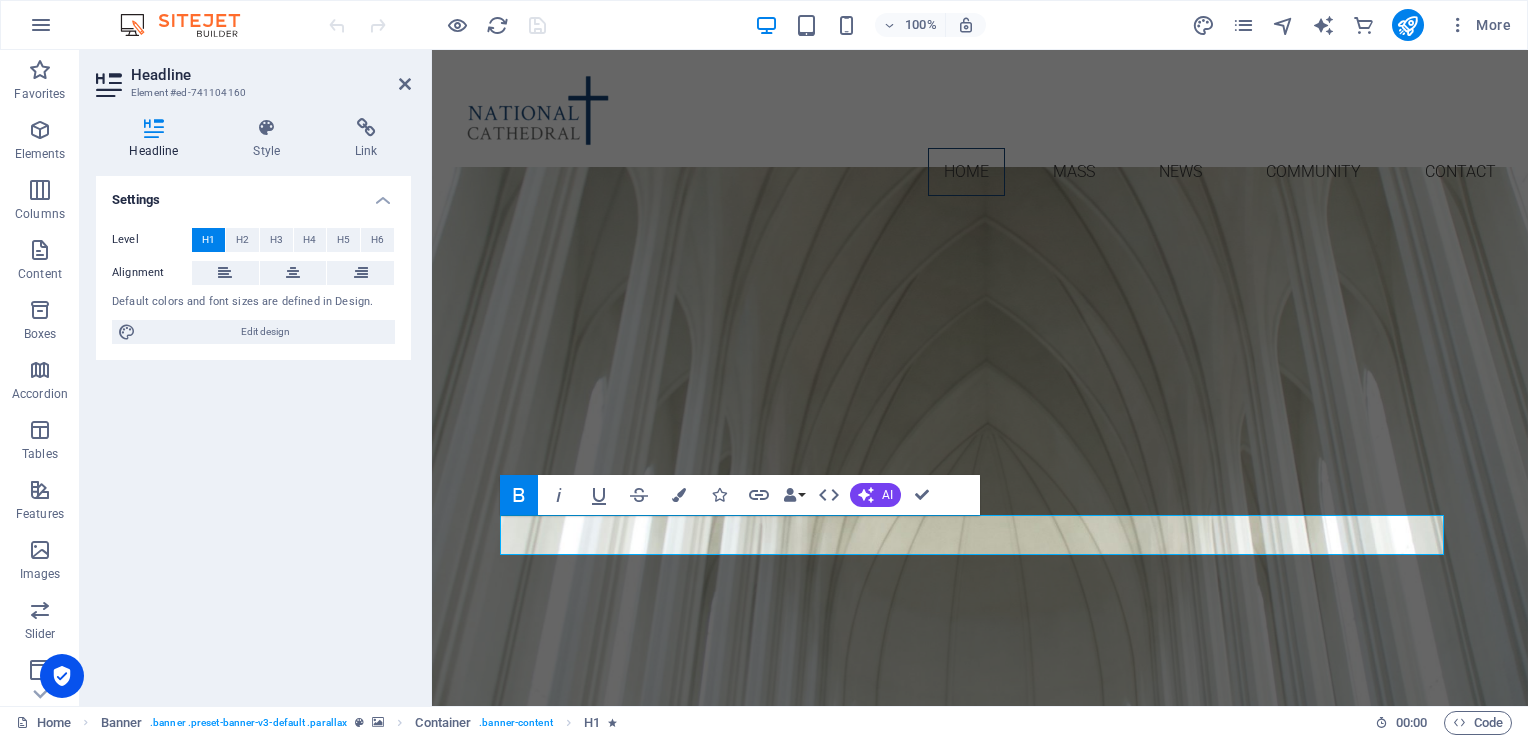 click 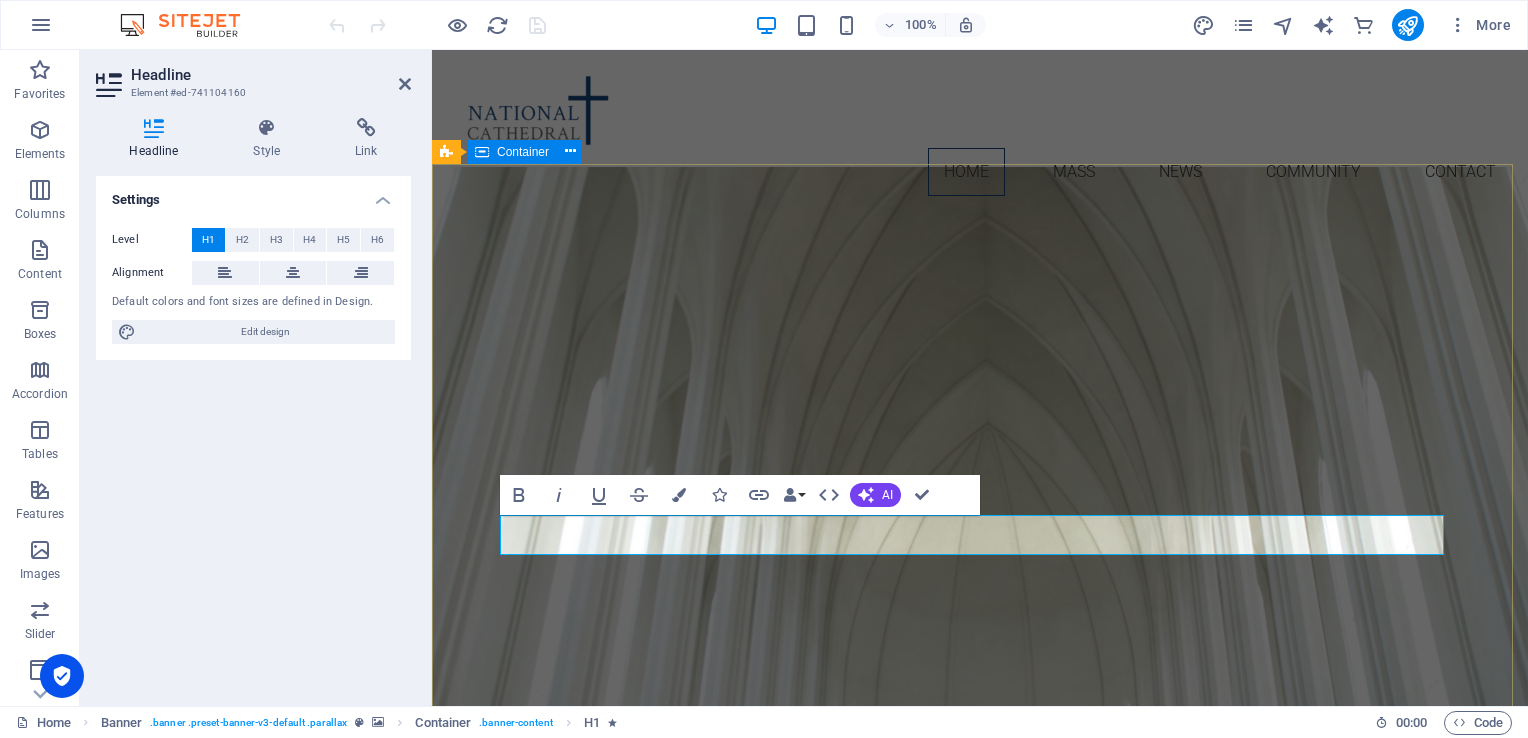 click on "Growing Hearts Revelations ministry ​ Learn more" at bounding box center [980, 1083] 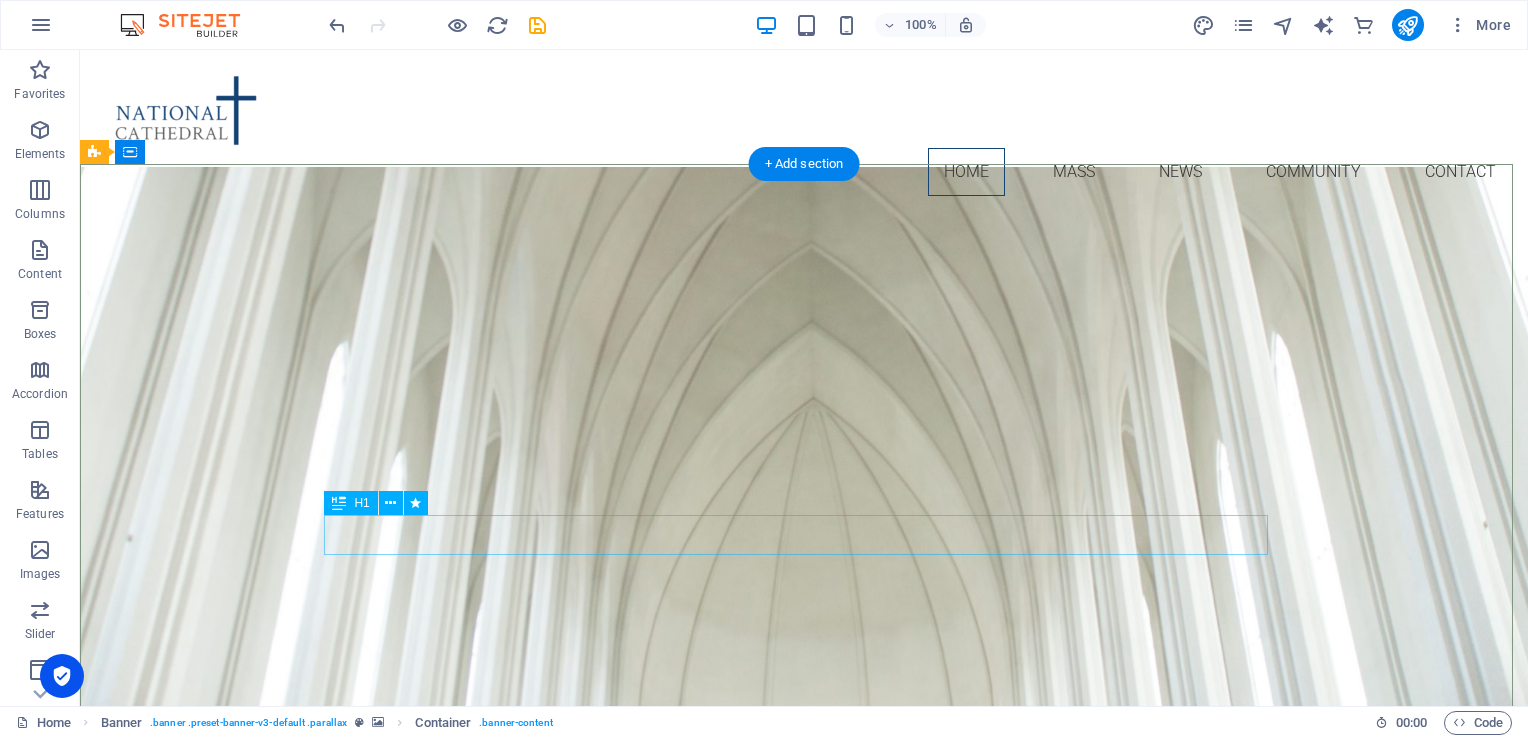 click on "Growing Hearts Revelations ministry" at bounding box center (804, 1055) 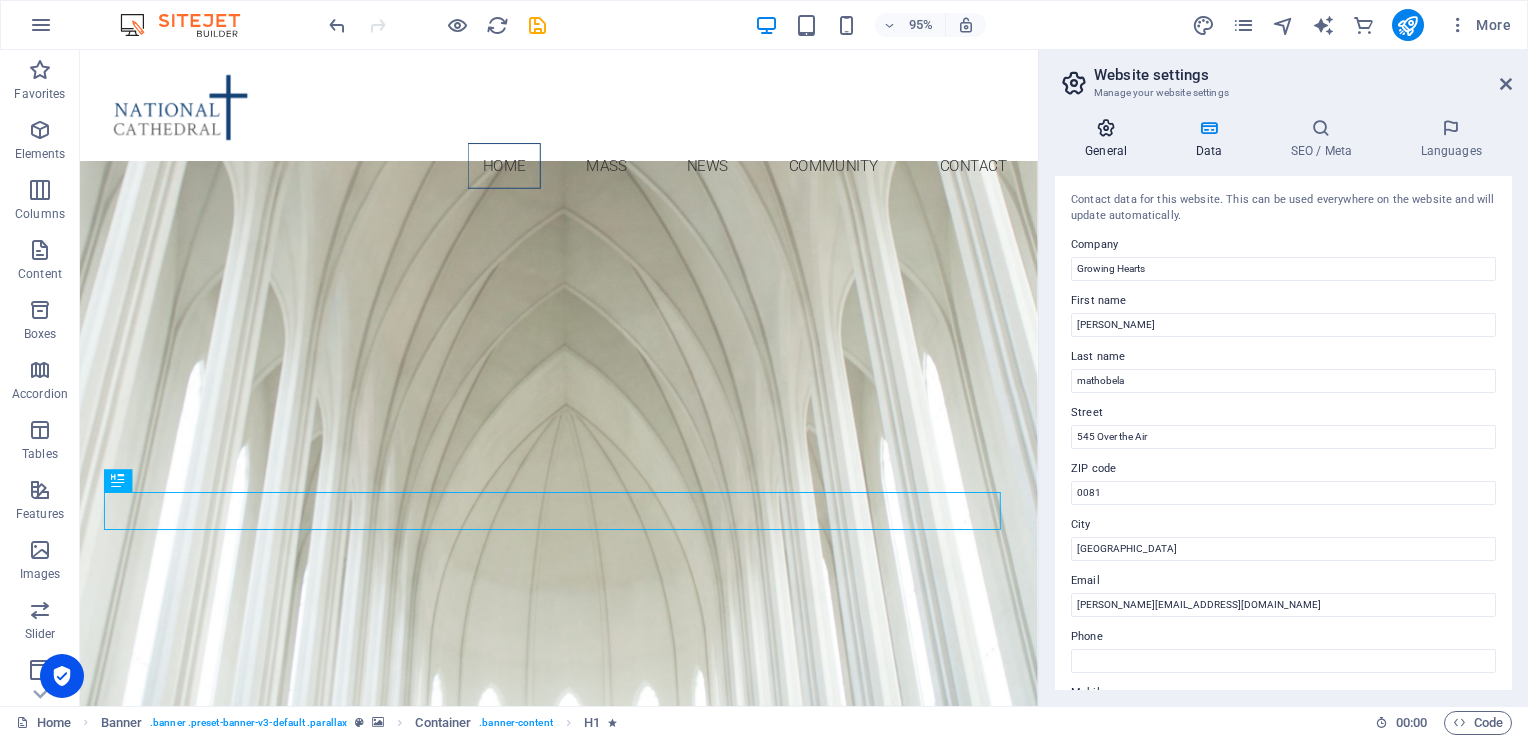 click on "General" at bounding box center [1110, 139] 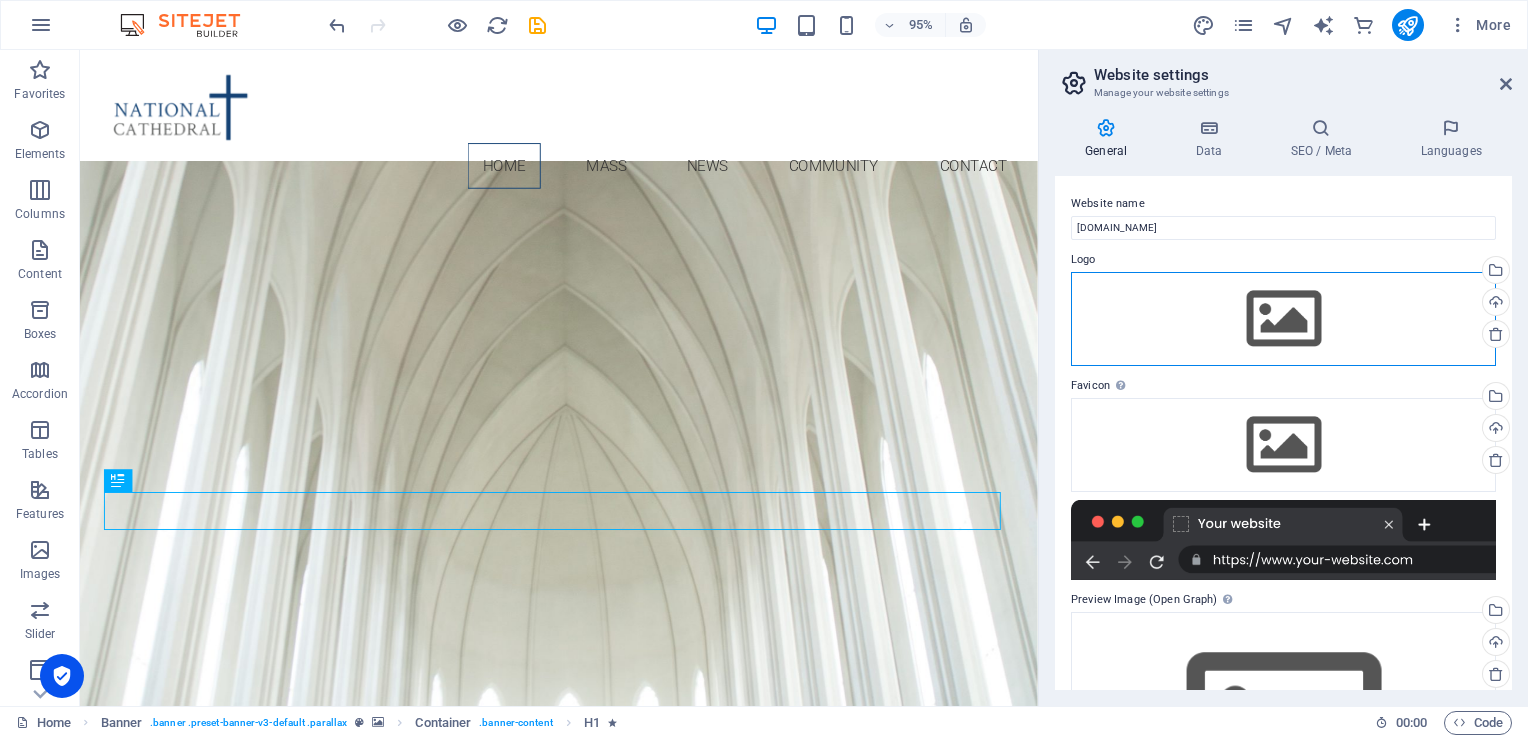 click on "Drag files here, click to choose files or select files from Files or our free stock photos & videos" at bounding box center (1283, 319) 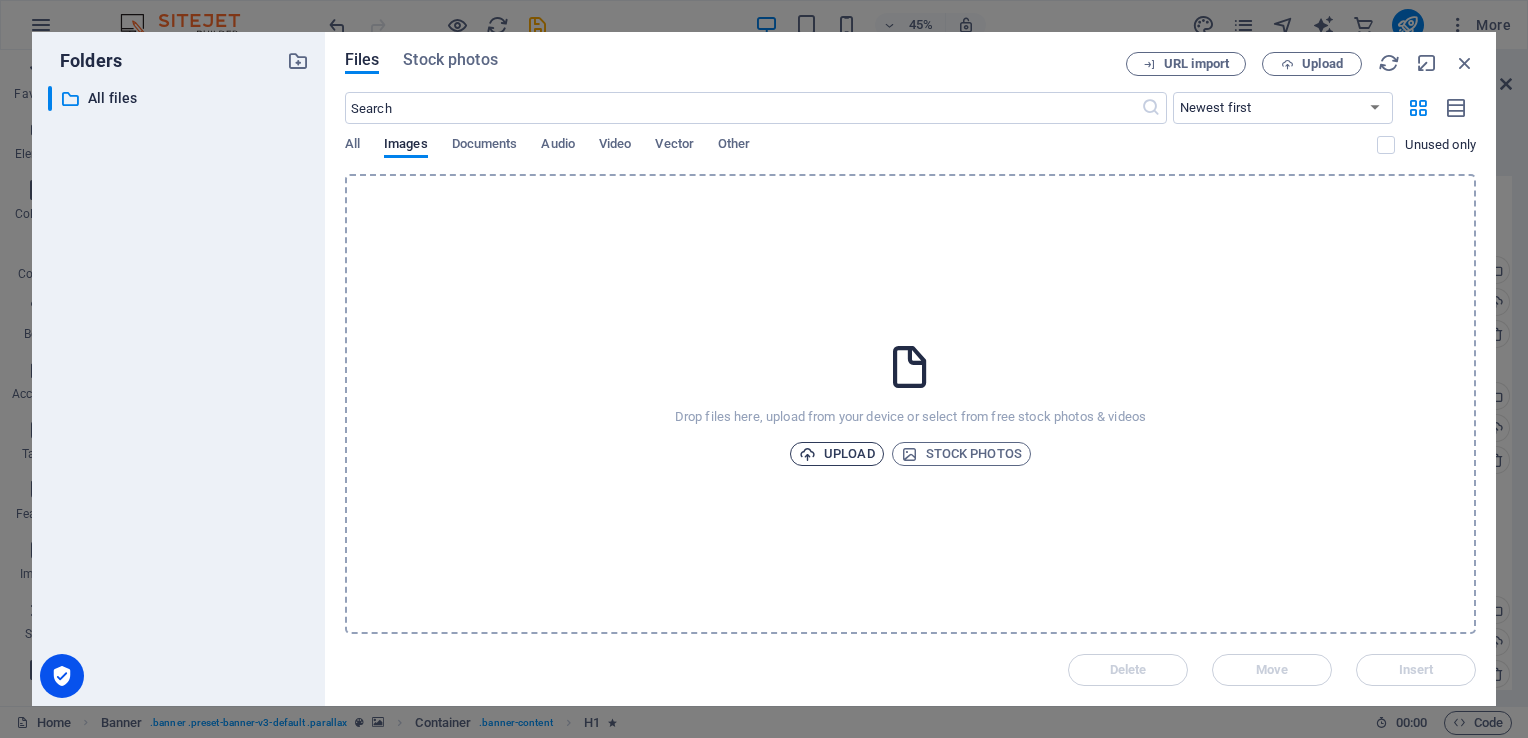 click on "Upload" at bounding box center (837, 454) 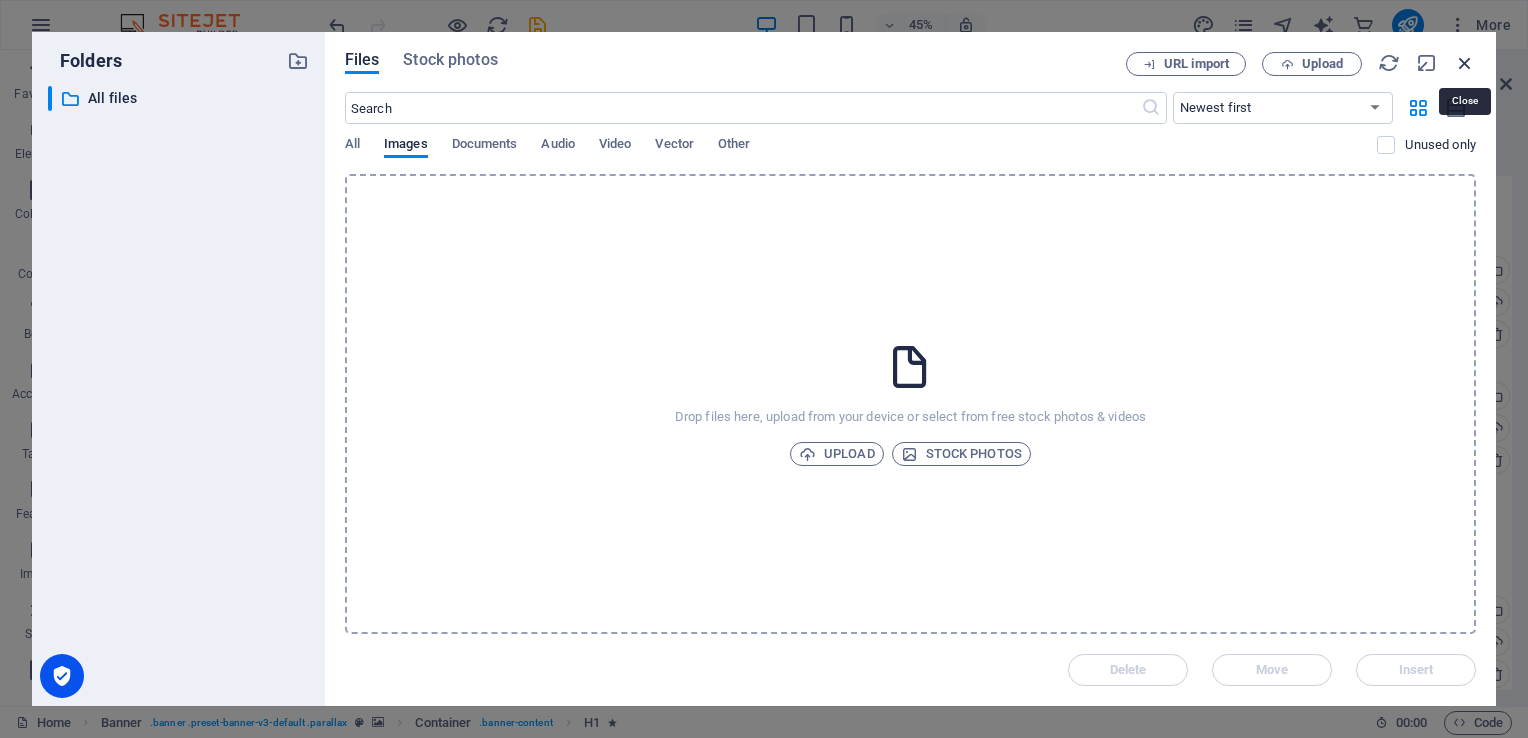 click at bounding box center (1465, 63) 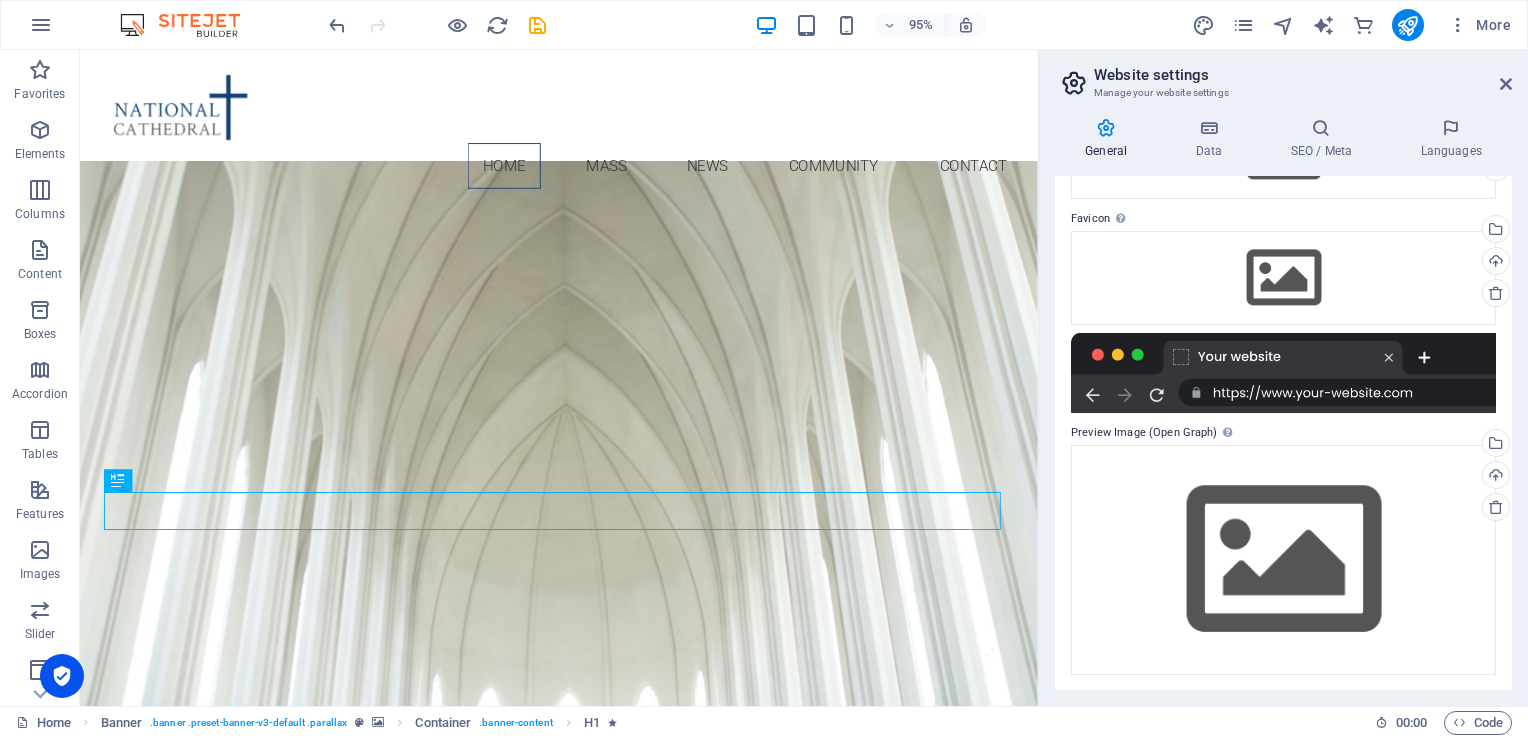 scroll, scrollTop: 0, scrollLeft: 0, axis: both 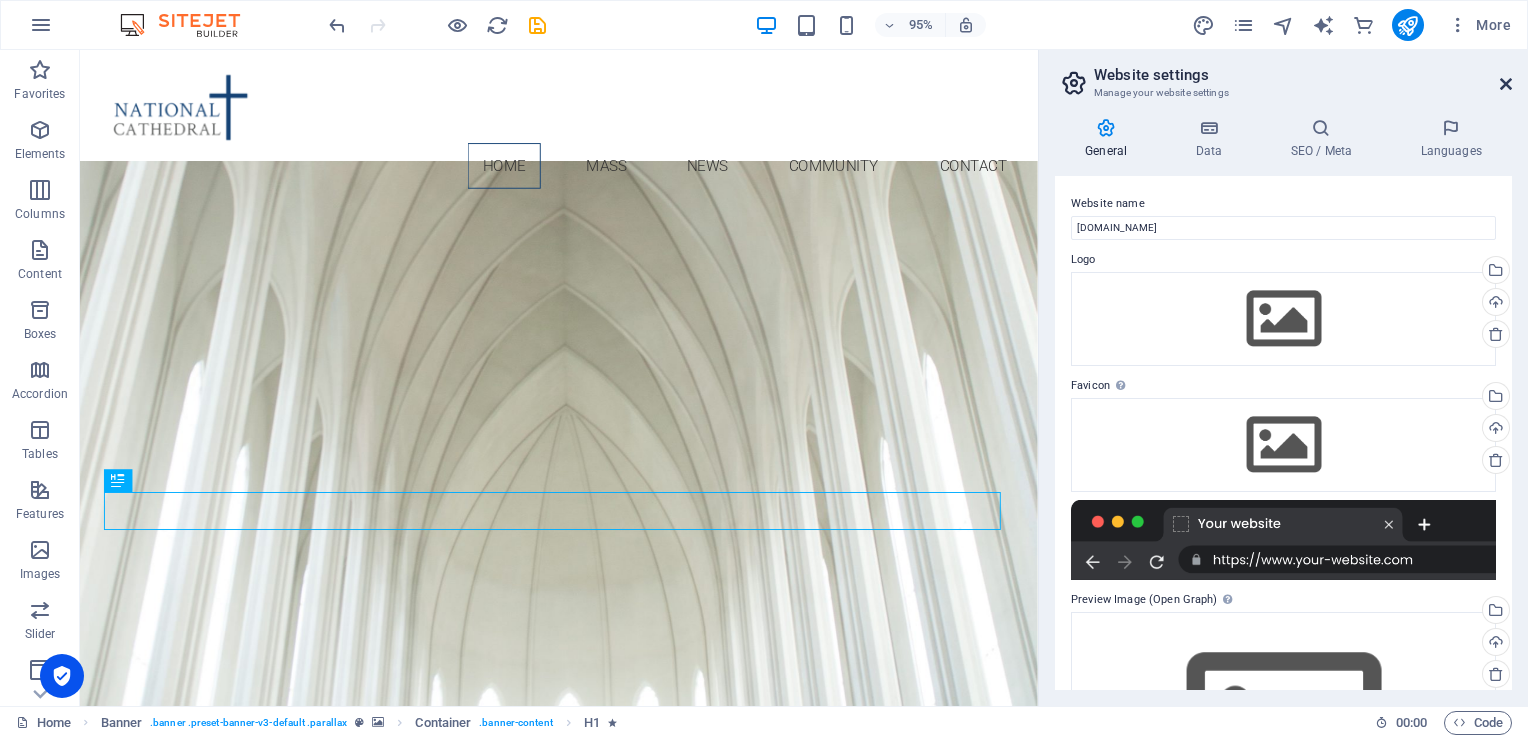 click at bounding box center (1506, 84) 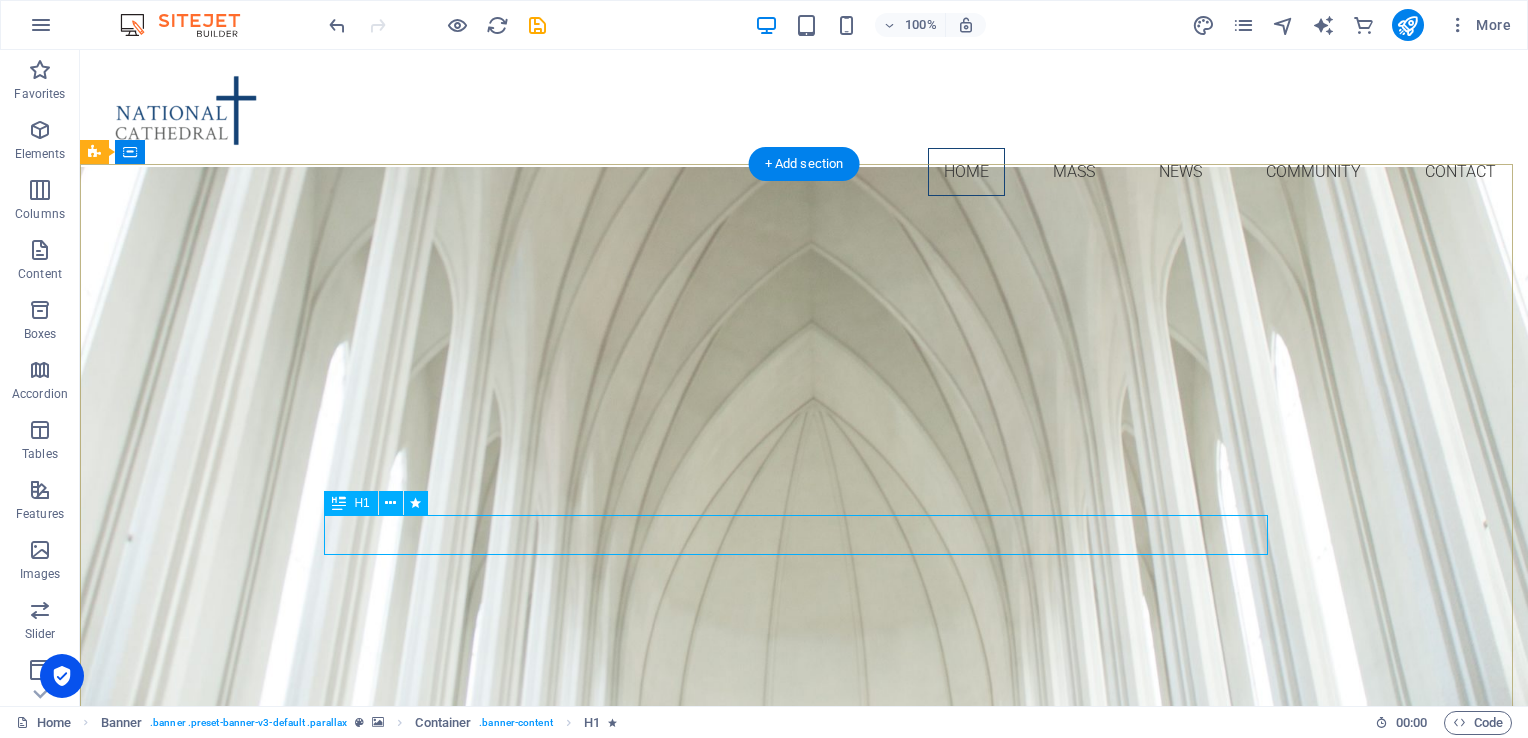 click on "Growing Hearts Revelations ministry" at bounding box center [804, 1055] 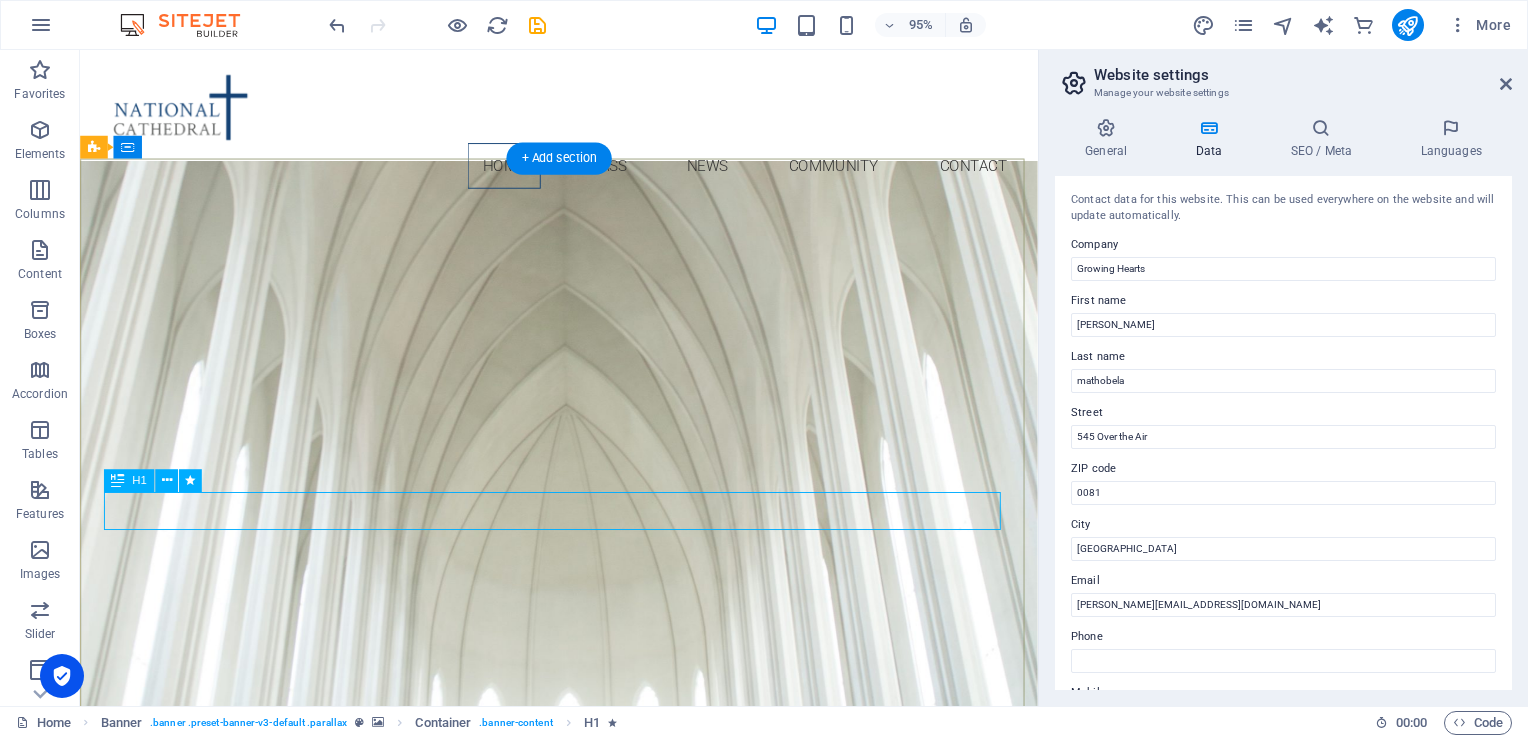 click on "Growing Hearts Revelations ministry" at bounding box center (584, 1055) 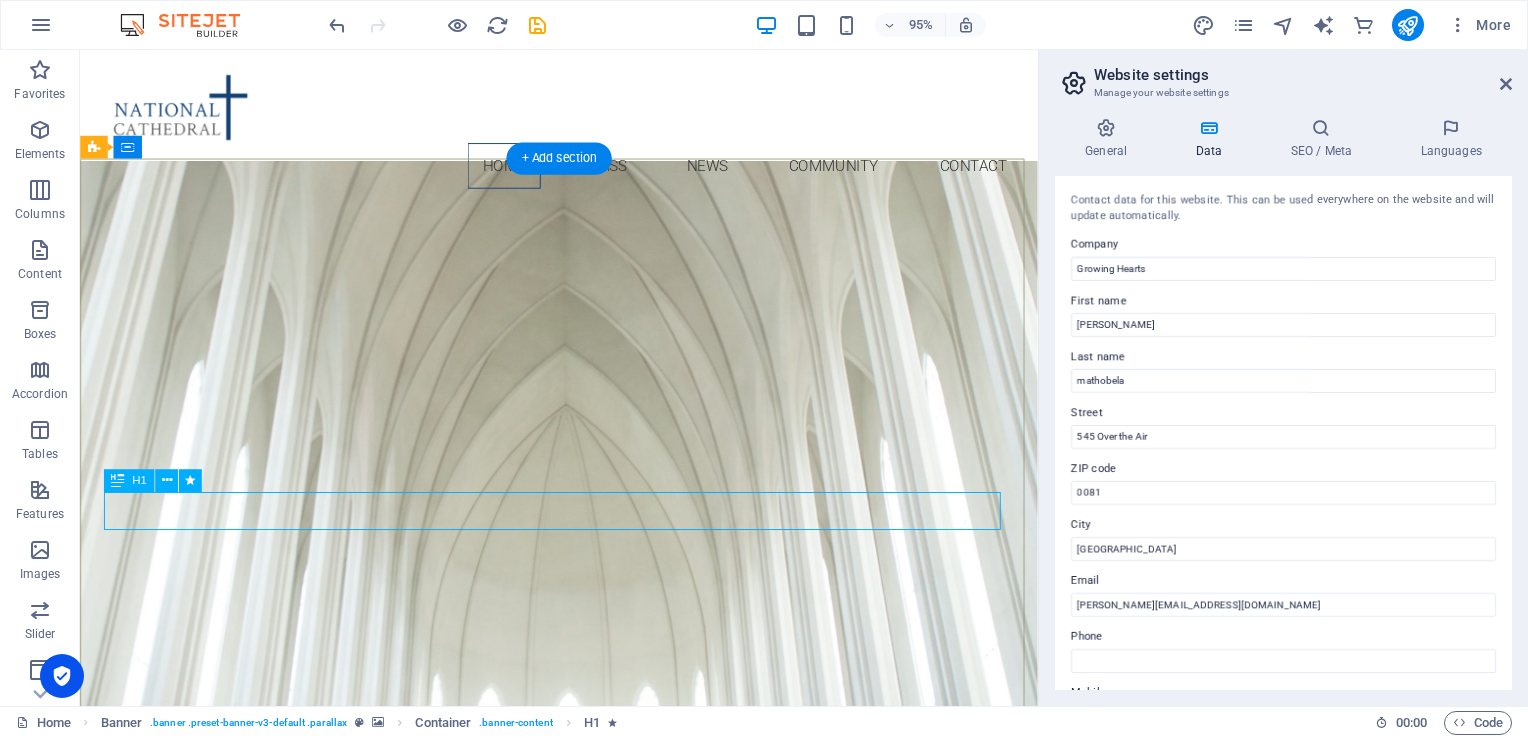 click on "Growing Hearts Revelations ministry" at bounding box center [584, 1055] 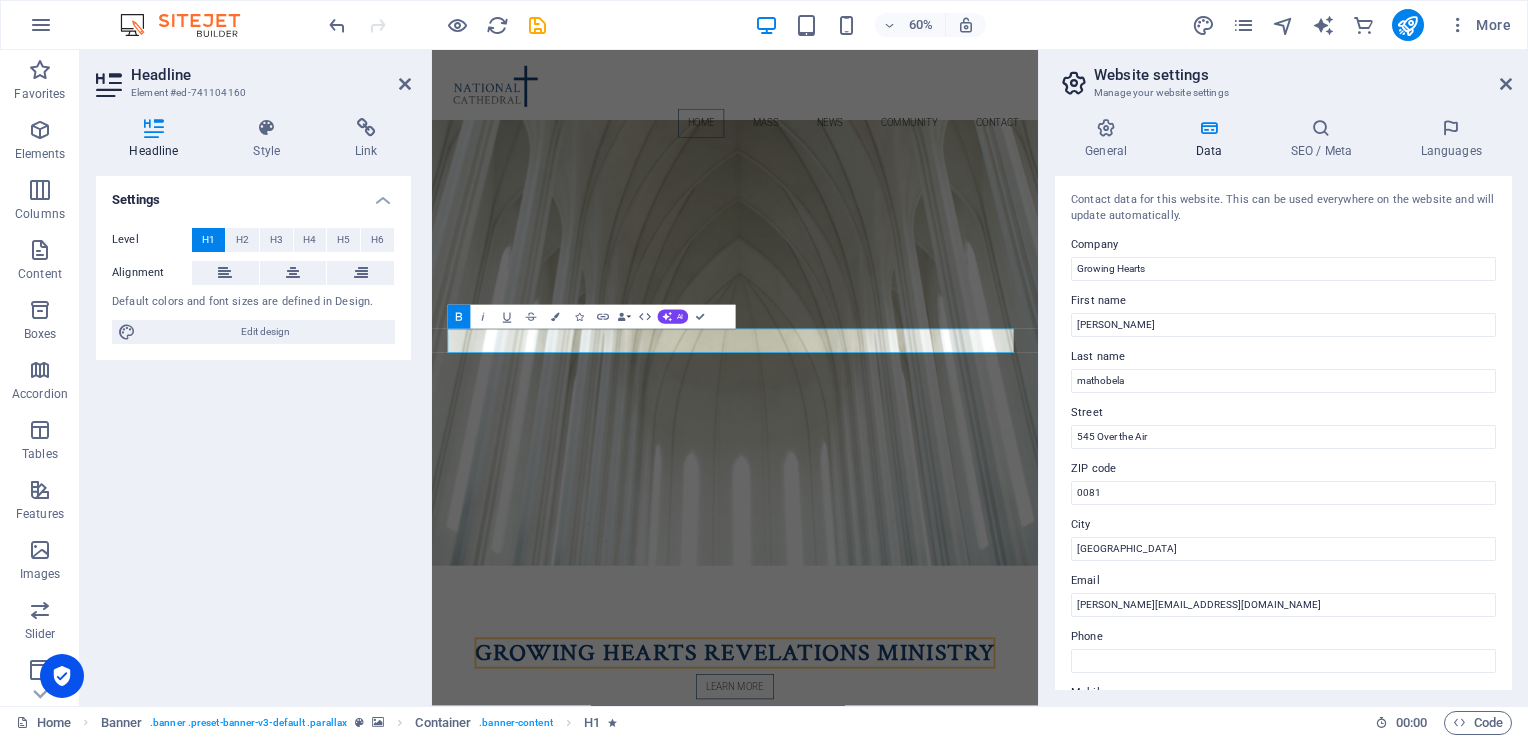 click on "Bold" at bounding box center (458, 317) 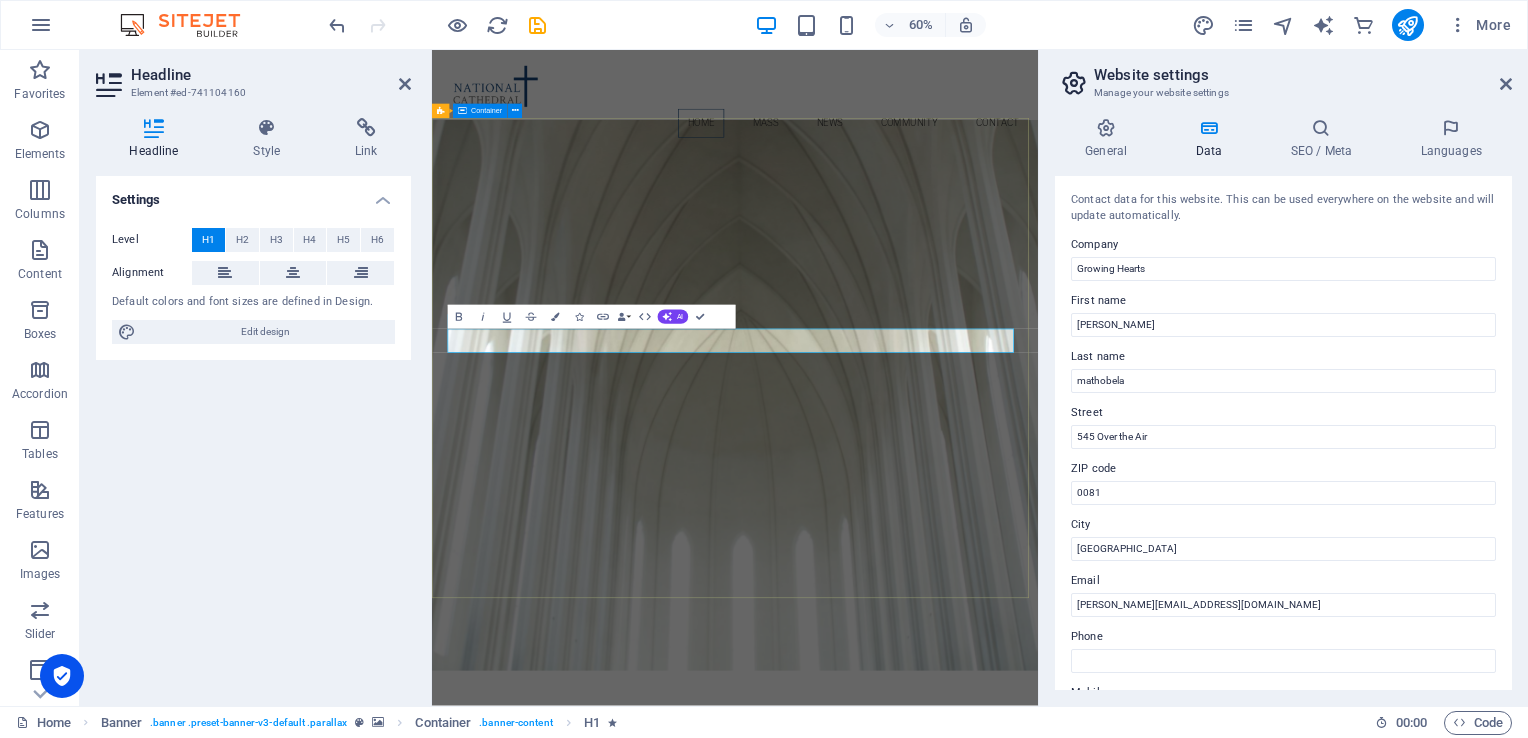 click on "Growing Hearts Revelations ministry Learn more" at bounding box center (937, 1258) 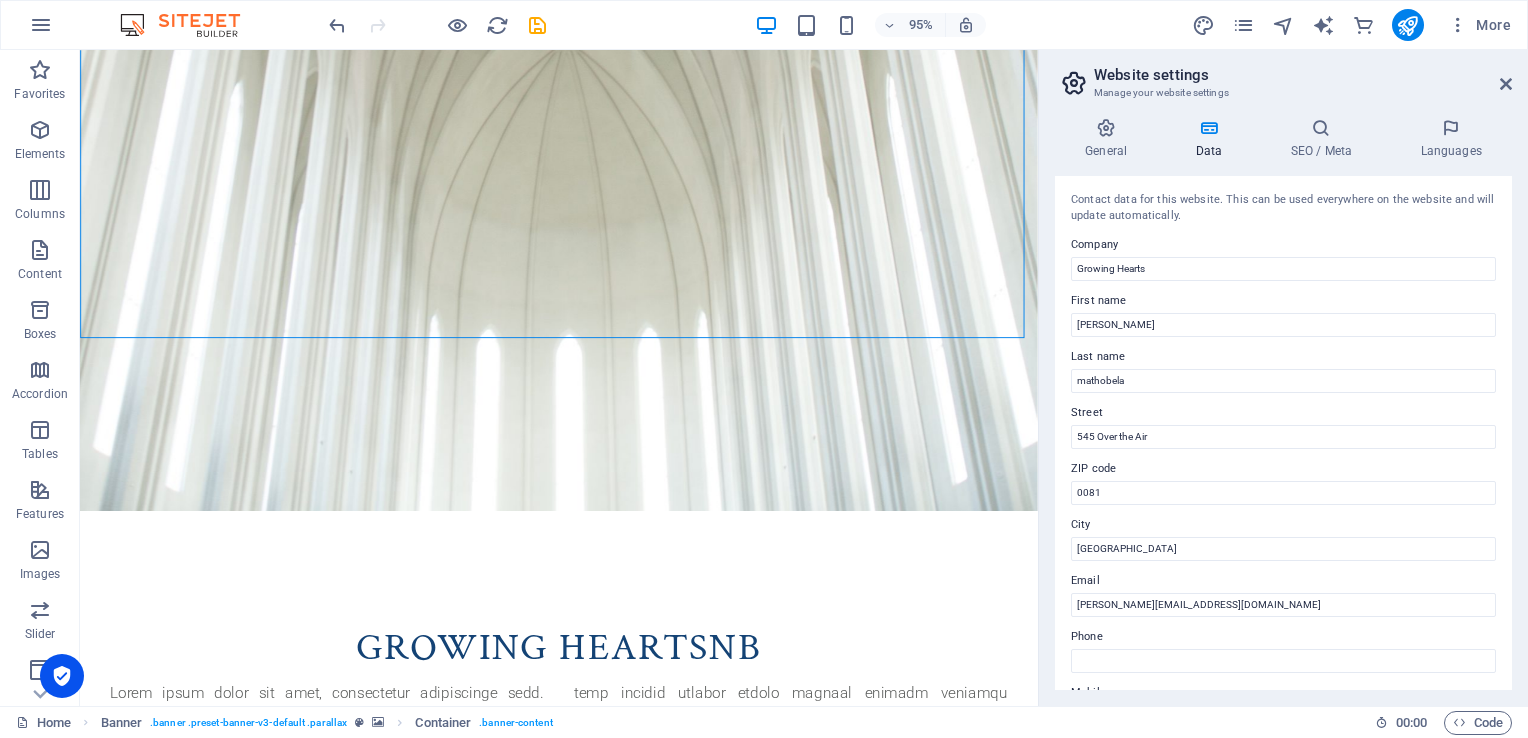 scroll, scrollTop: 664, scrollLeft: 0, axis: vertical 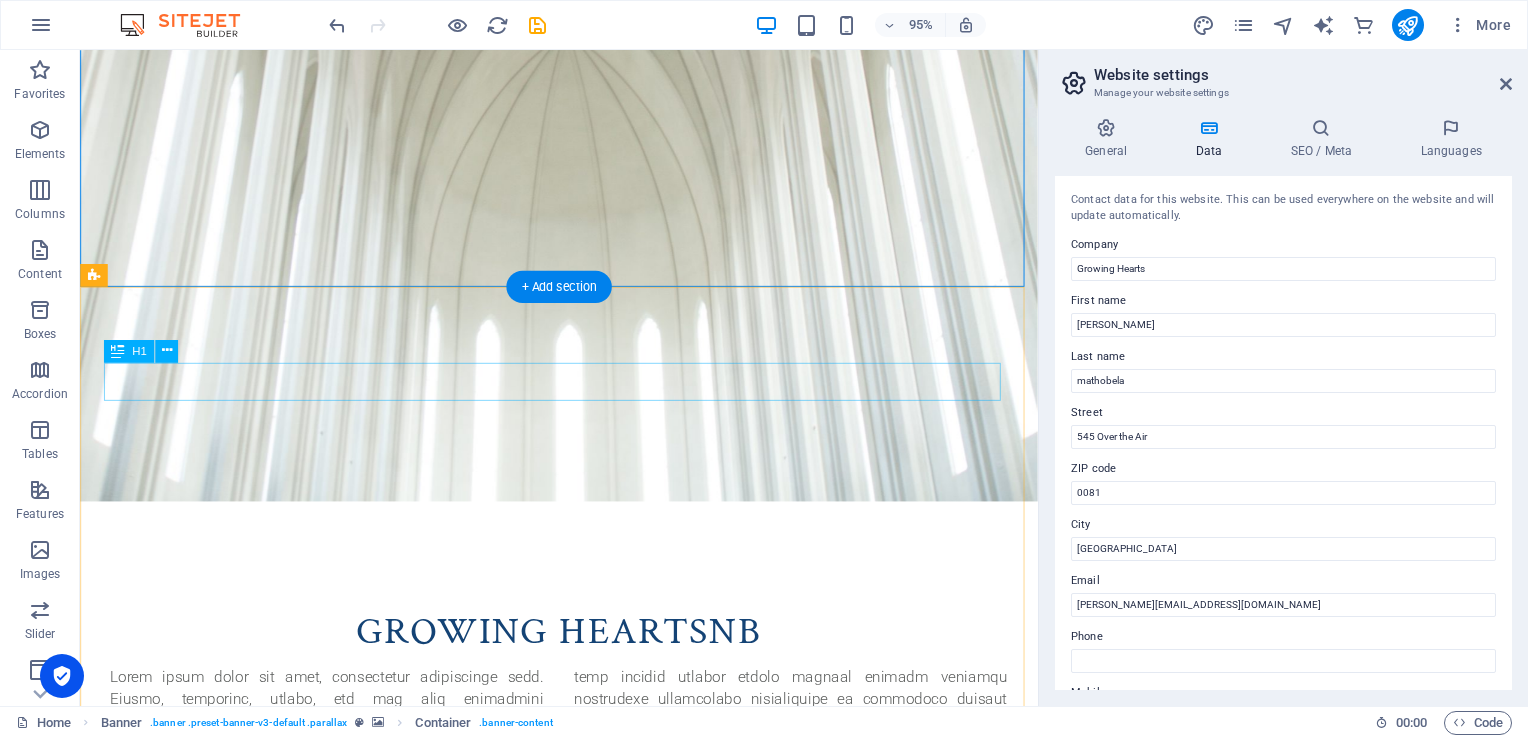 click on "Growing Hearts" at bounding box center [557, 662] 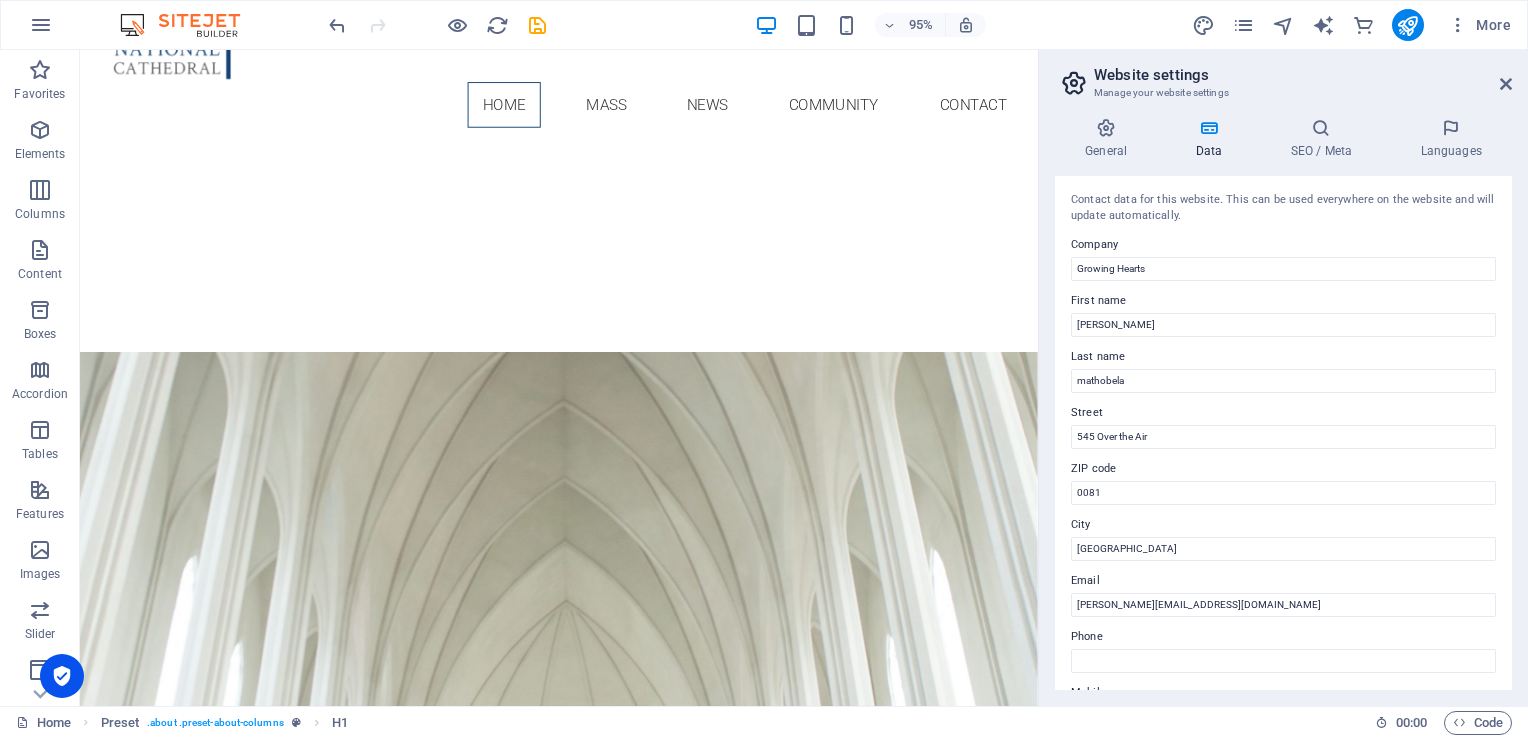 scroll, scrollTop: 0, scrollLeft: 0, axis: both 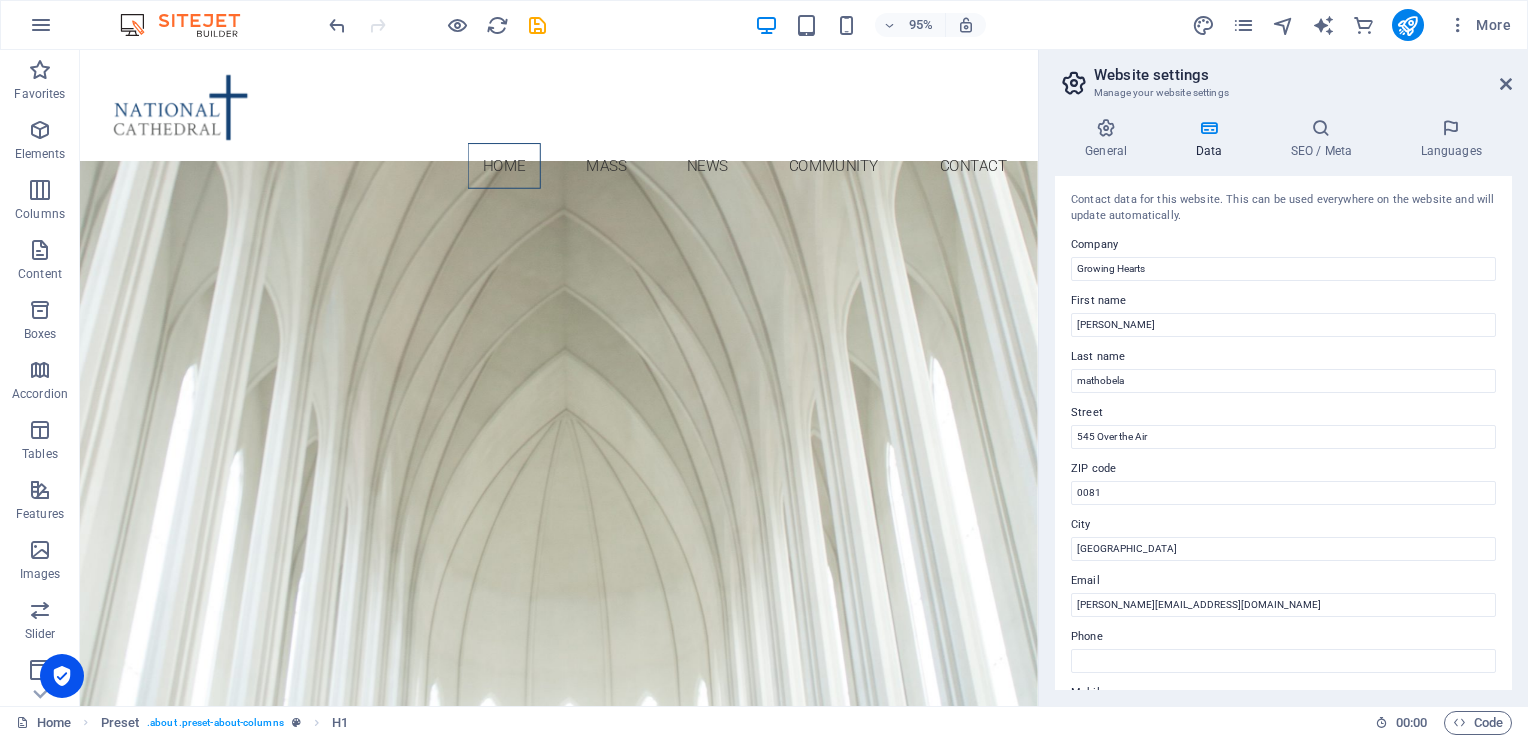 drag, startPoint x: 1084, startPoint y: 244, endPoint x: 1124, endPoint y: 85, distance: 163.95427 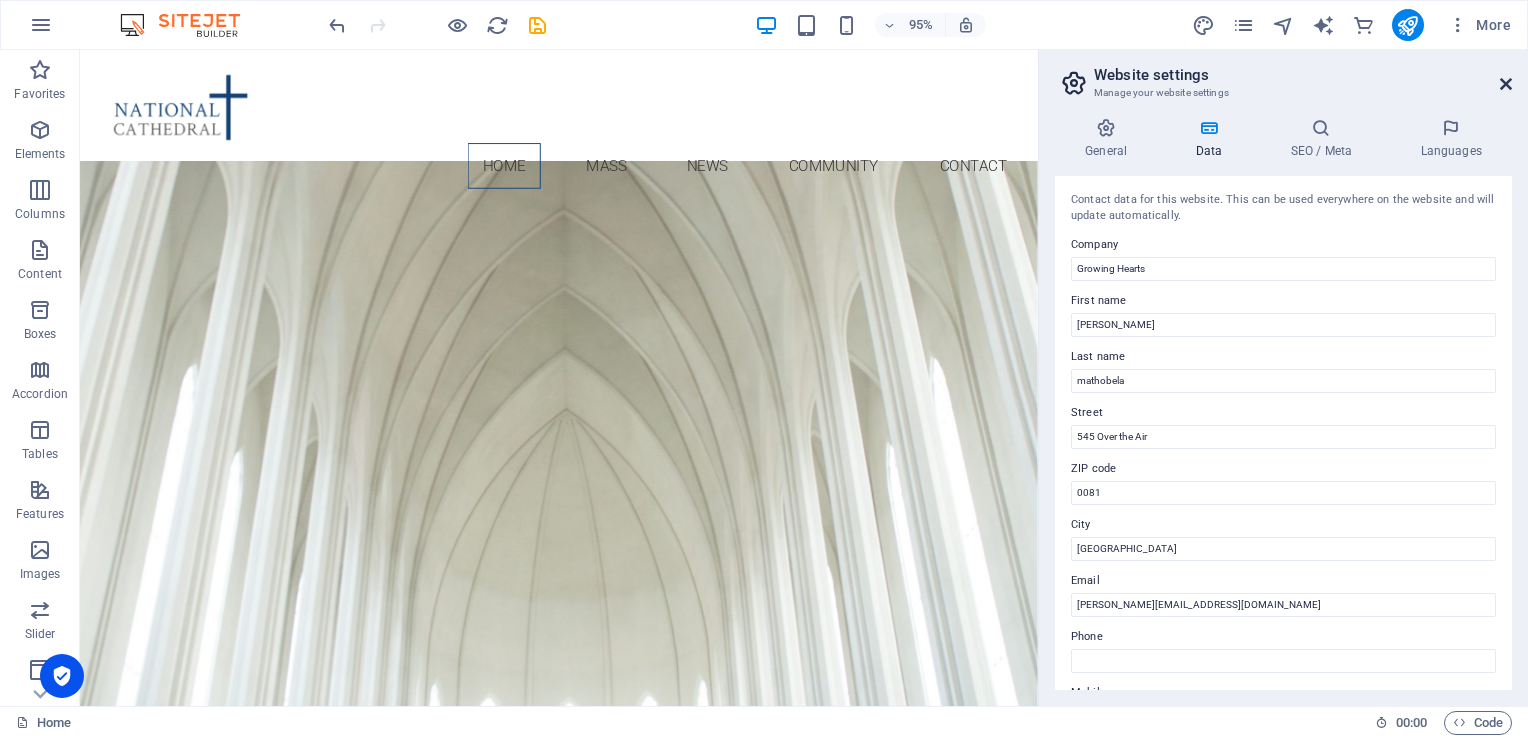 click at bounding box center (1506, 84) 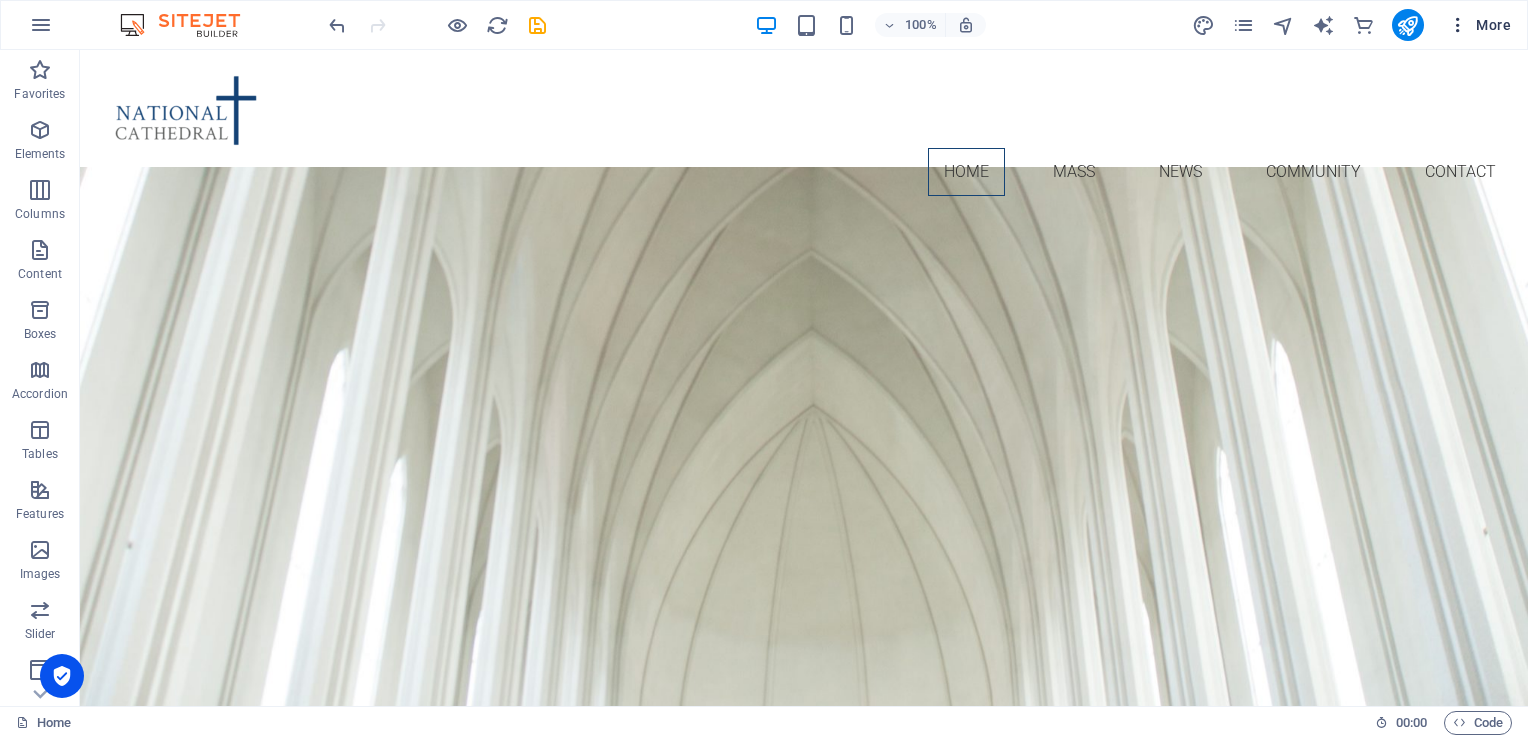 click at bounding box center (1458, 25) 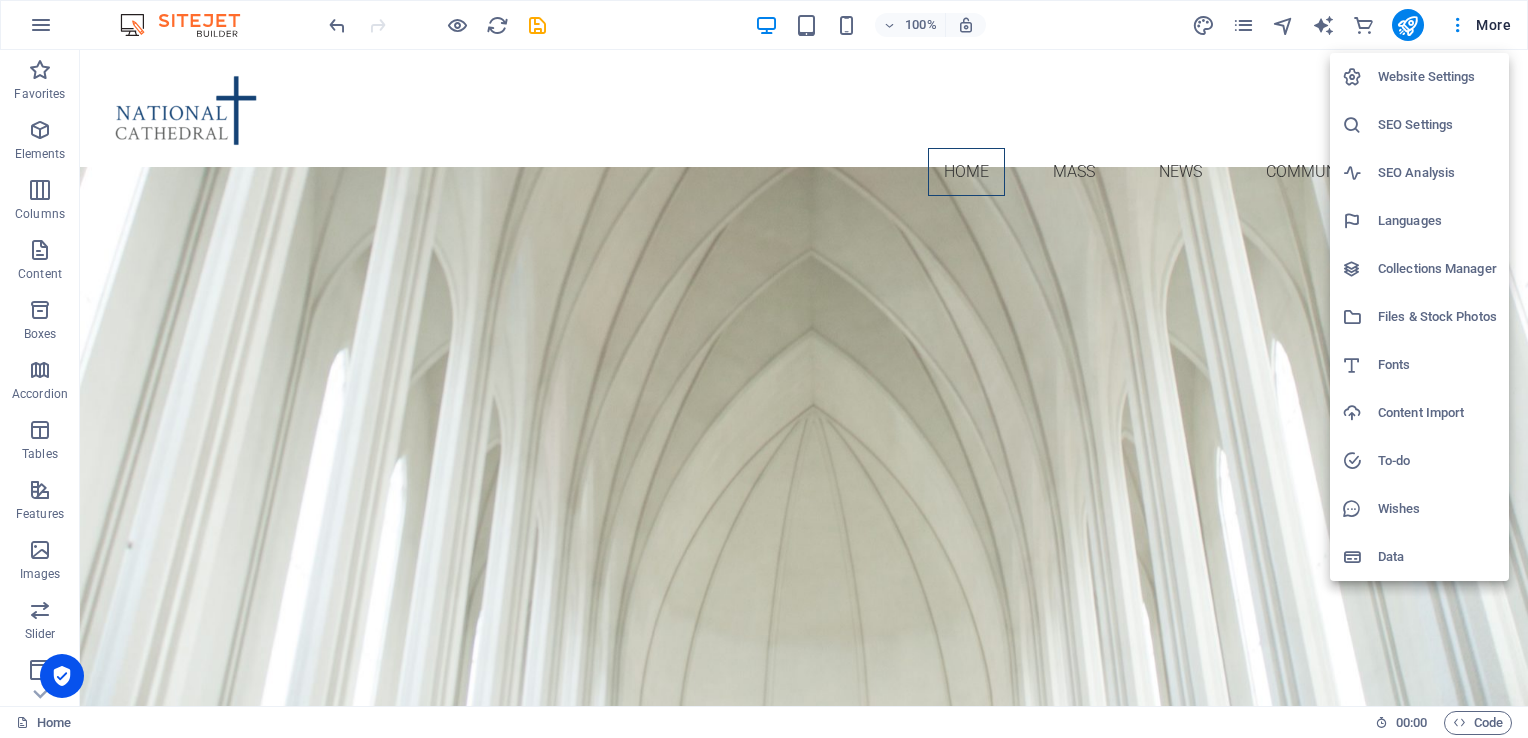 click at bounding box center (764, 369) 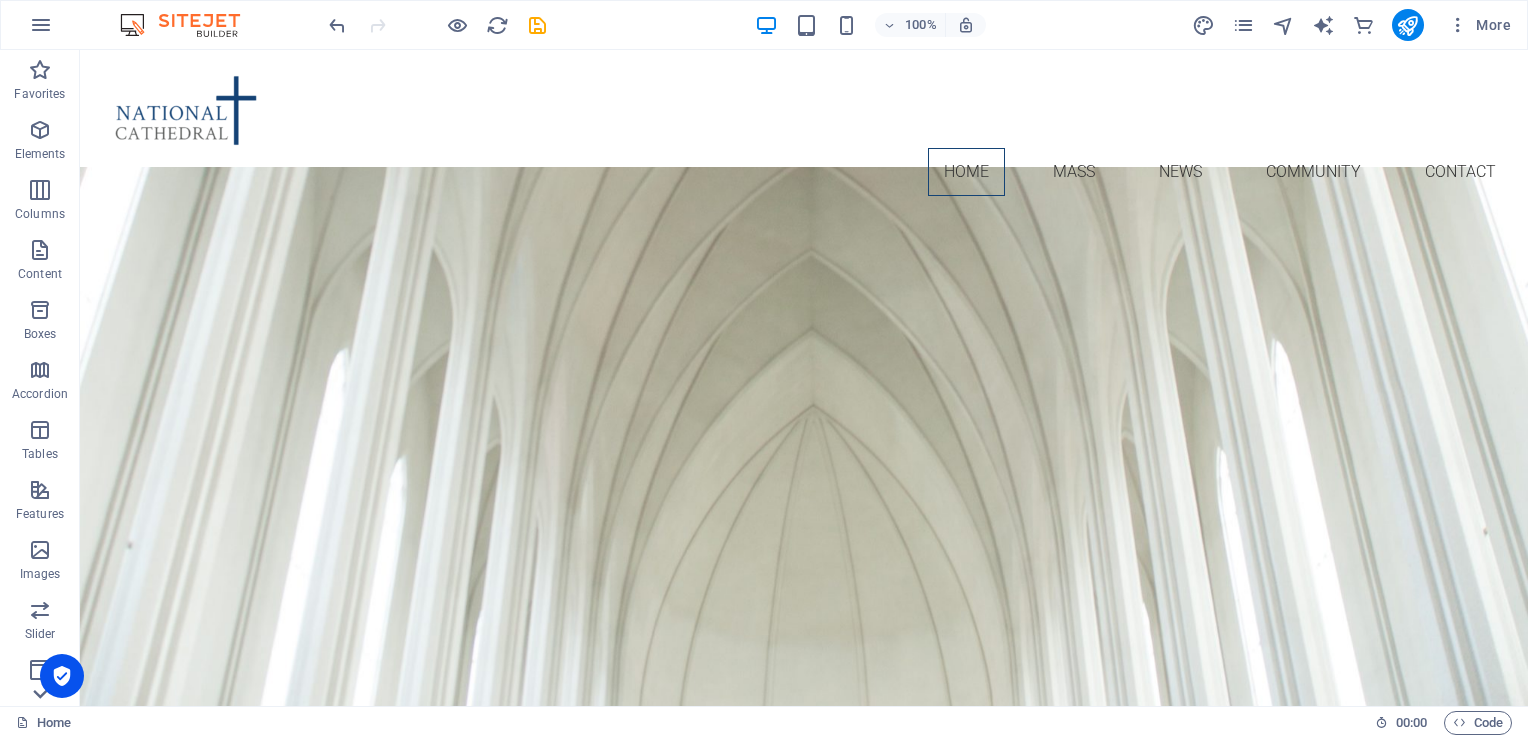 click 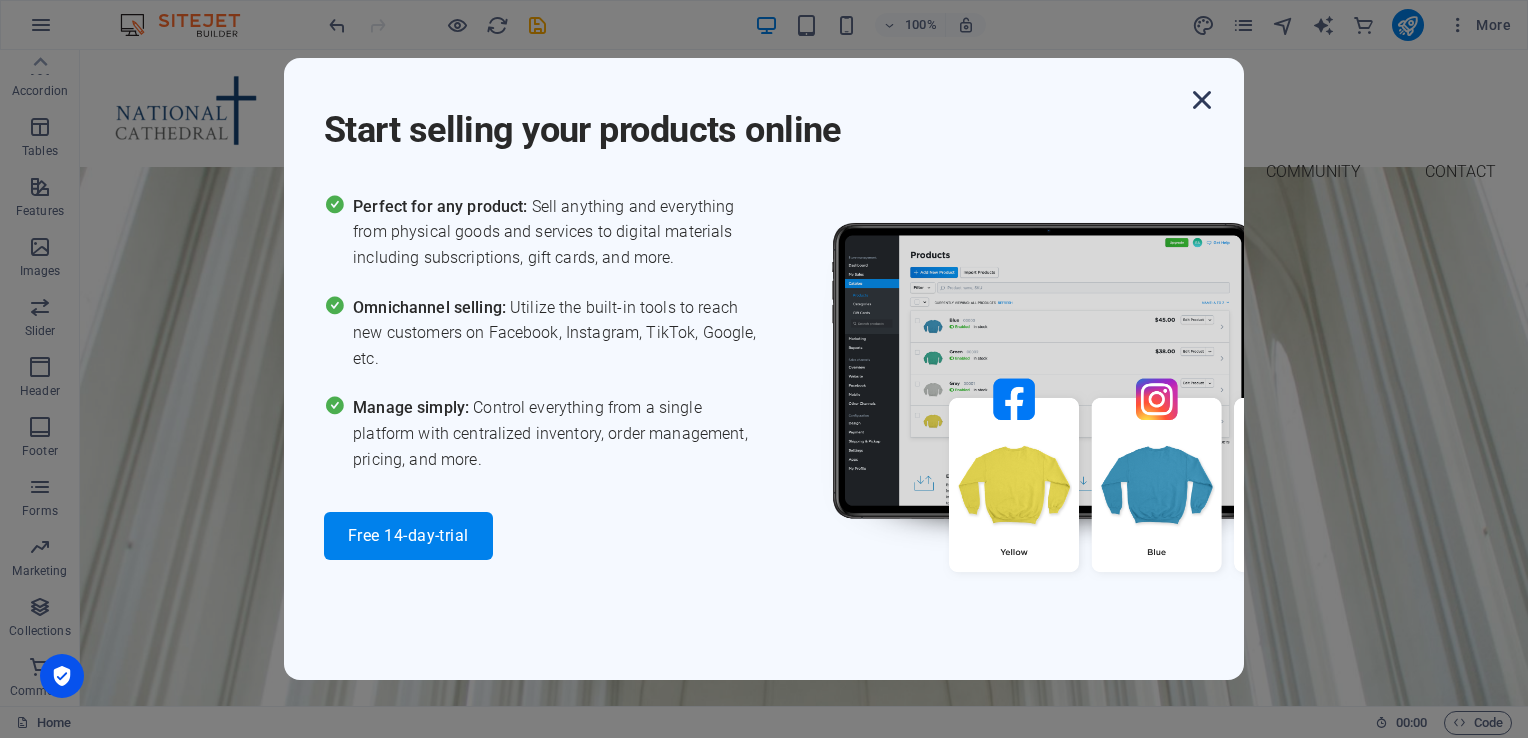 click at bounding box center [1202, 100] 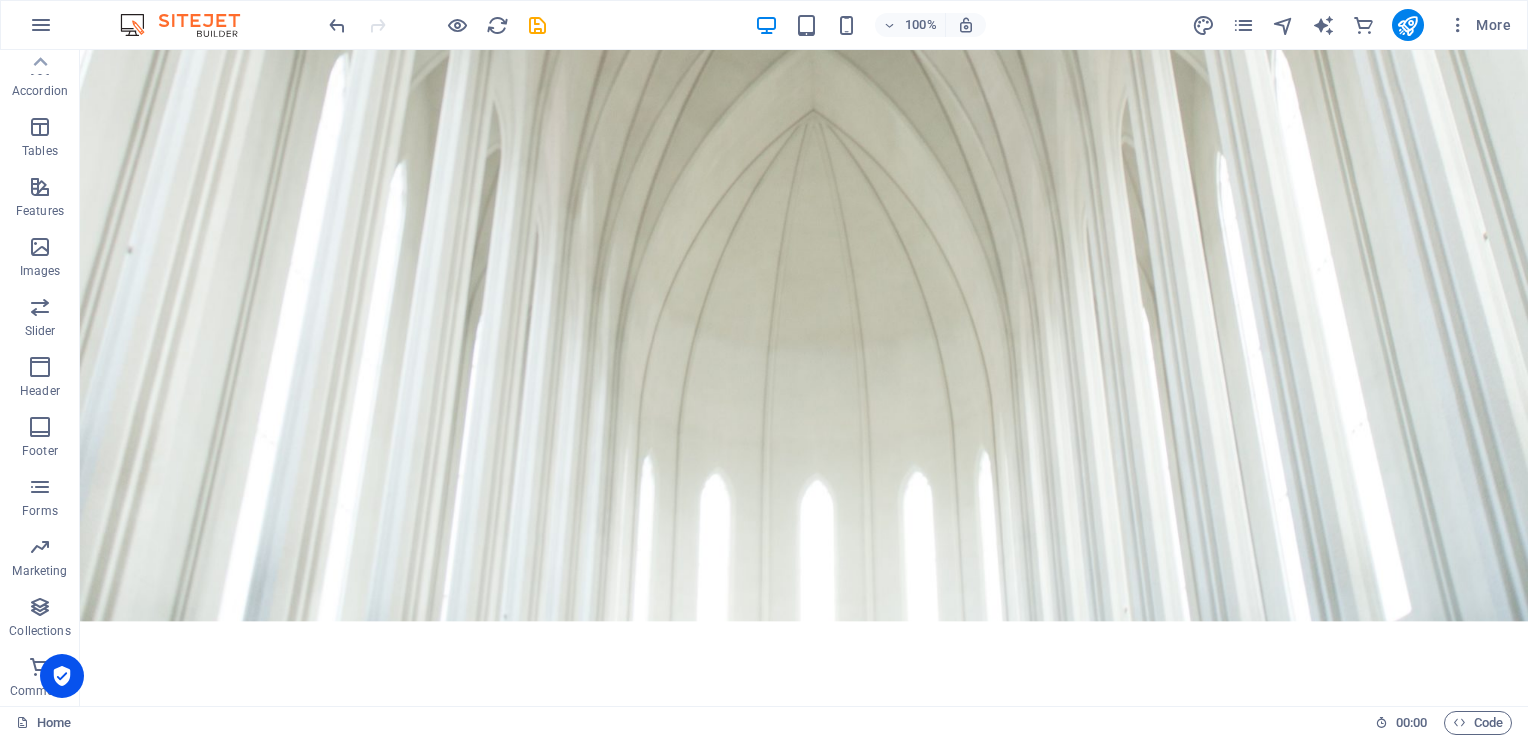 scroll, scrollTop: 0, scrollLeft: 0, axis: both 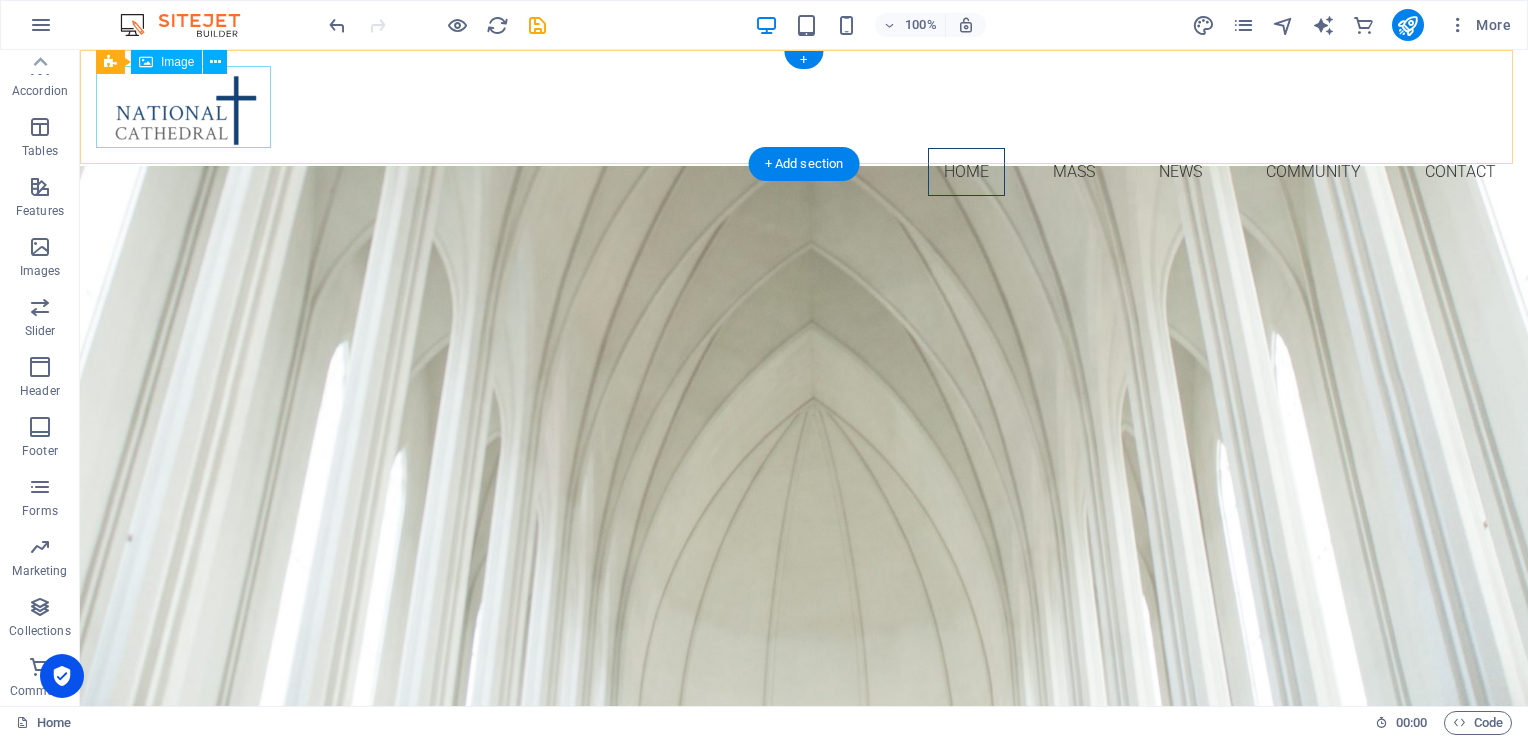 click at bounding box center (804, 107) 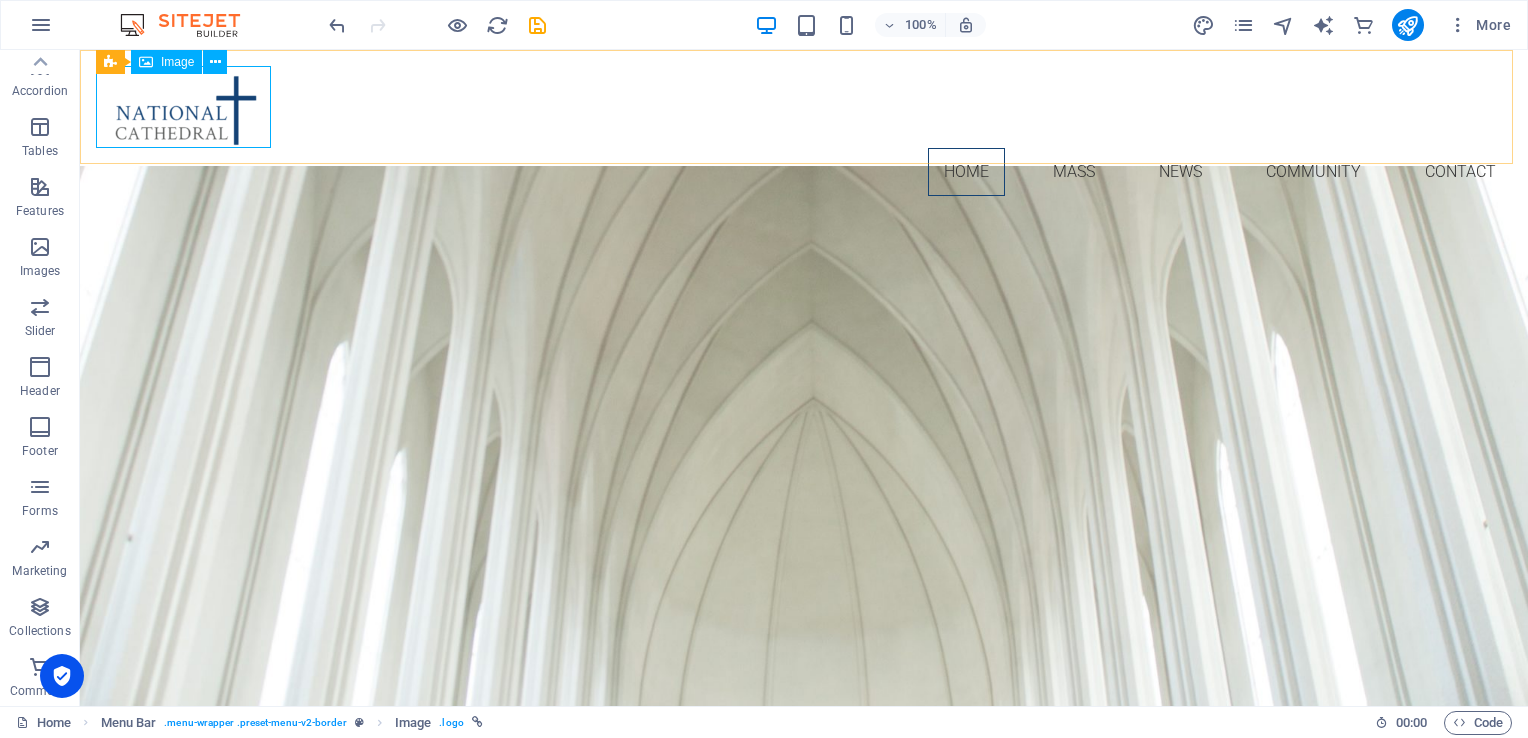 click at bounding box center [146, 62] 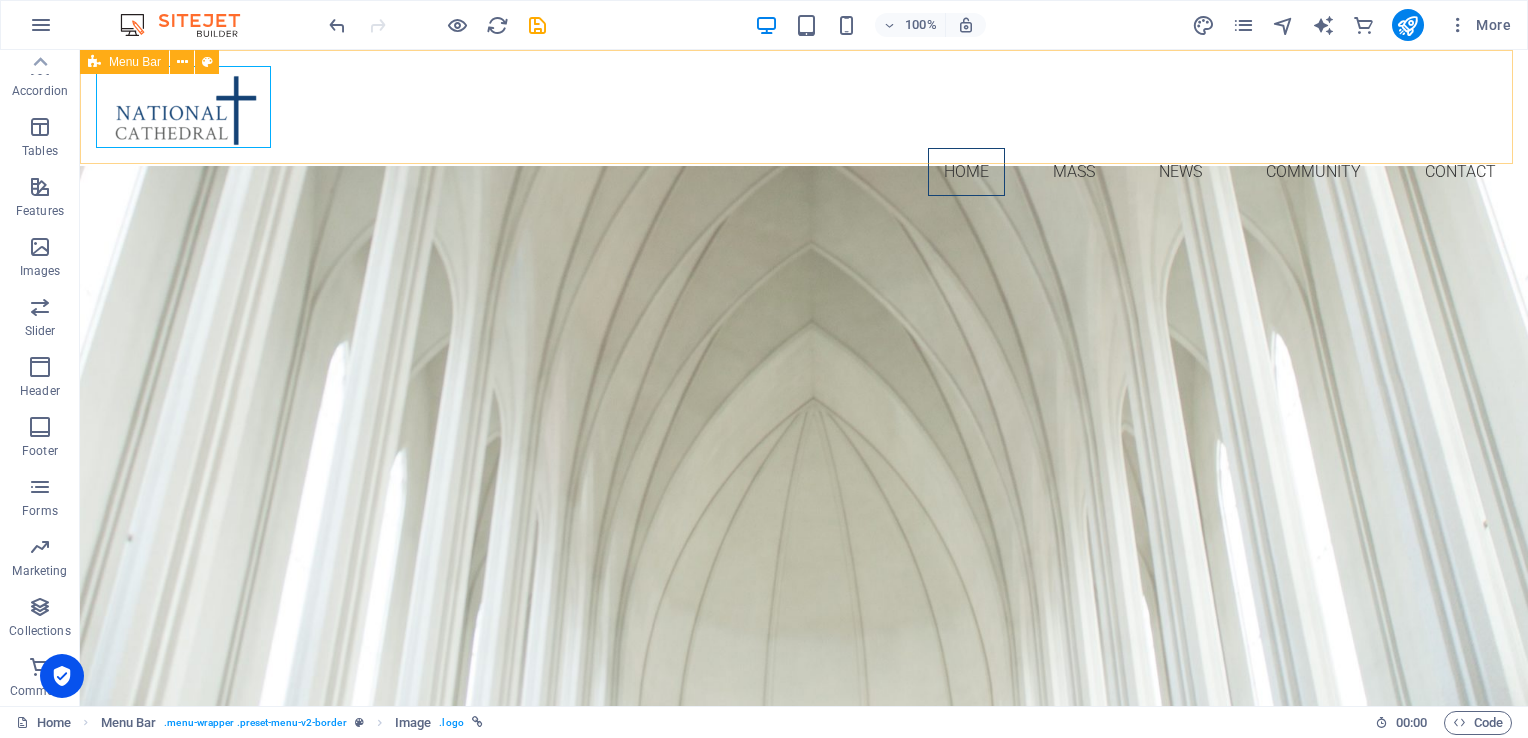 click at bounding box center [94, 62] 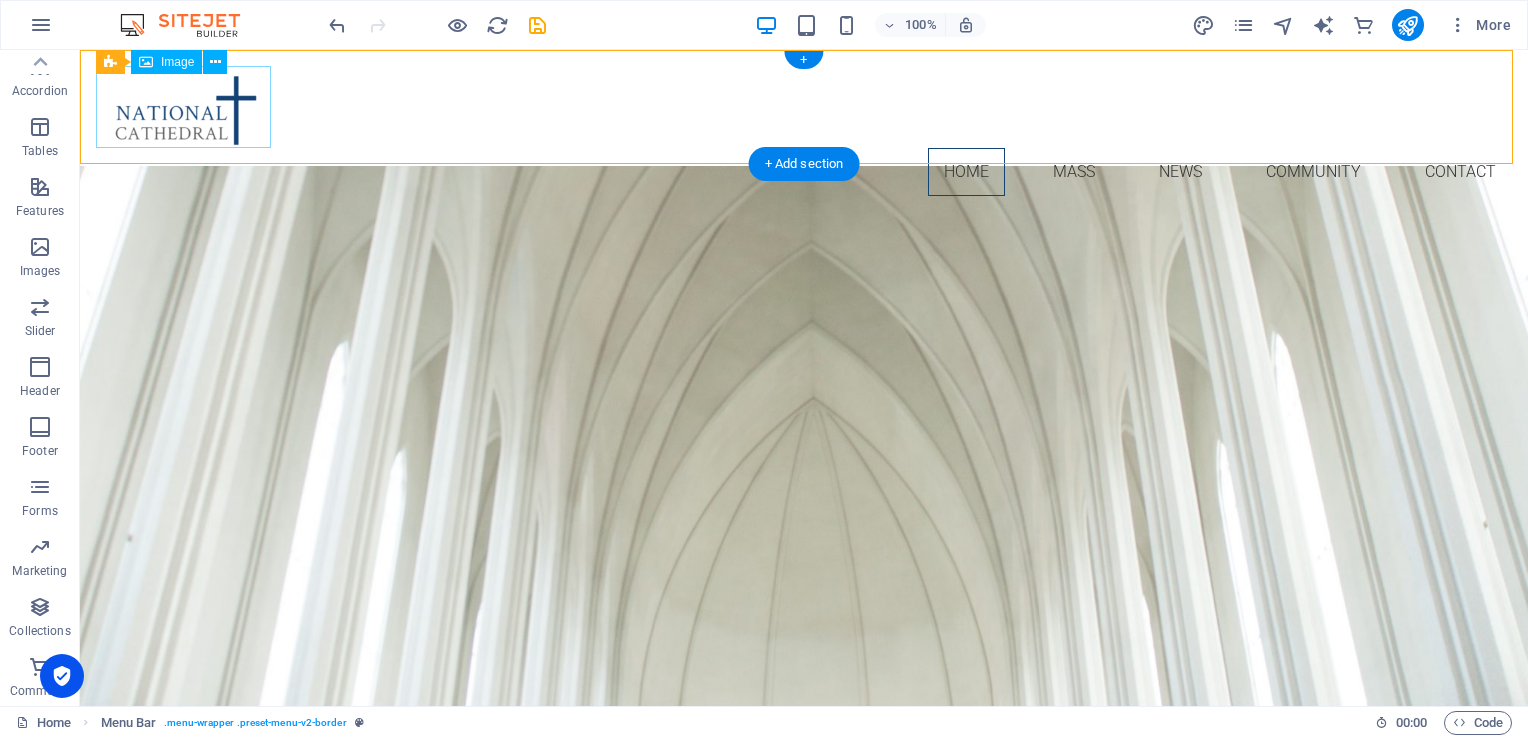click at bounding box center [804, 107] 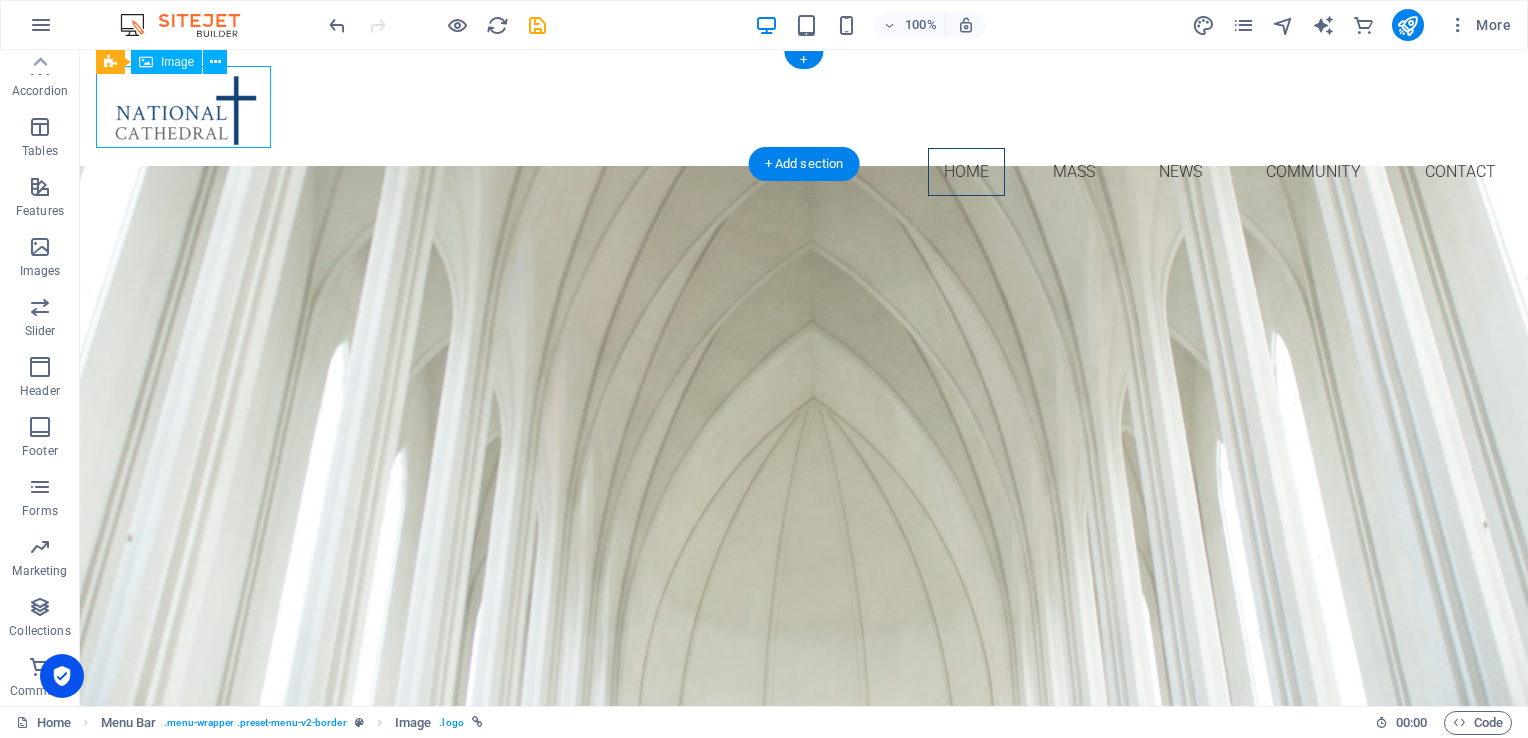 click at bounding box center (804, 107) 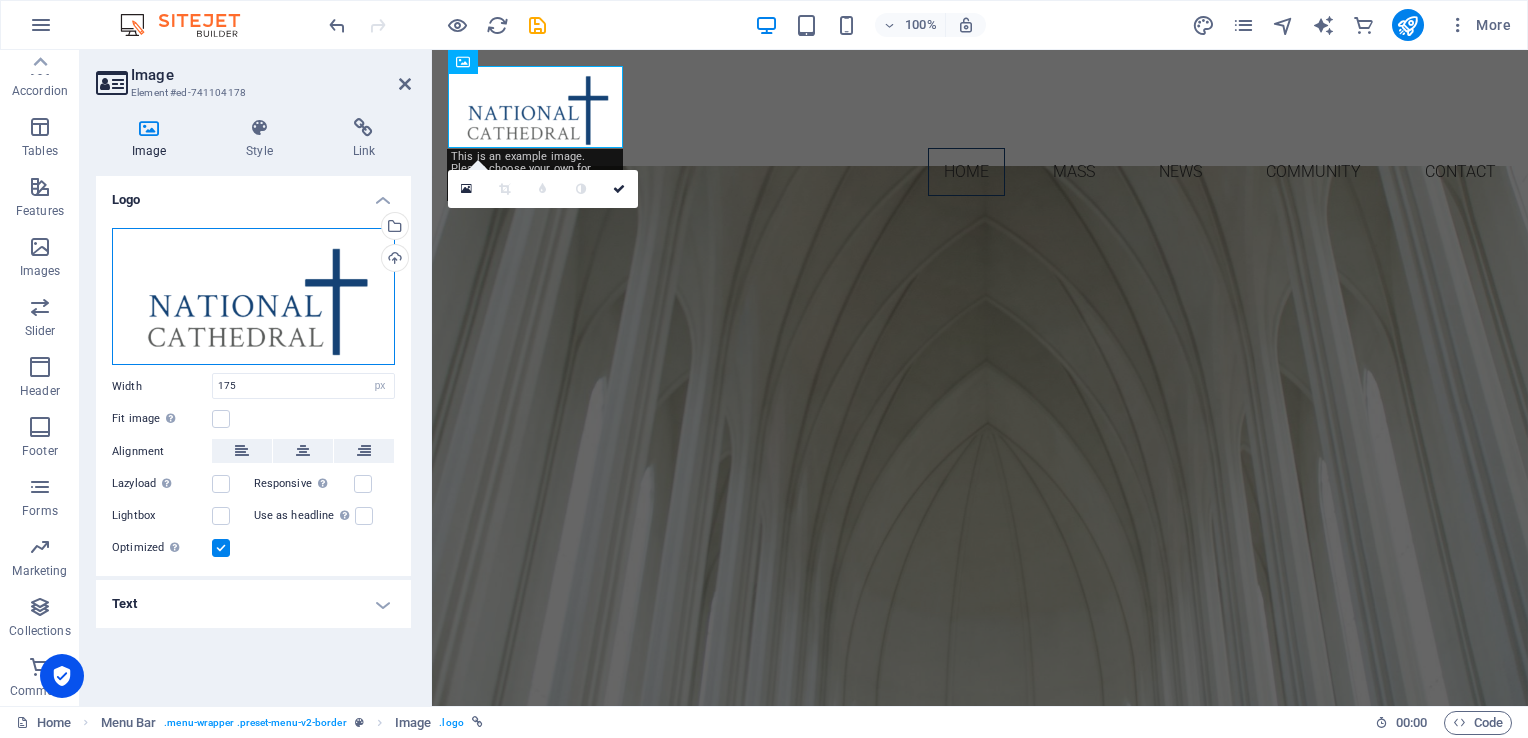 click on "Drag files here, click to choose files or select files from Files or our free stock photos & videos" at bounding box center (253, 297) 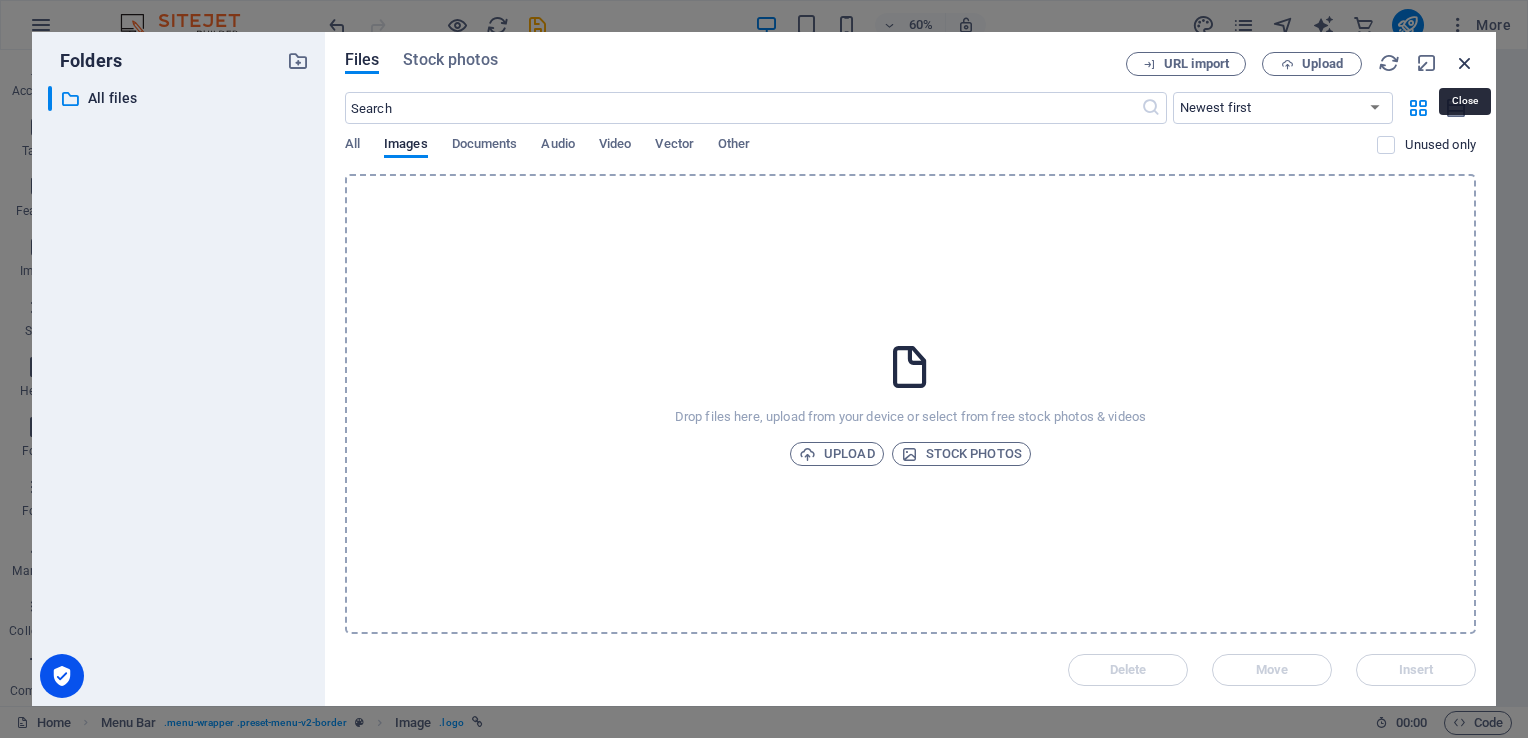 click at bounding box center [1465, 63] 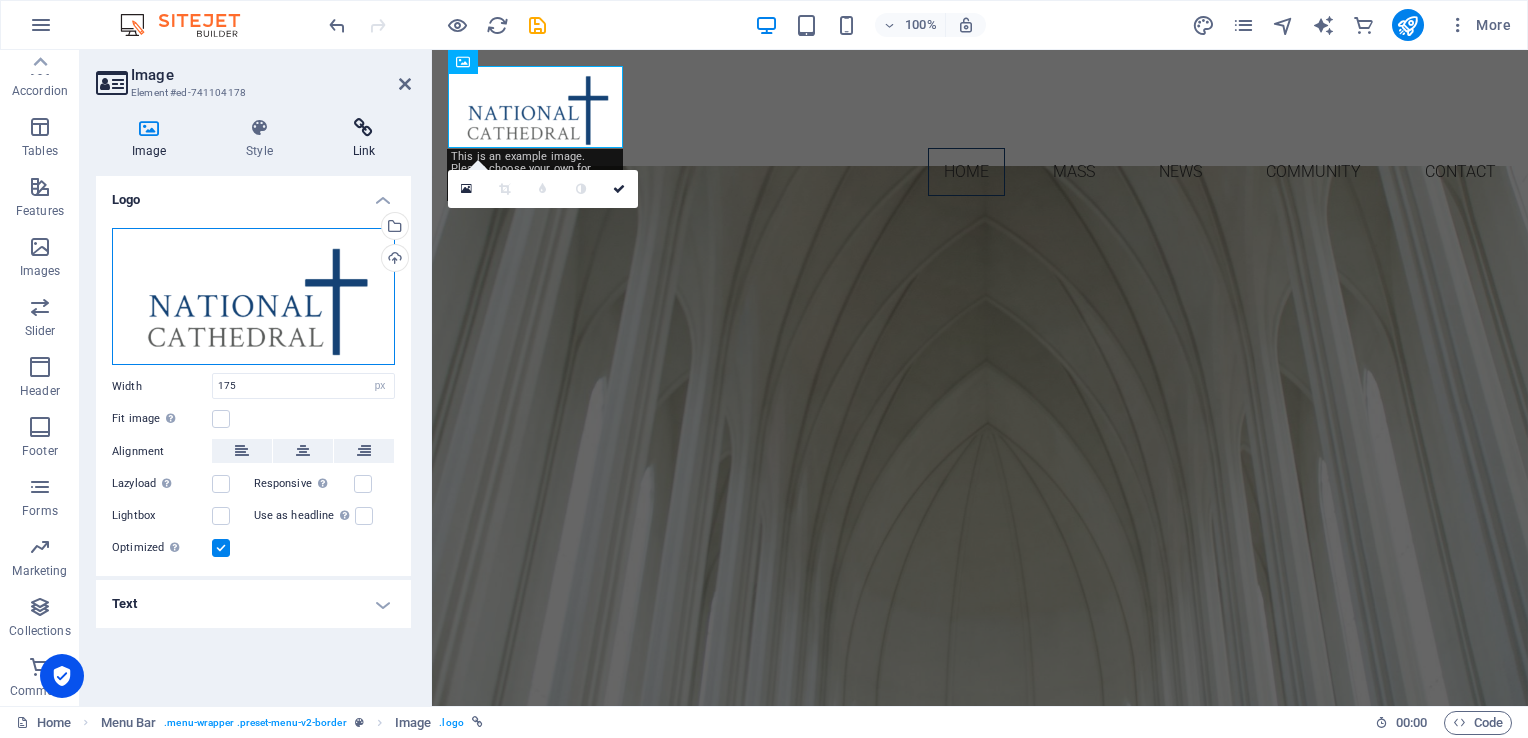 drag, startPoint x: 313, startPoint y: 307, endPoint x: 368, endPoint y: 131, distance: 184.3936 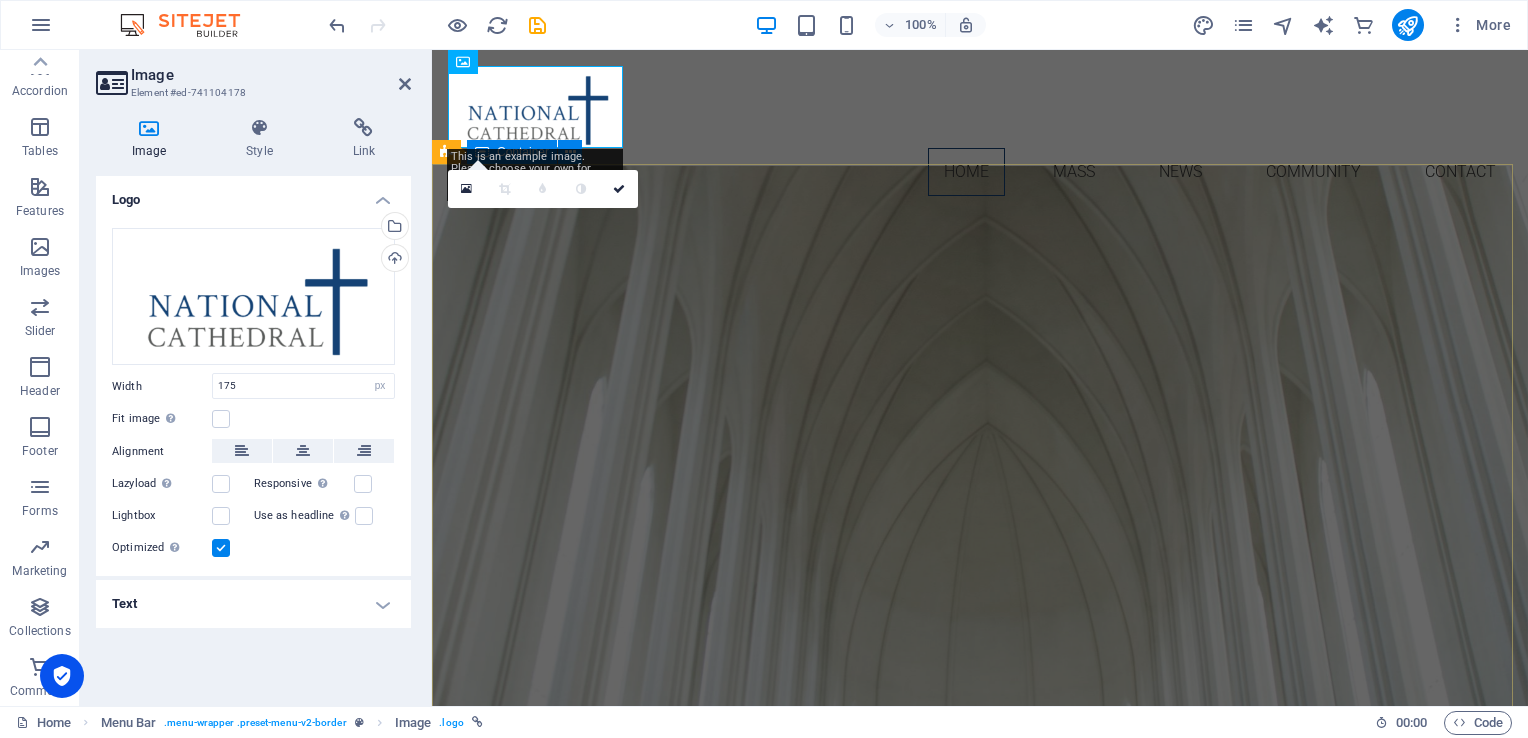 click on "Growing Hearts Revelations ministry Learn more" at bounding box center [980, 1083] 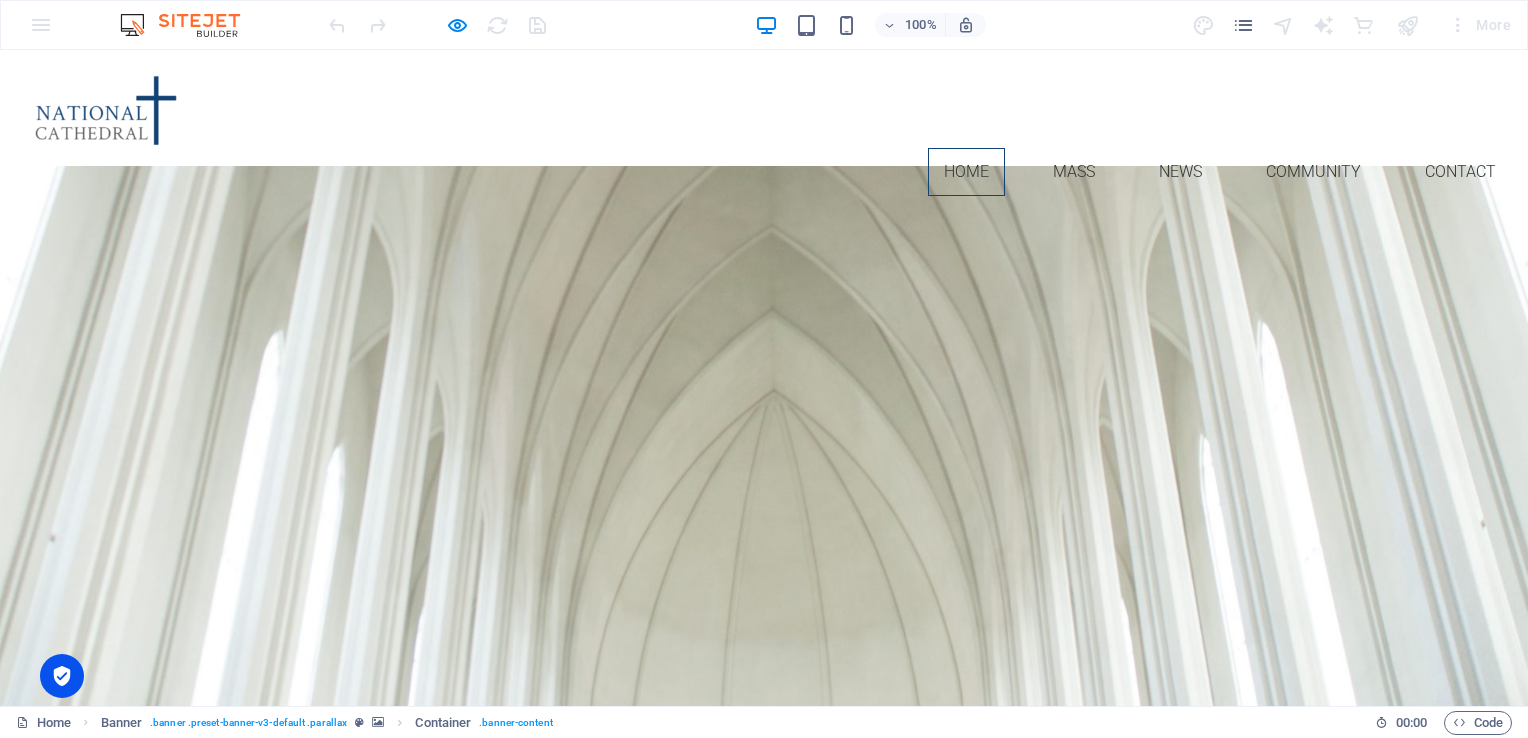 click on "Learn more" at bounding box center [764, 1111] 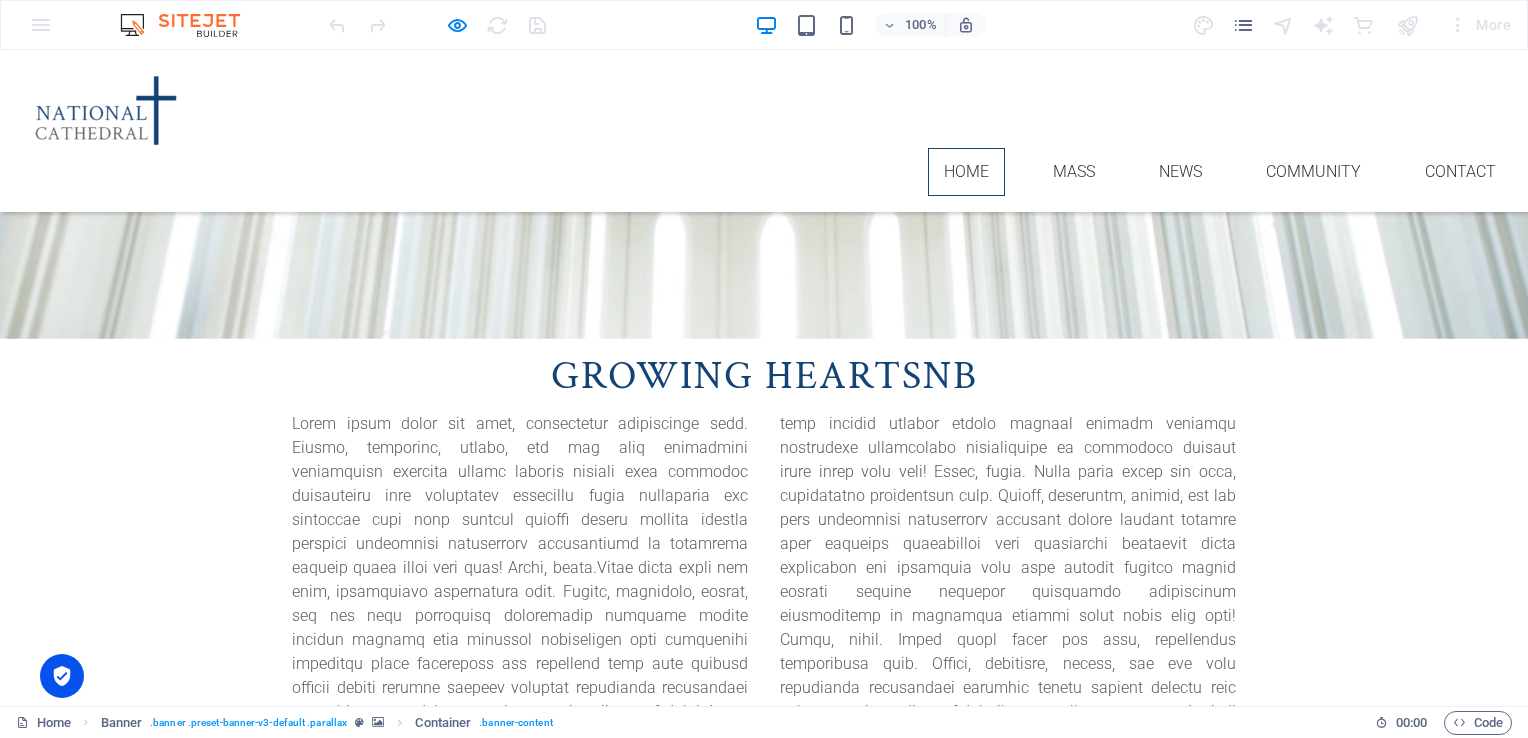 scroll, scrollTop: 914, scrollLeft: 0, axis: vertical 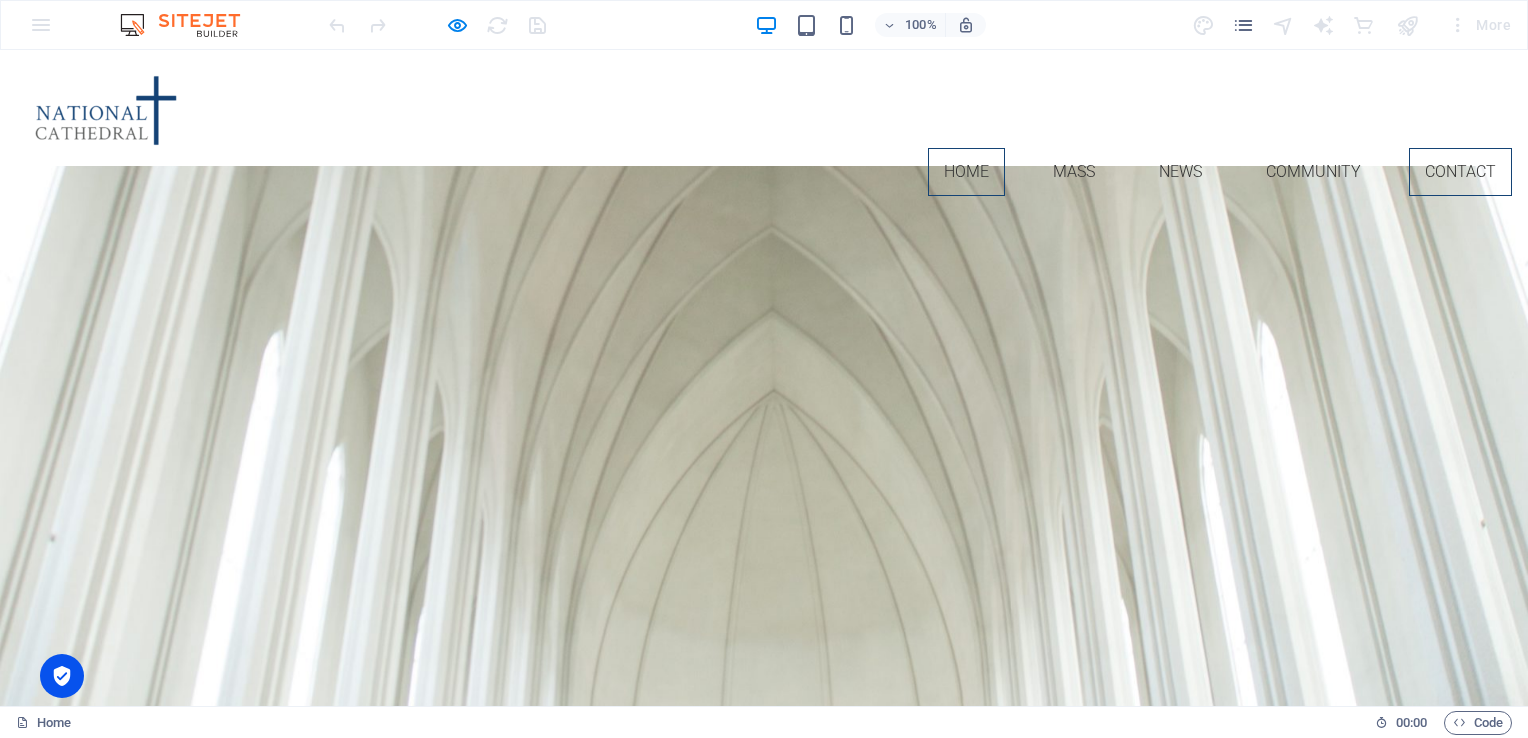 click on "Contact" at bounding box center [1460, 172] 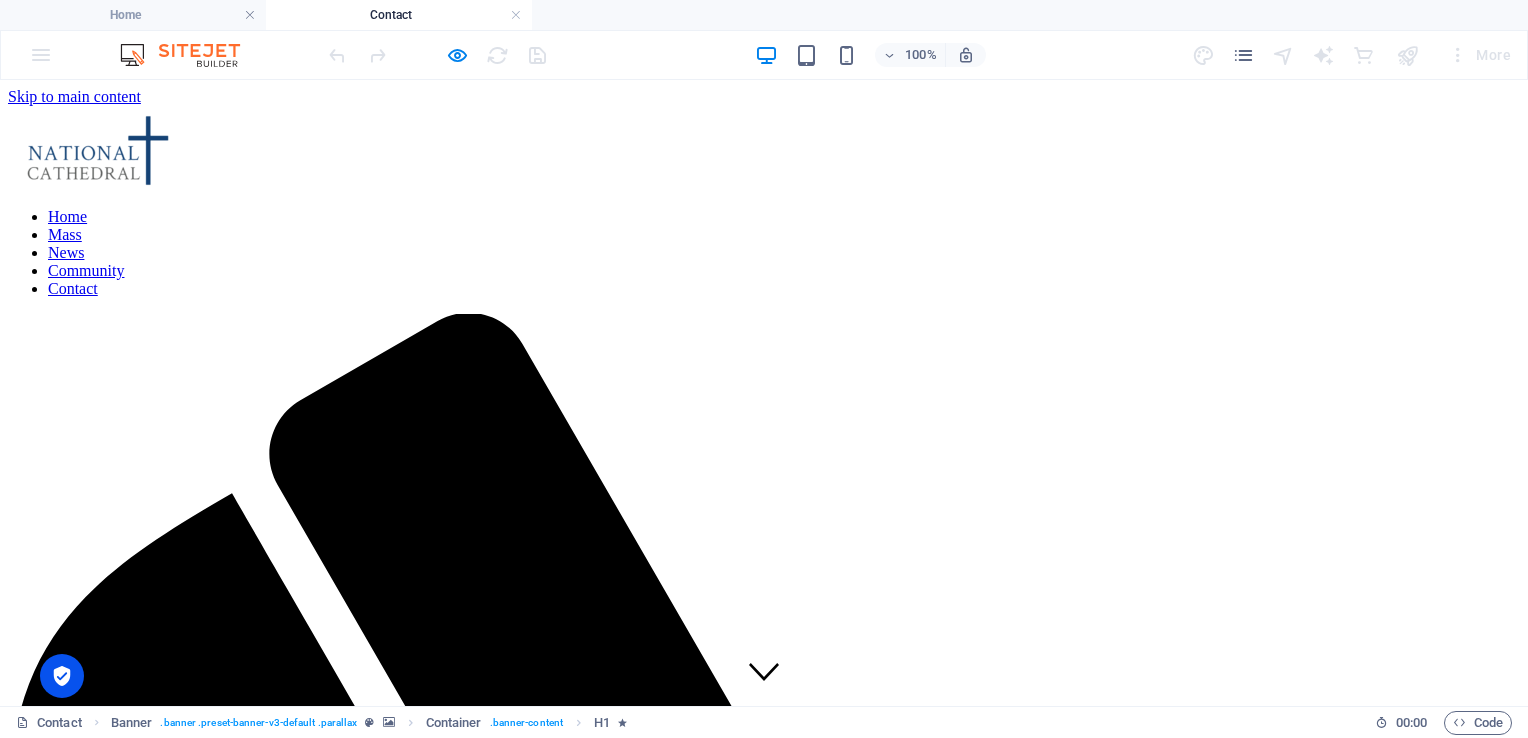 scroll, scrollTop: 0, scrollLeft: 0, axis: both 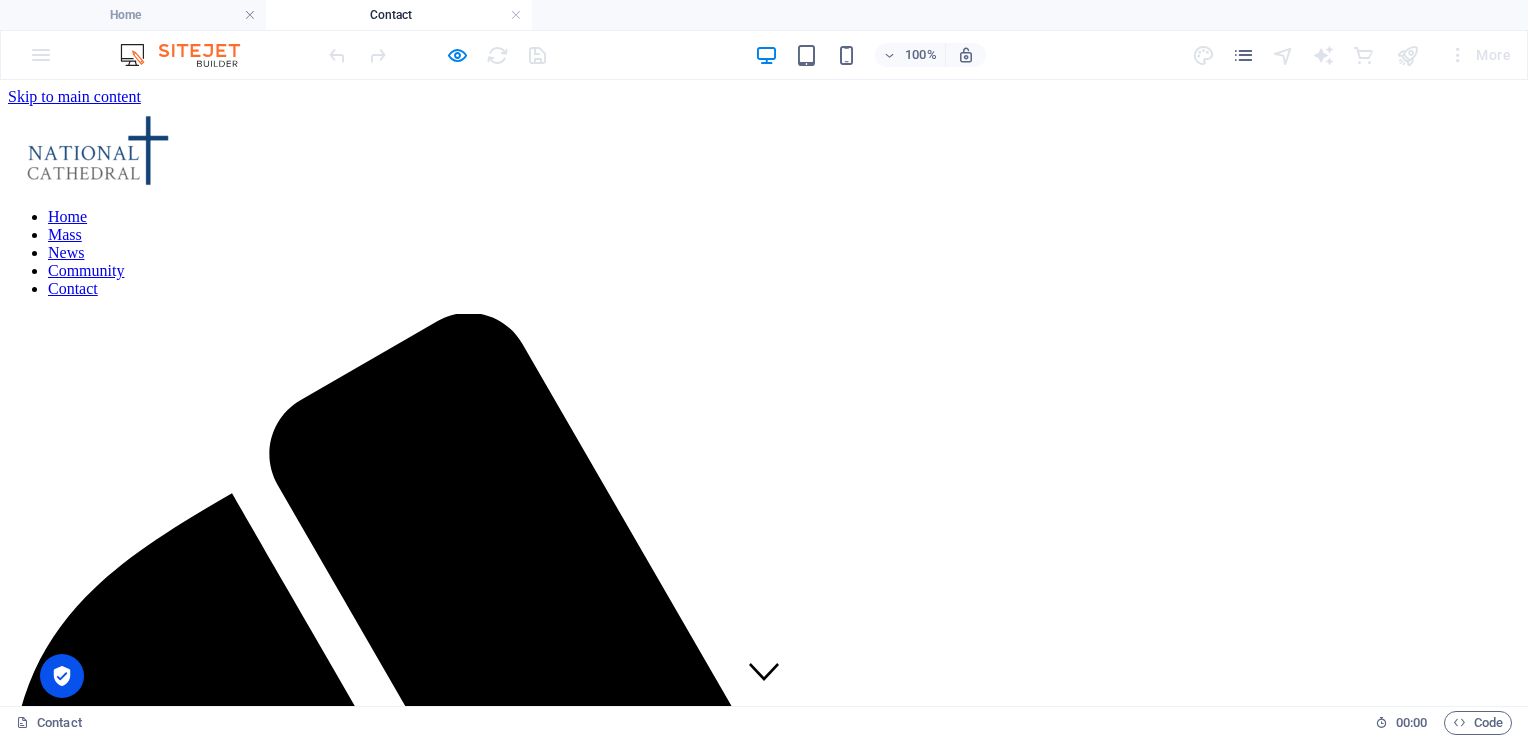 click on "Home Mass News Community Contact" at bounding box center (764, 253) 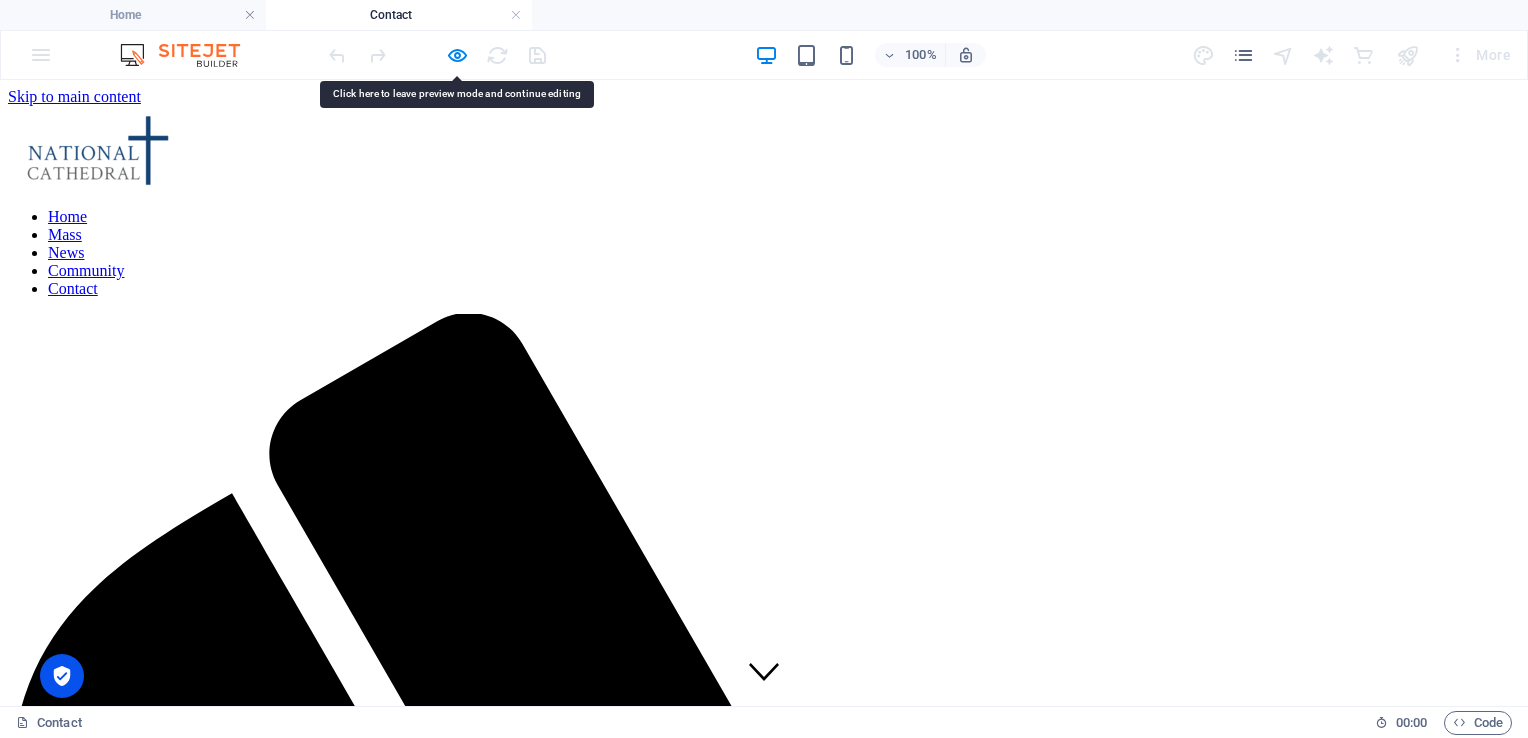 click on "Home Mass News Community Contact" at bounding box center [764, 253] 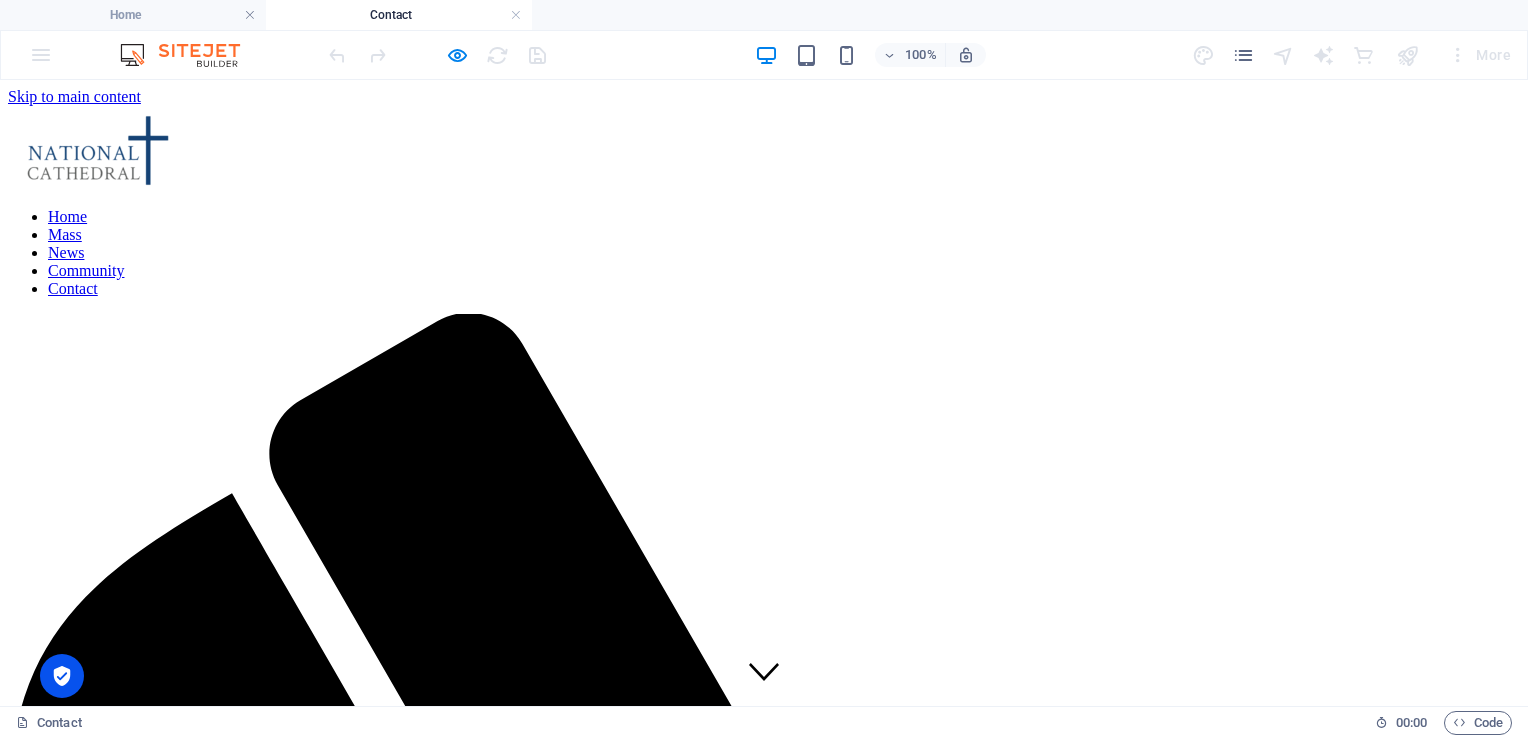 click on "Home Mass News Community Contact" at bounding box center [764, 253] 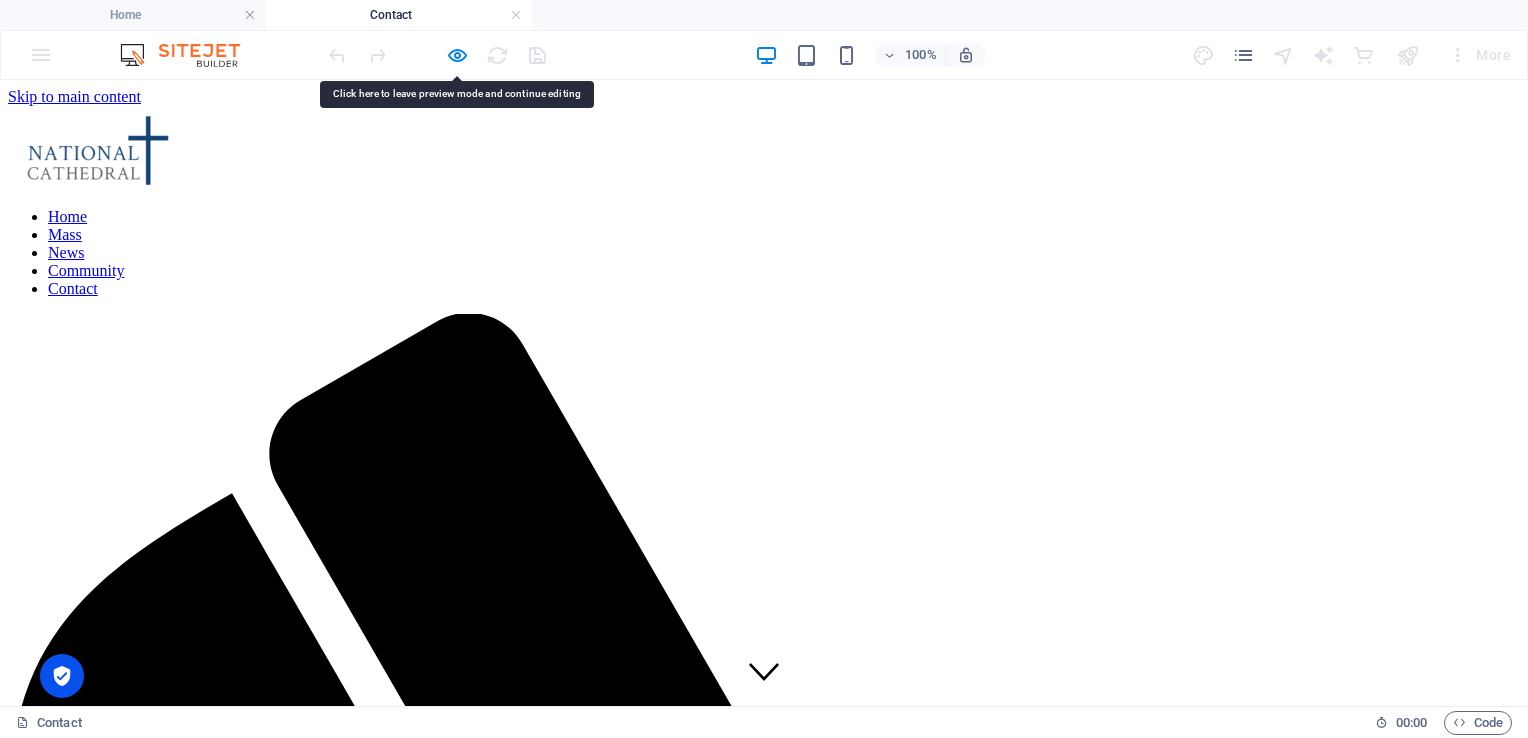 click on "Home Mass News Community Contact" at bounding box center (764, 253) 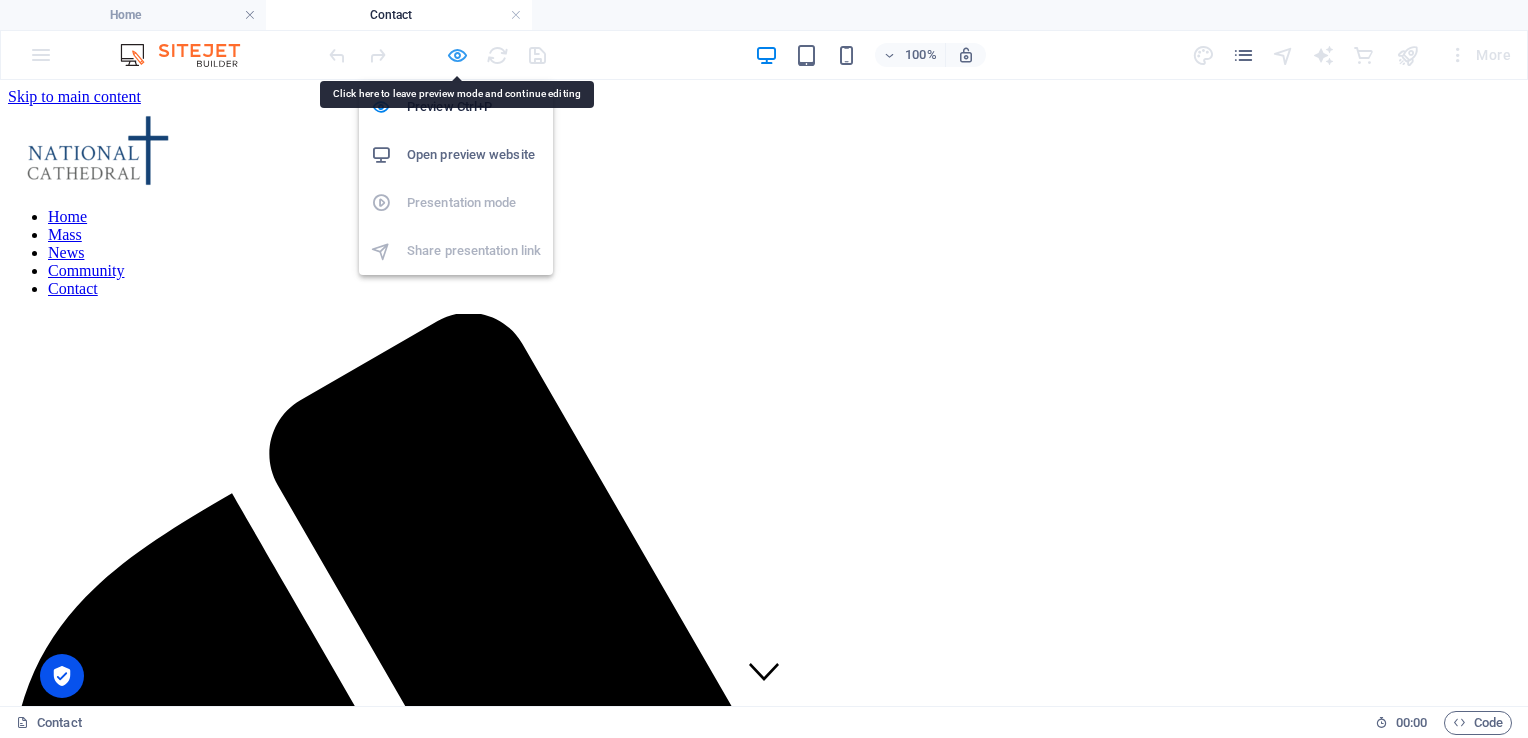 click at bounding box center (457, 55) 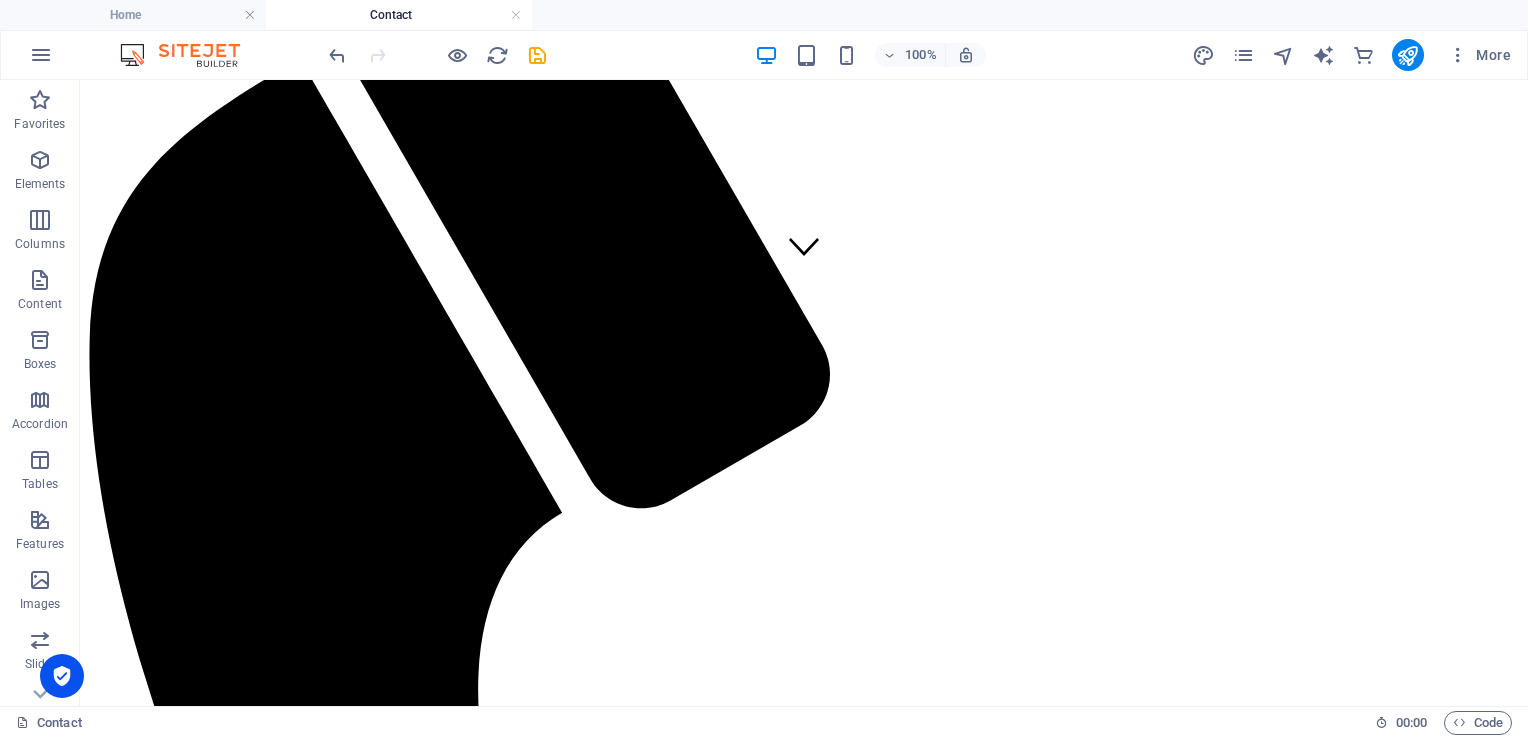 scroll, scrollTop: 0, scrollLeft: 0, axis: both 